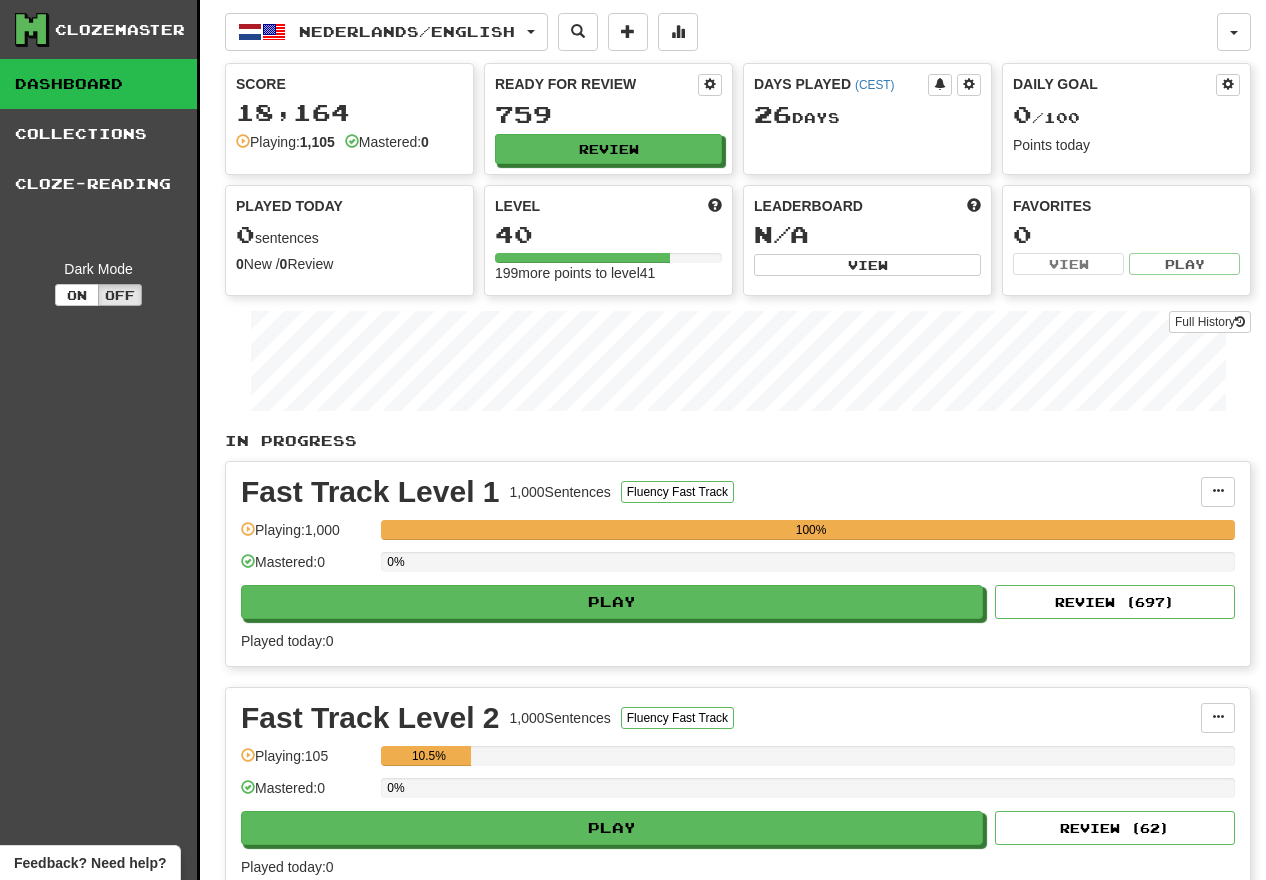 scroll, scrollTop: 0, scrollLeft: 0, axis: both 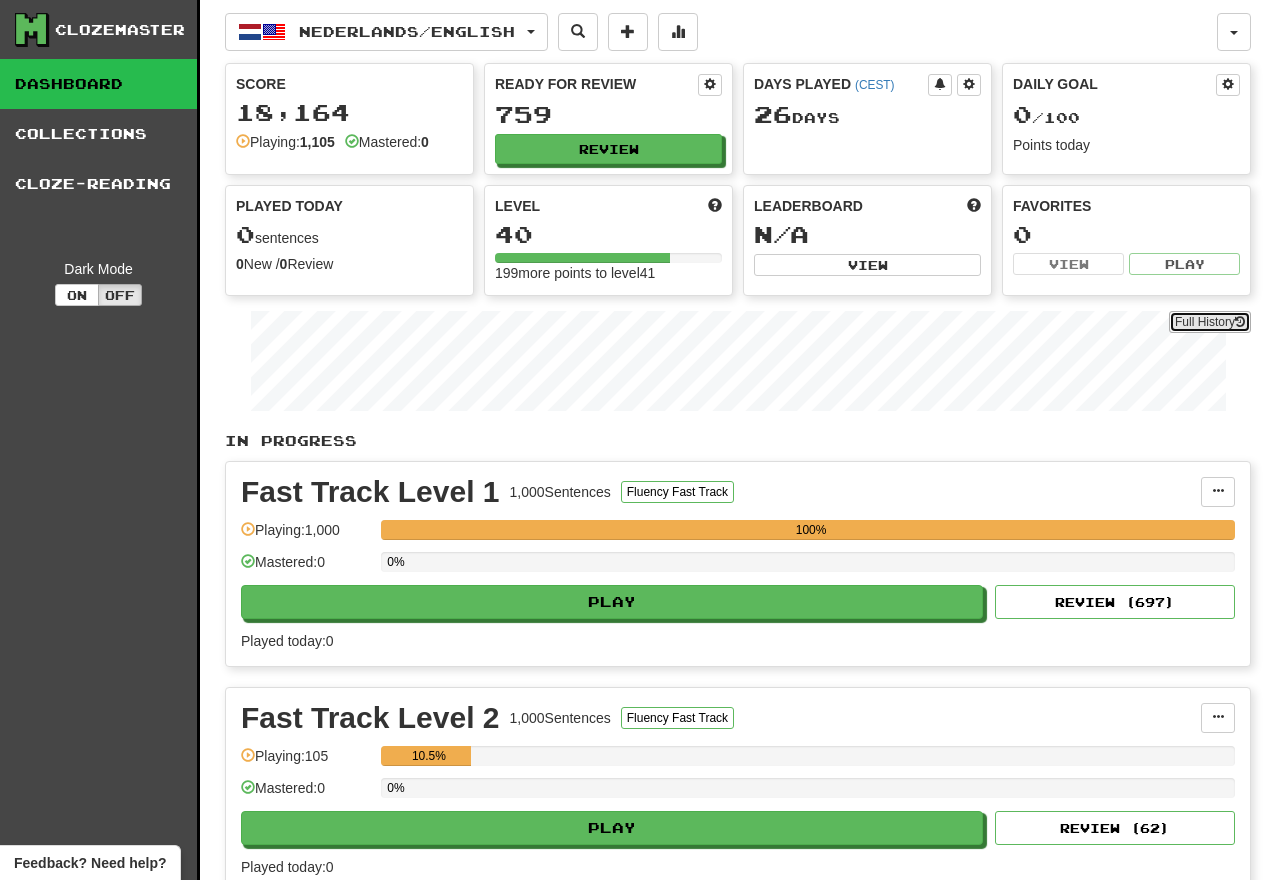 click on "Full History" at bounding box center [1210, 322] 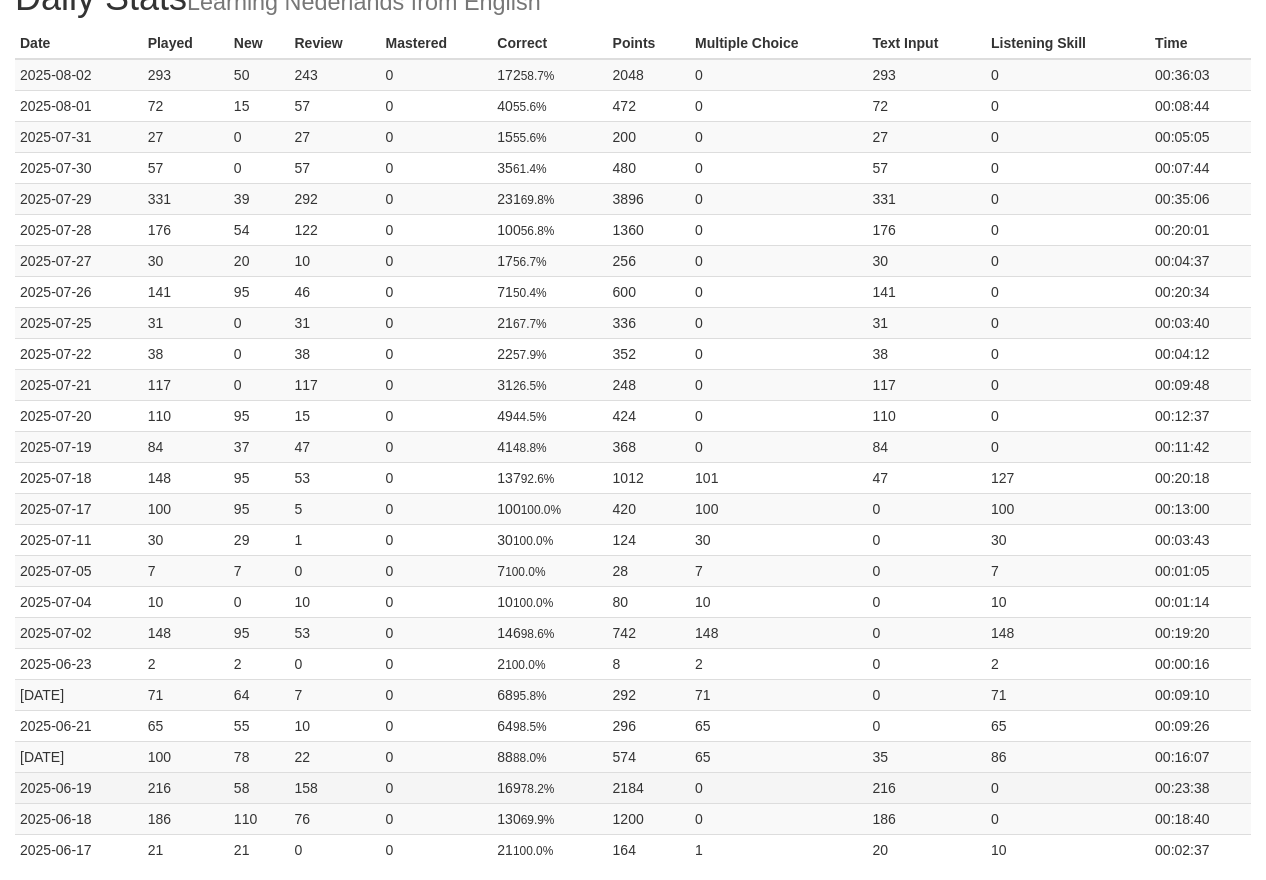 scroll, scrollTop: 0, scrollLeft: 0, axis: both 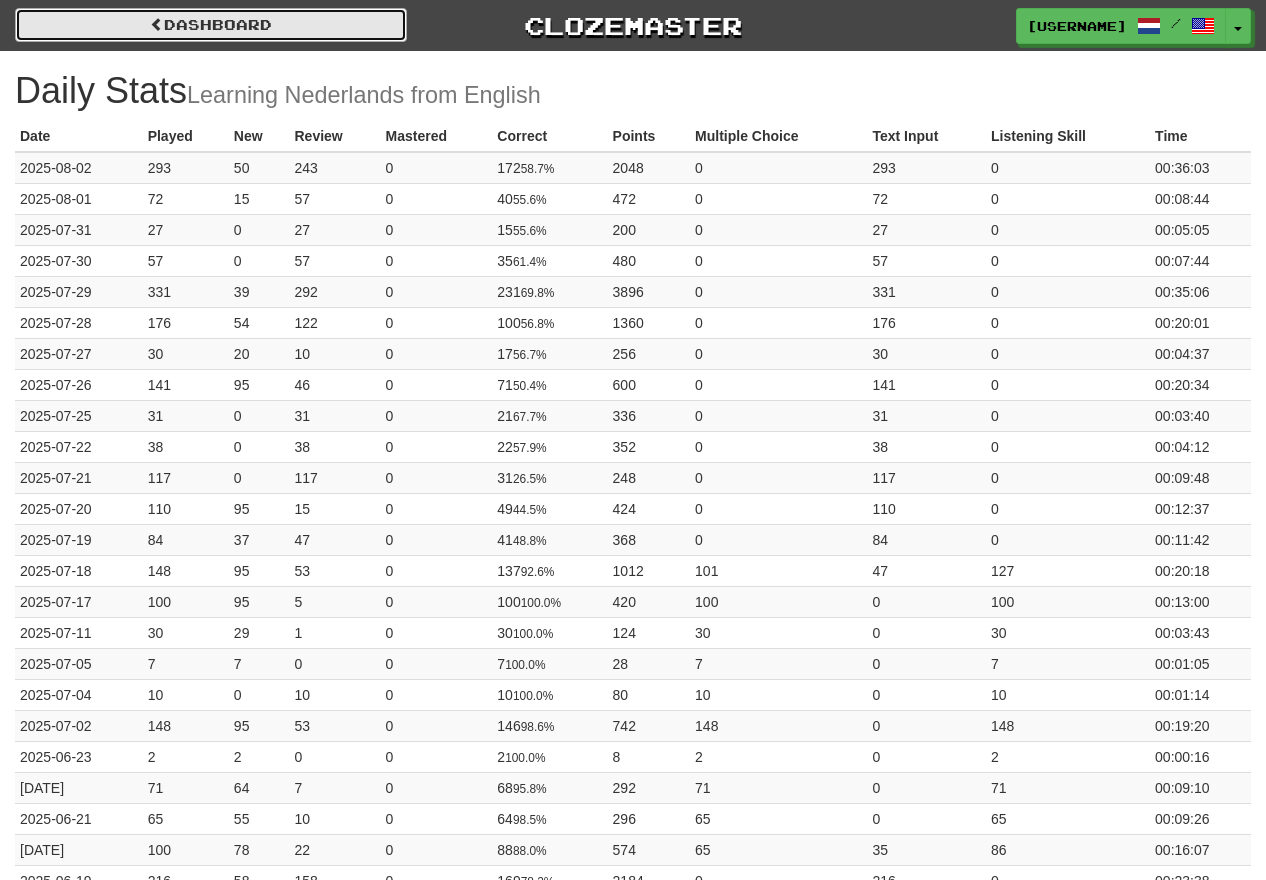 click on "Dashboard" at bounding box center (211, 25) 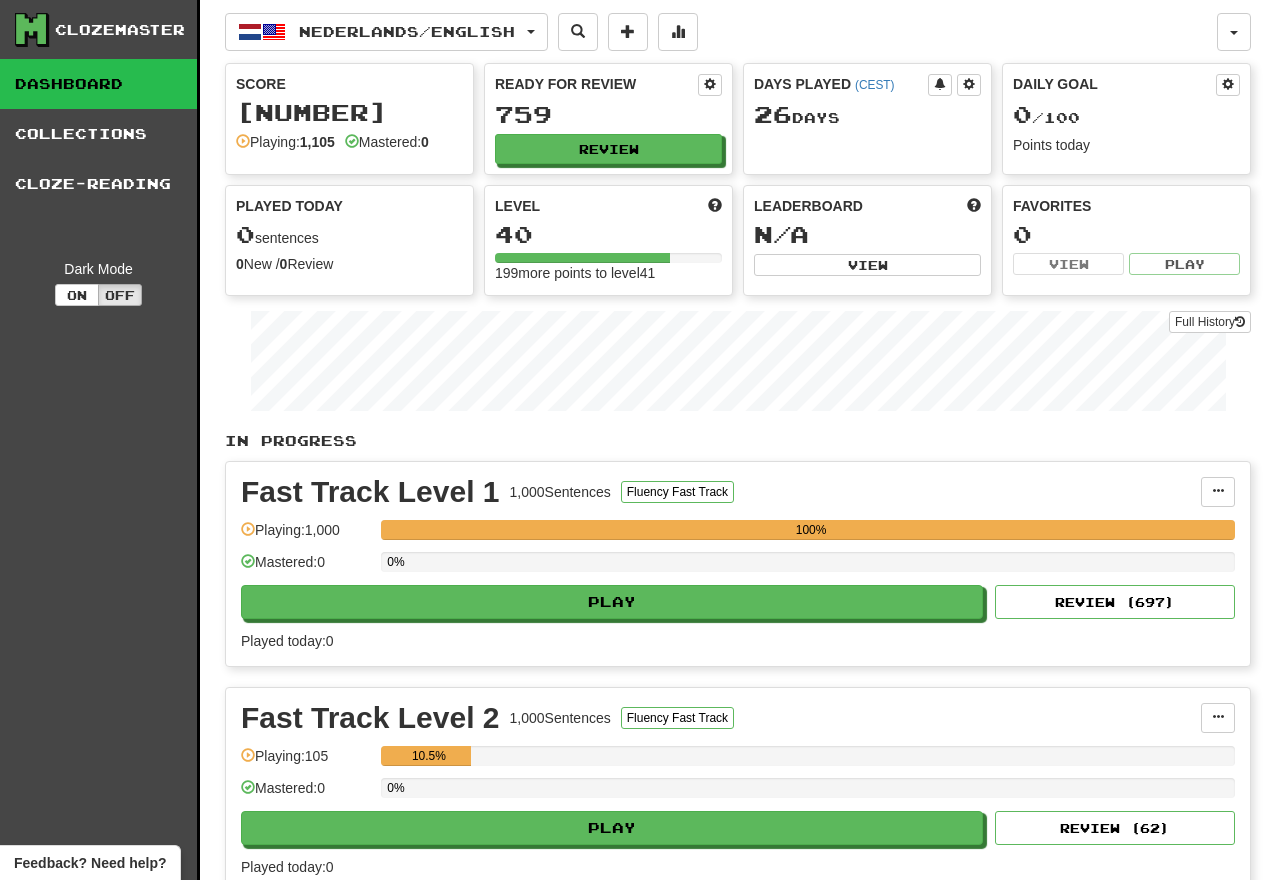 scroll, scrollTop: 0, scrollLeft: 0, axis: both 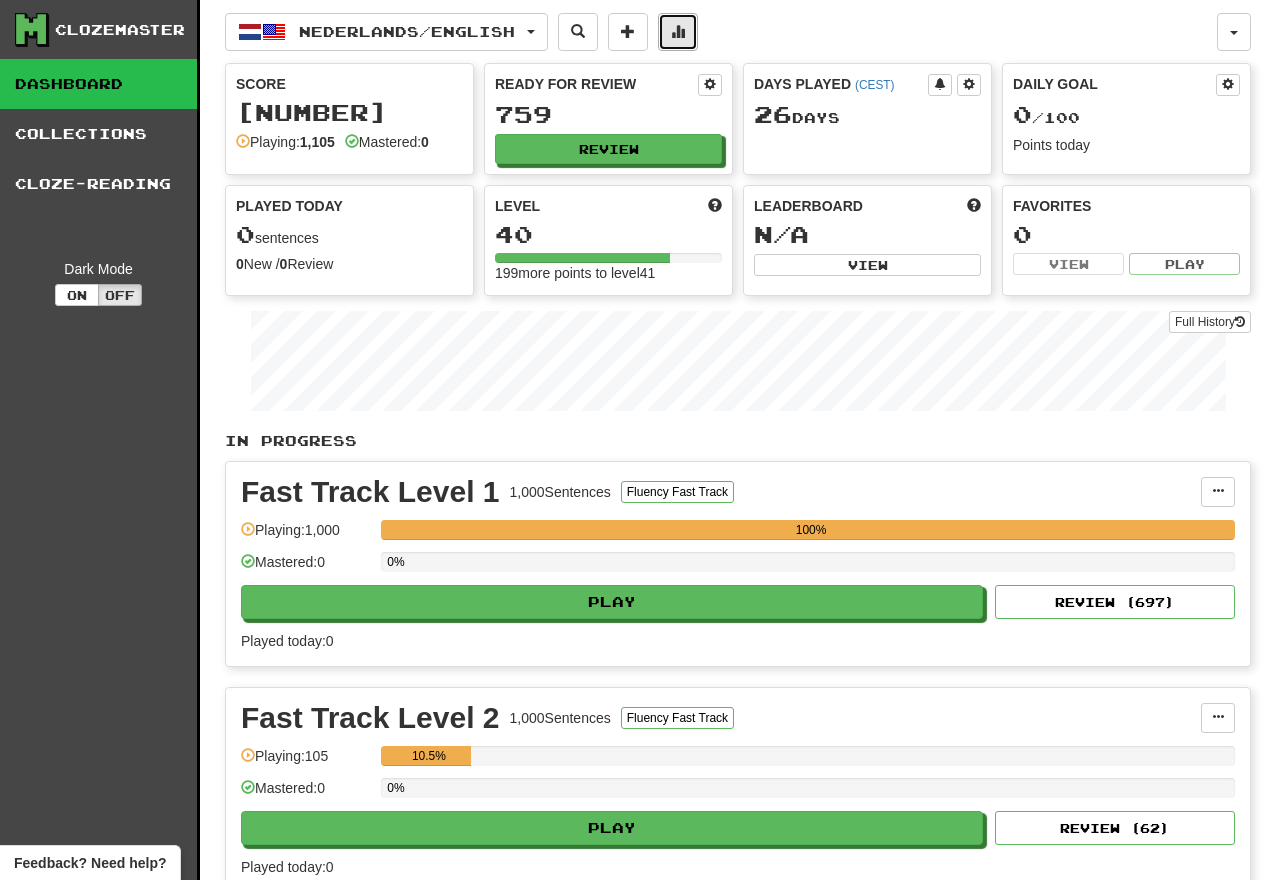 click at bounding box center [678, 31] 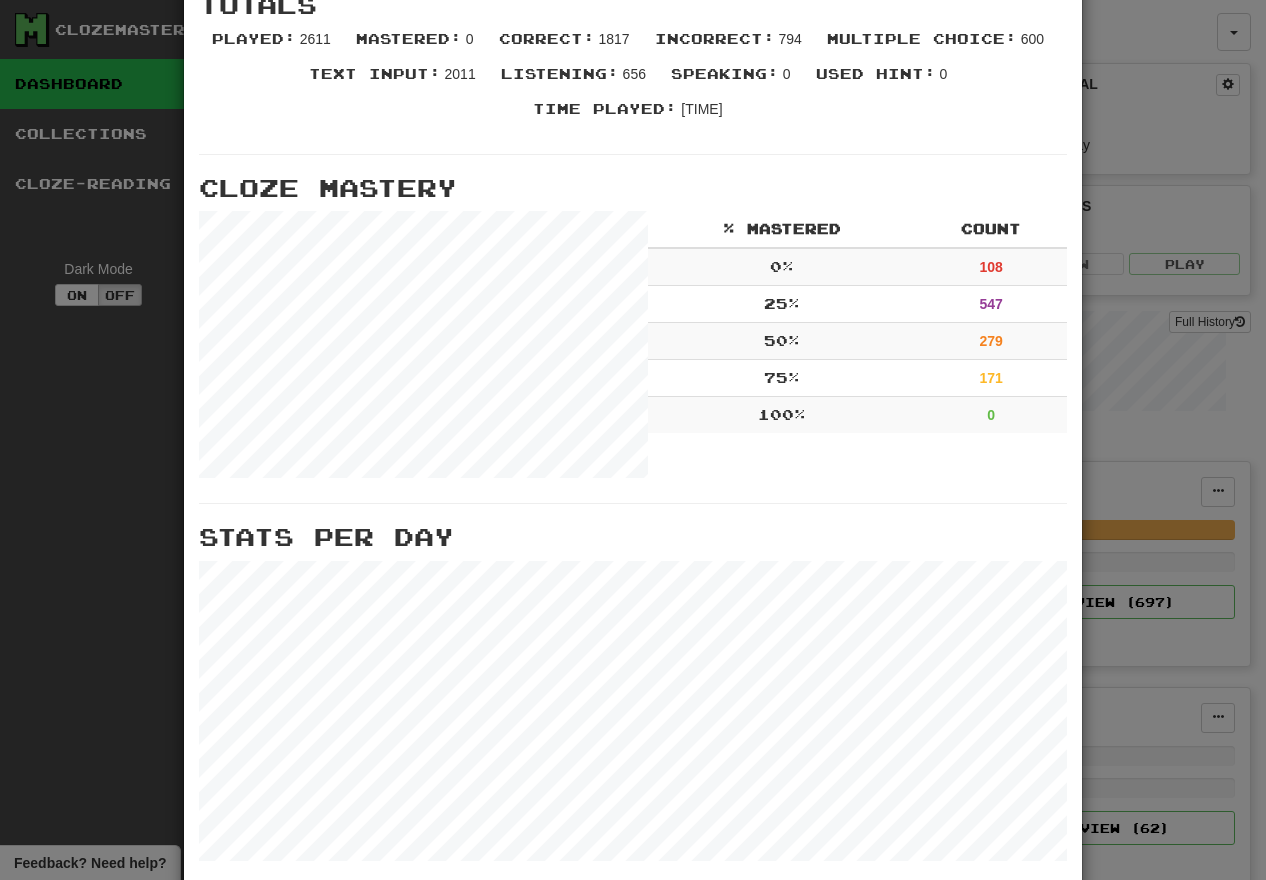scroll, scrollTop: 549, scrollLeft: 0, axis: vertical 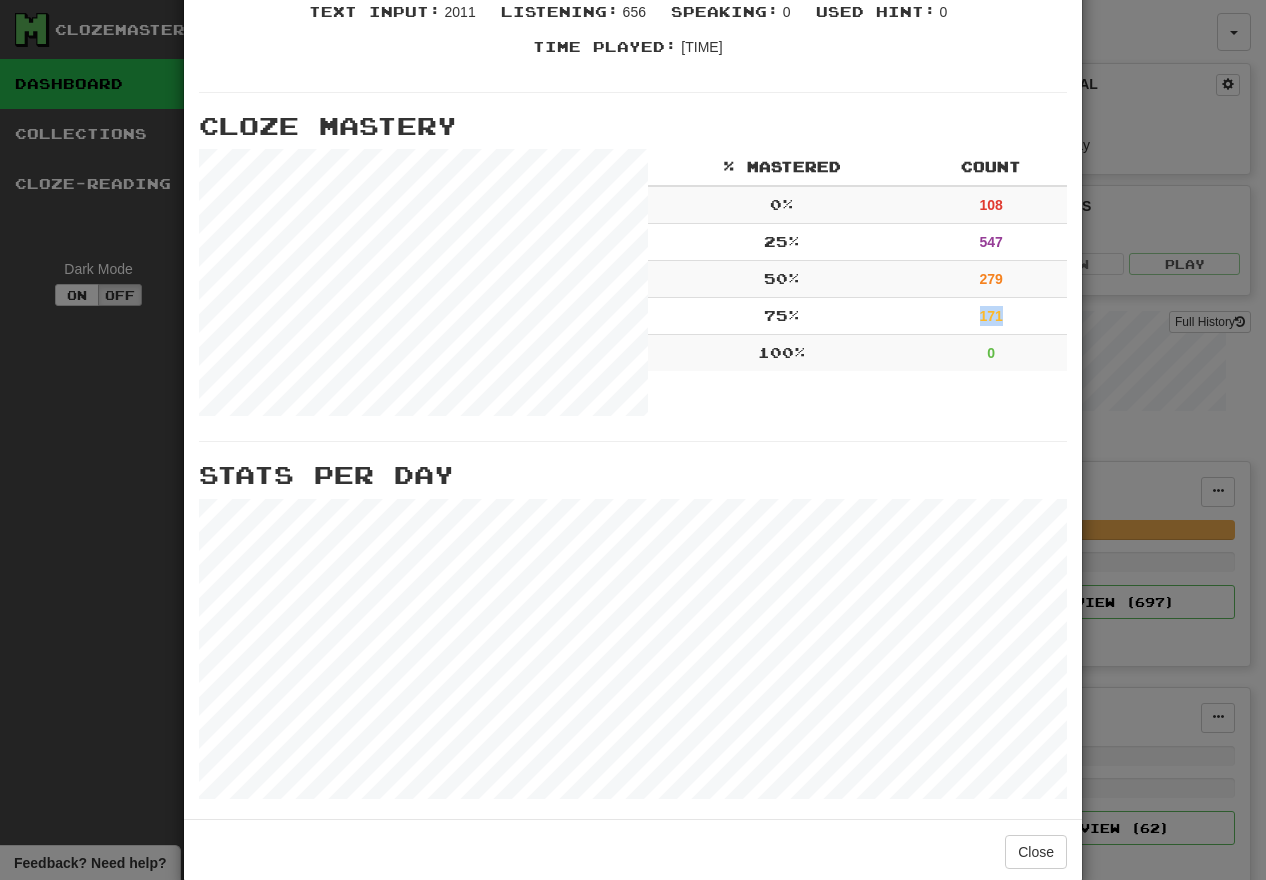 drag, startPoint x: 977, startPoint y: 278, endPoint x: 1019, endPoint y: 278, distance: 42 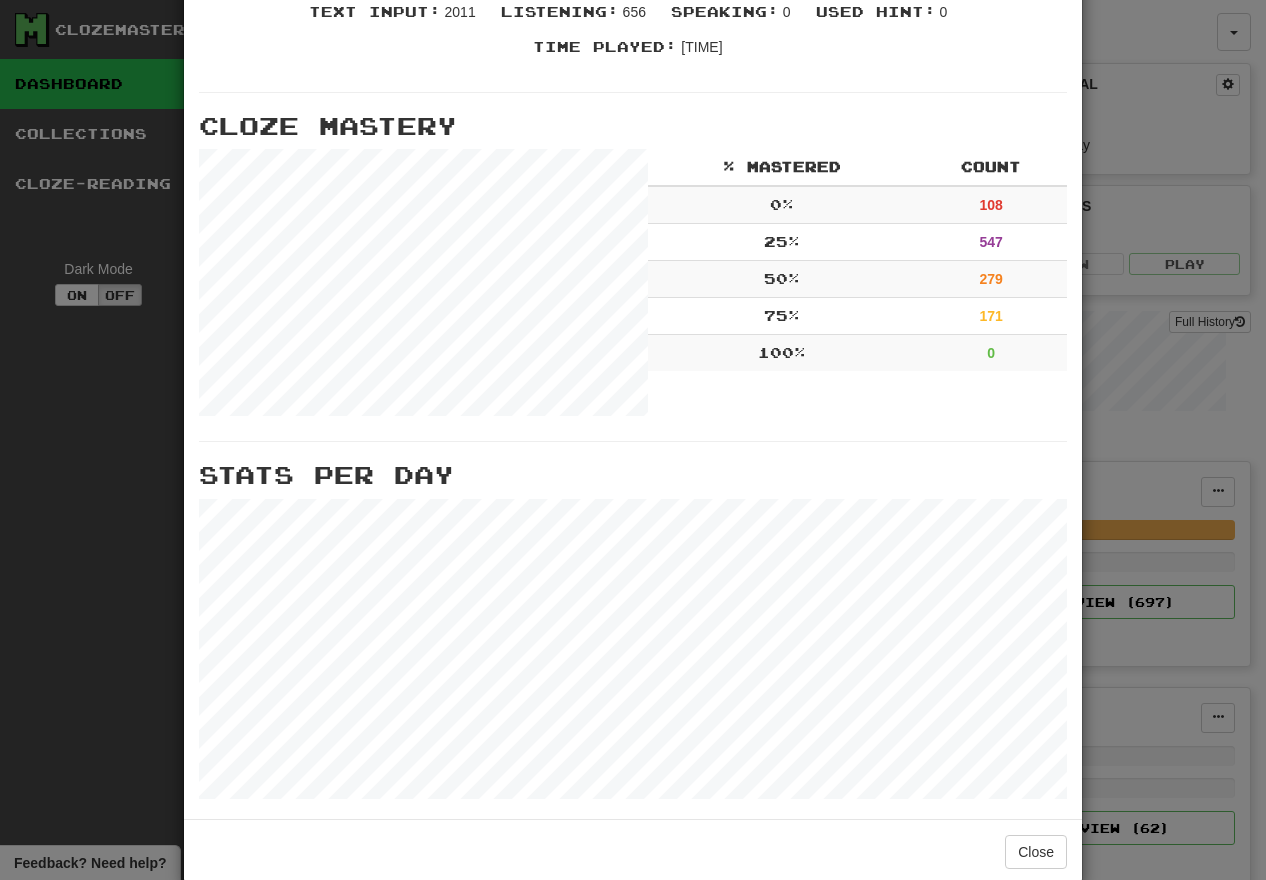 click on "× More Stats Review Forecast Totals Played :   2611 Mastered :   0 Correct :   1817 Incorrect :   794 Multiple Choice :   600 Text Input :   2011 Listening :   656 Speaking :   0 Used Hint :   0 Time Played :   5:18:27 Cloze Mastery % Mastered Count 0 % 108 25 % 547 50 % 279 75 % 171 100 % 0 Stats Per Day Close" at bounding box center [633, 440] 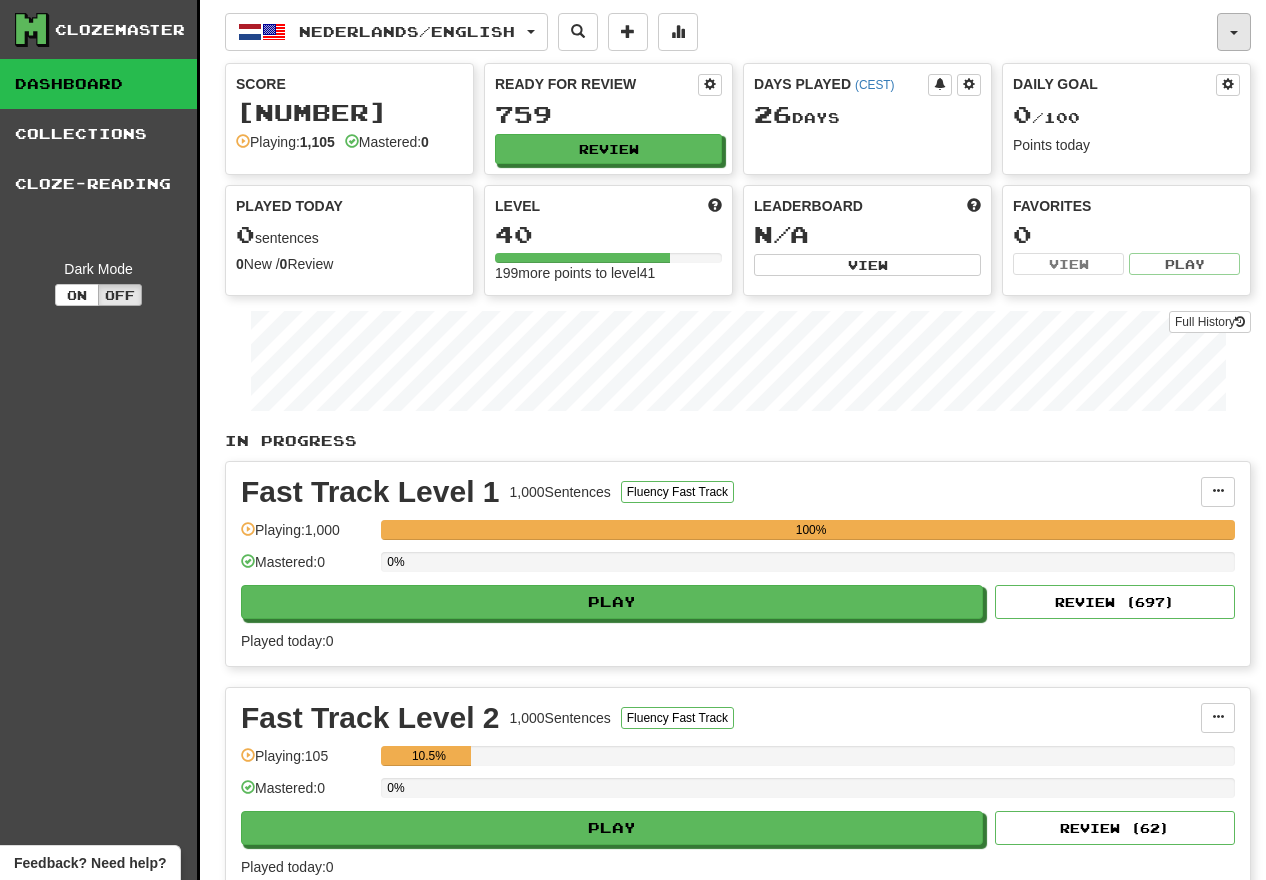 click at bounding box center (1234, 32) 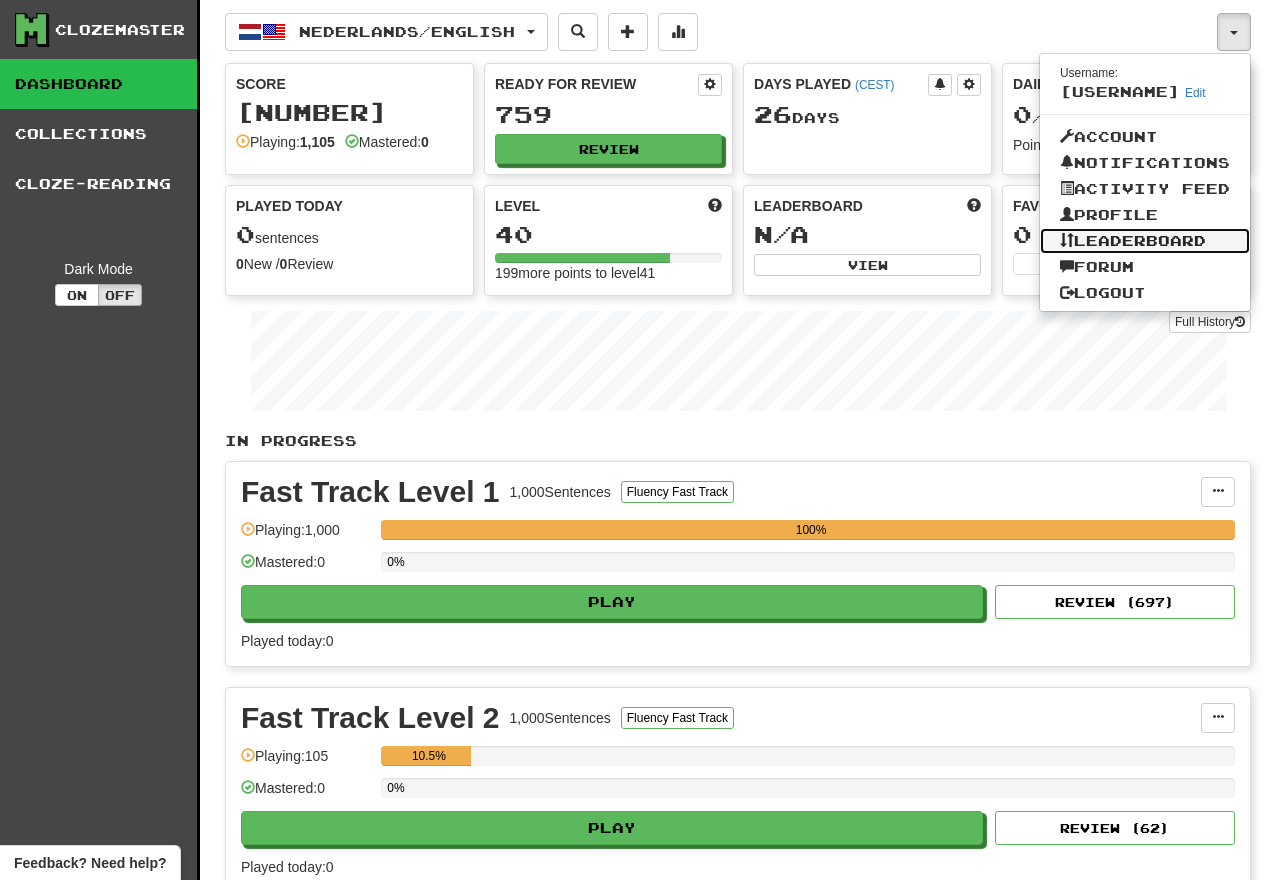 click on "Leaderboard" at bounding box center (1145, 241) 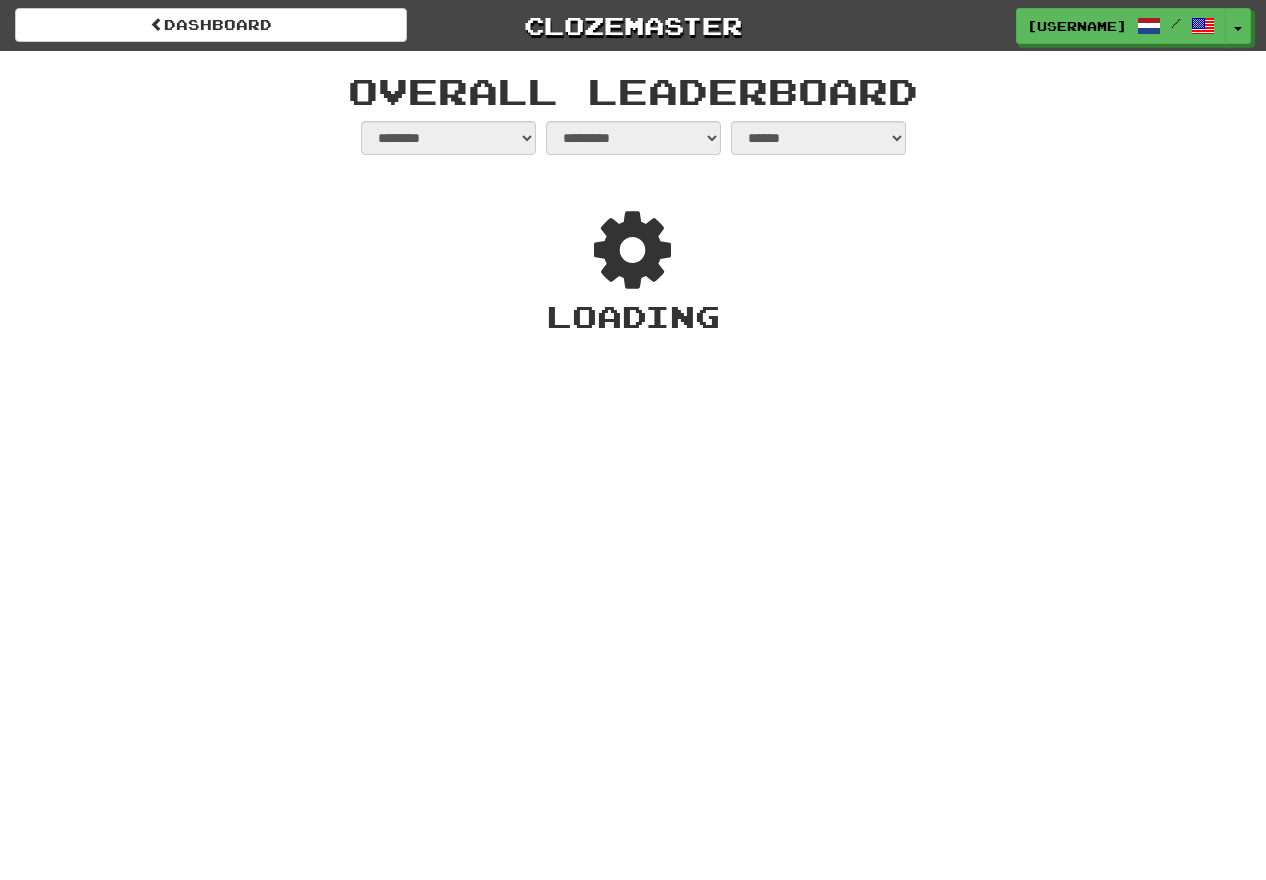 select on "**********" 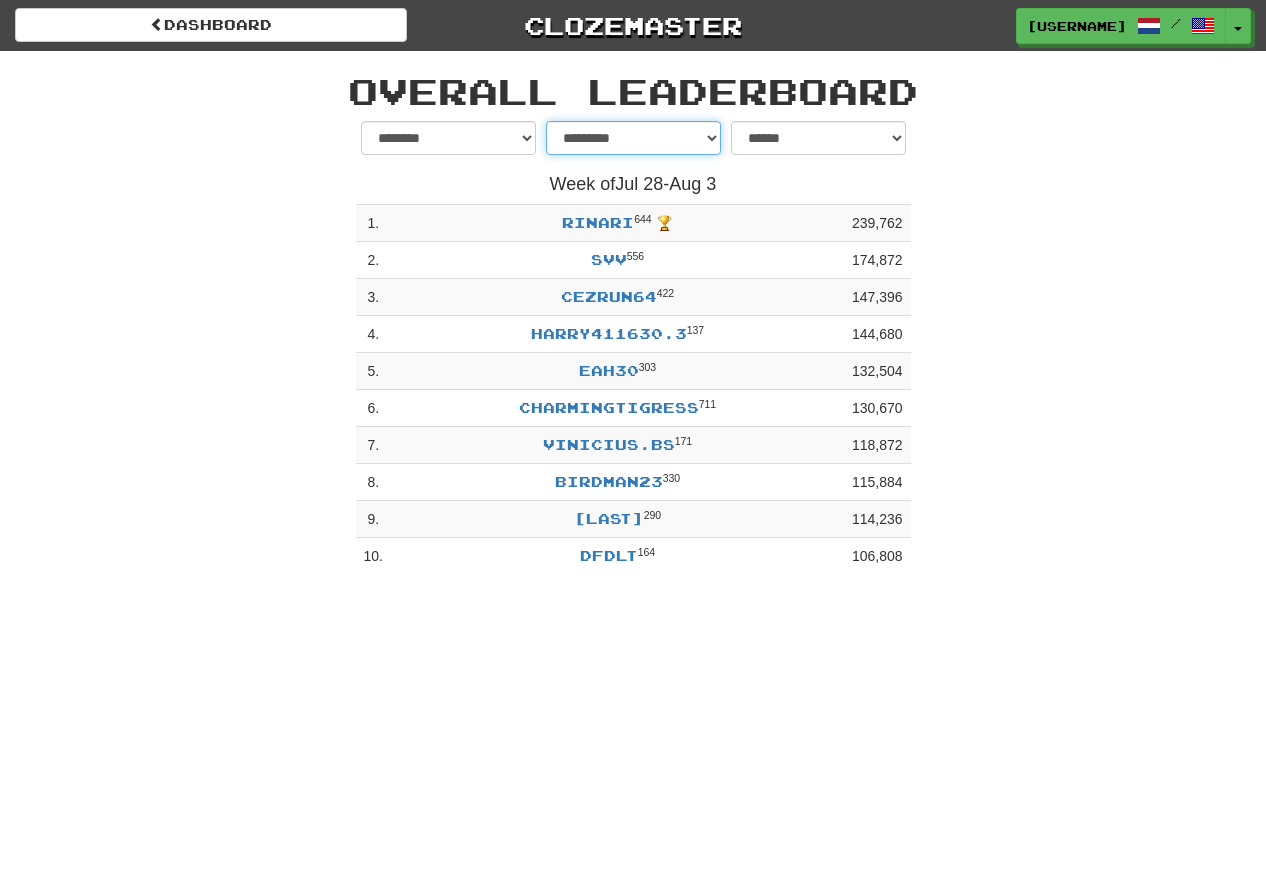 click on "**********" at bounding box center [633, 138] 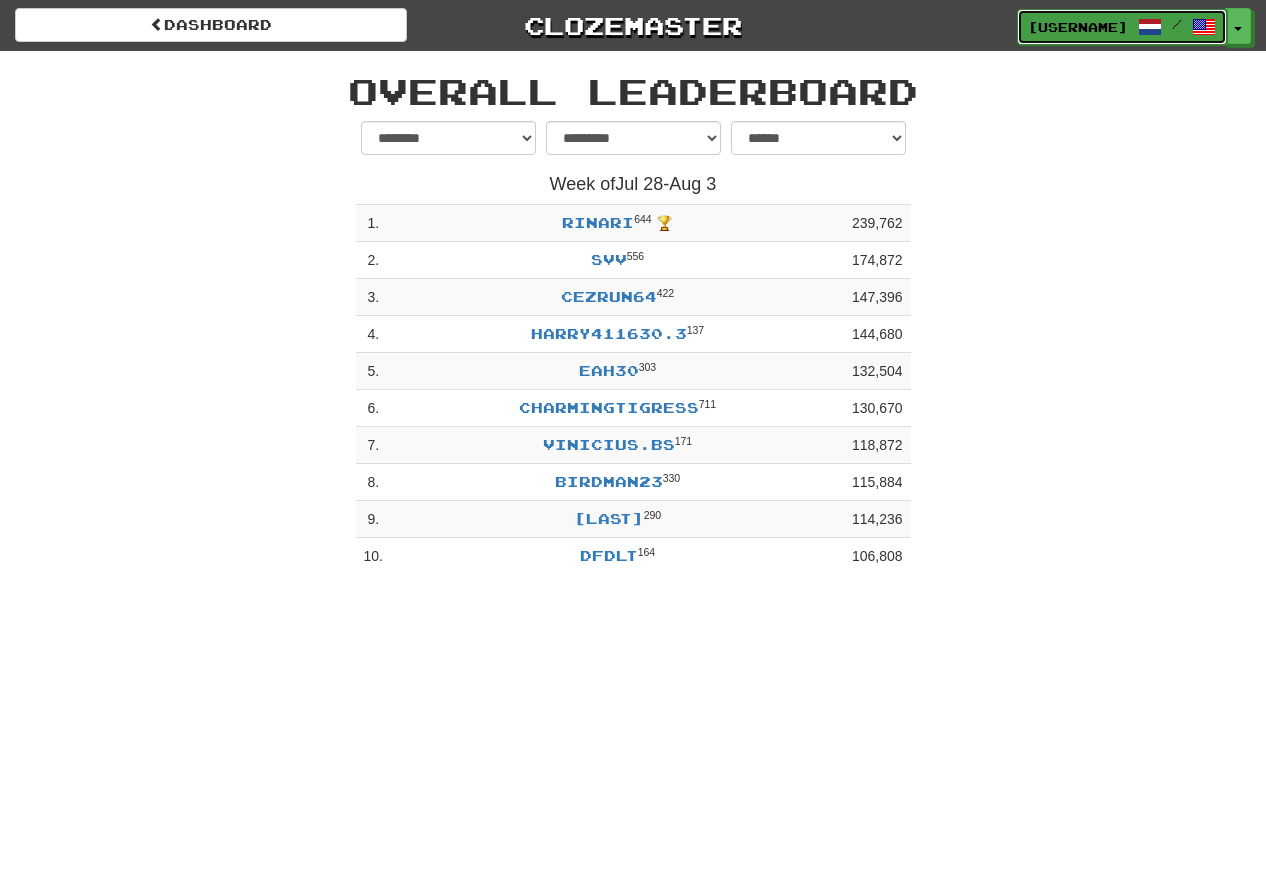 click on "[USERNAME]" at bounding box center (1078, 27) 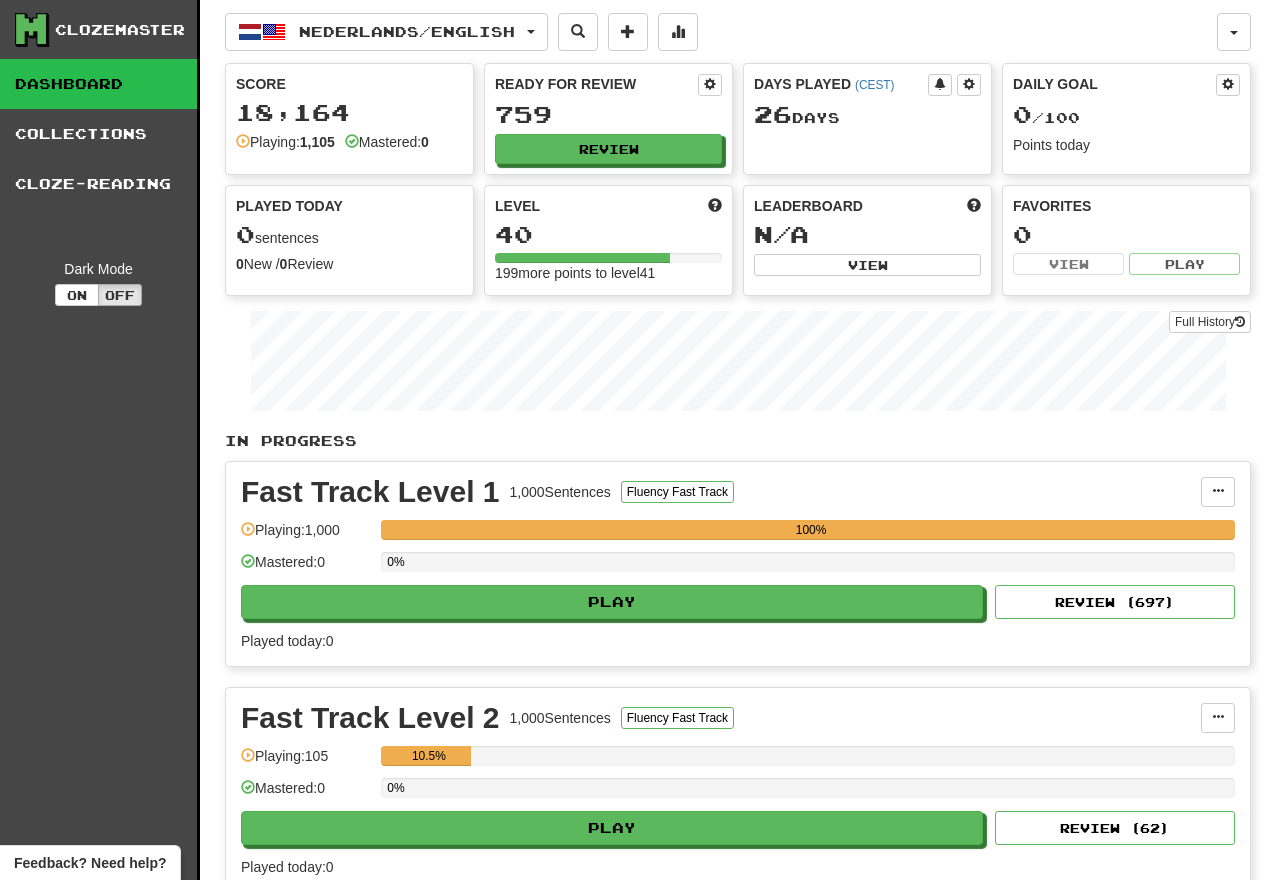 scroll, scrollTop: 0, scrollLeft: 0, axis: both 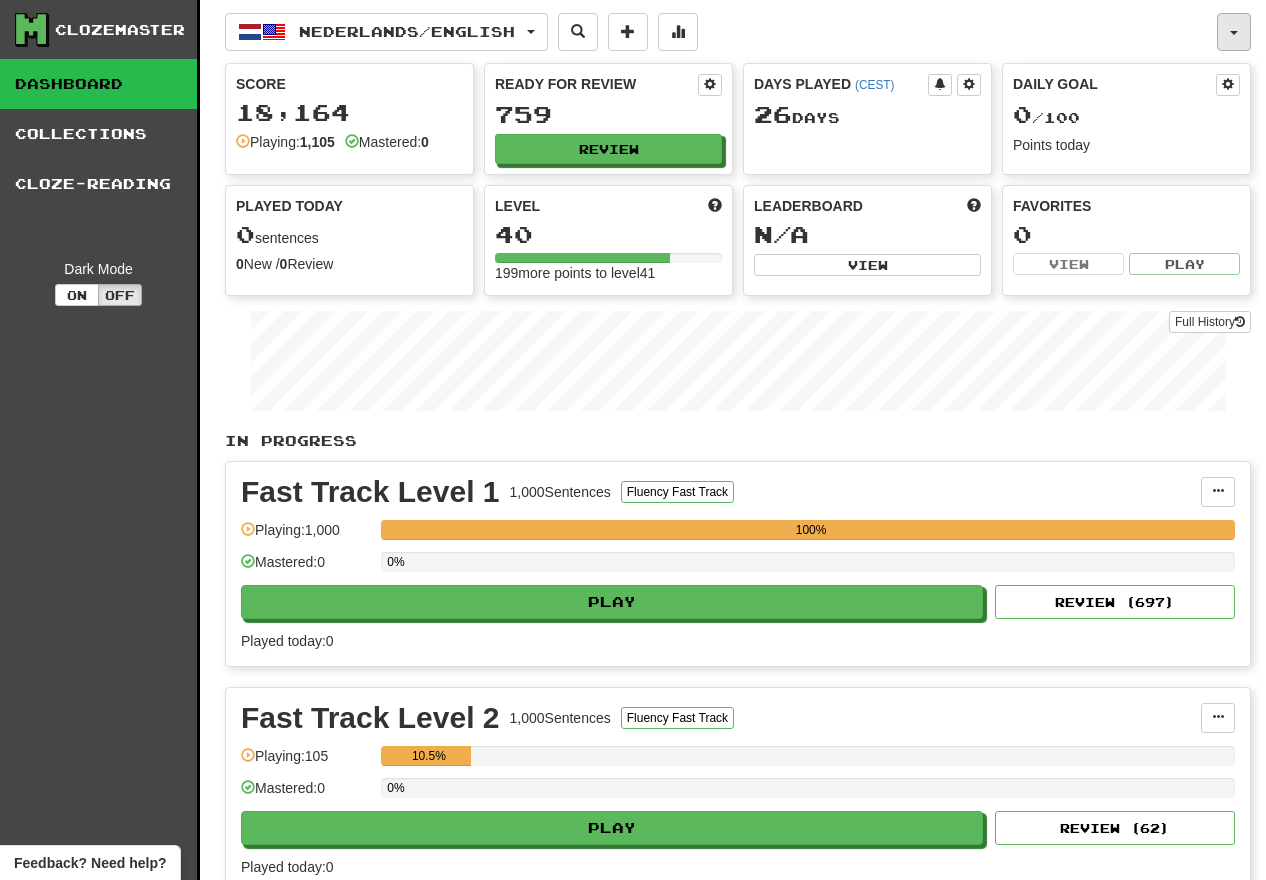 click at bounding box center (1234, 32) 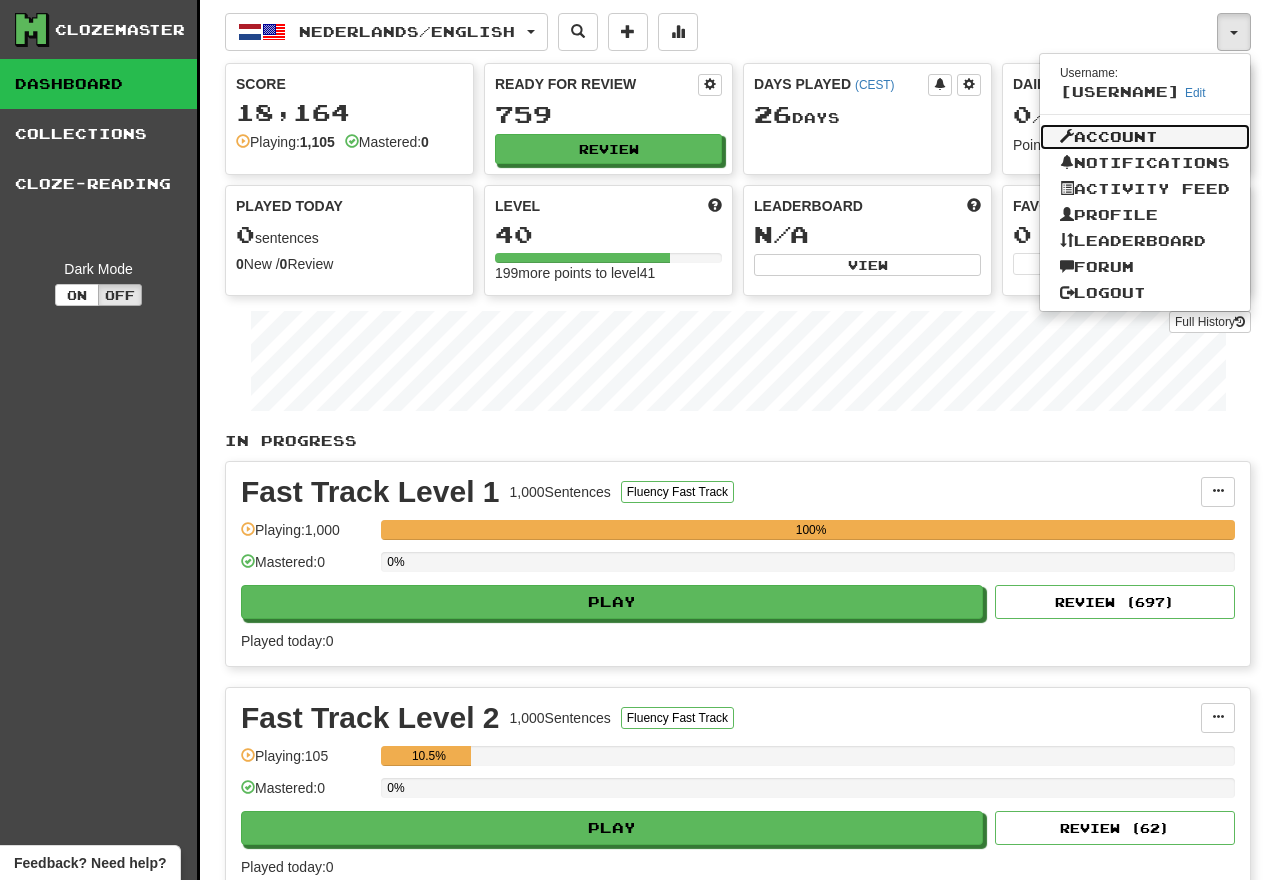 click on "Account" at bounding box center (1145, 137) 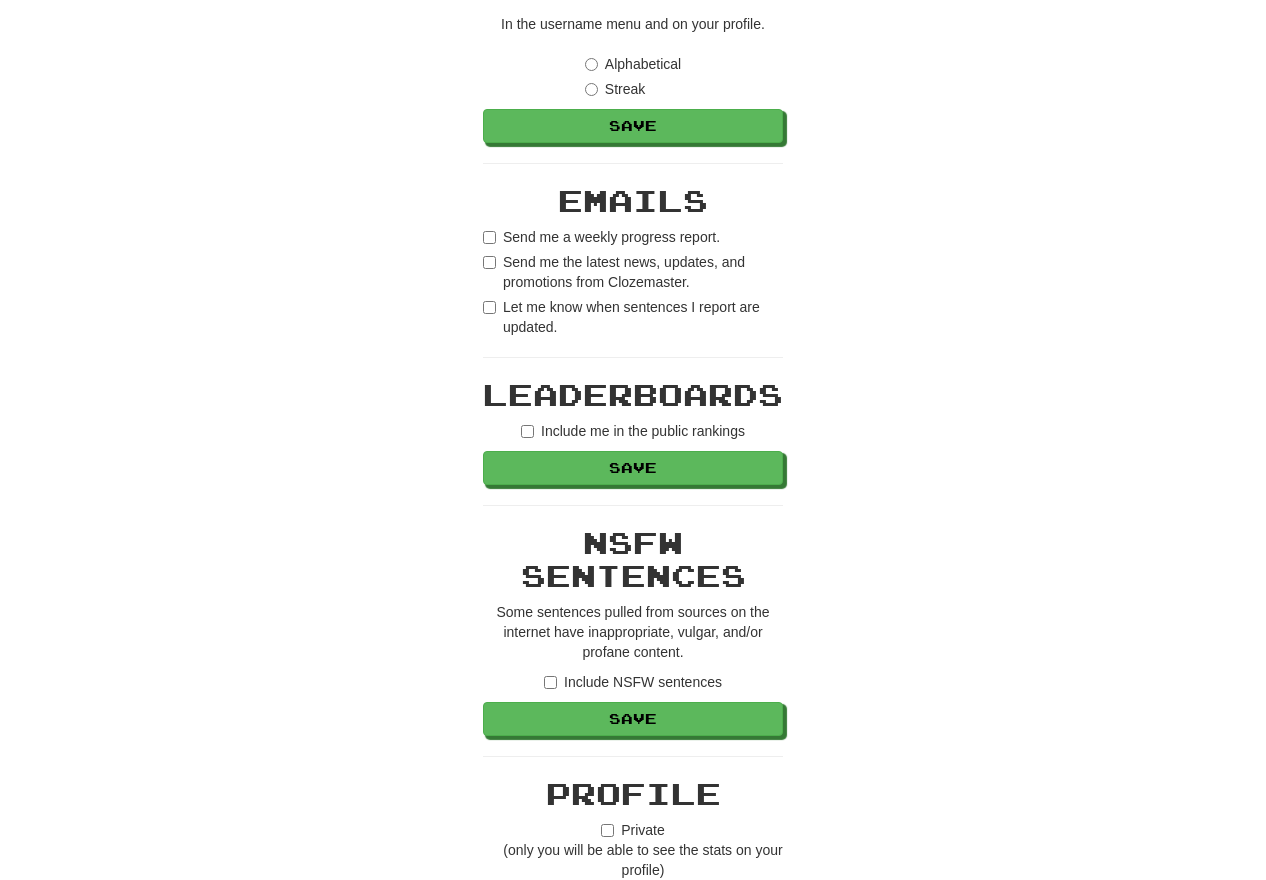 scroll, scrollTop: 1254, scrollLeft: 0, axis: vertical 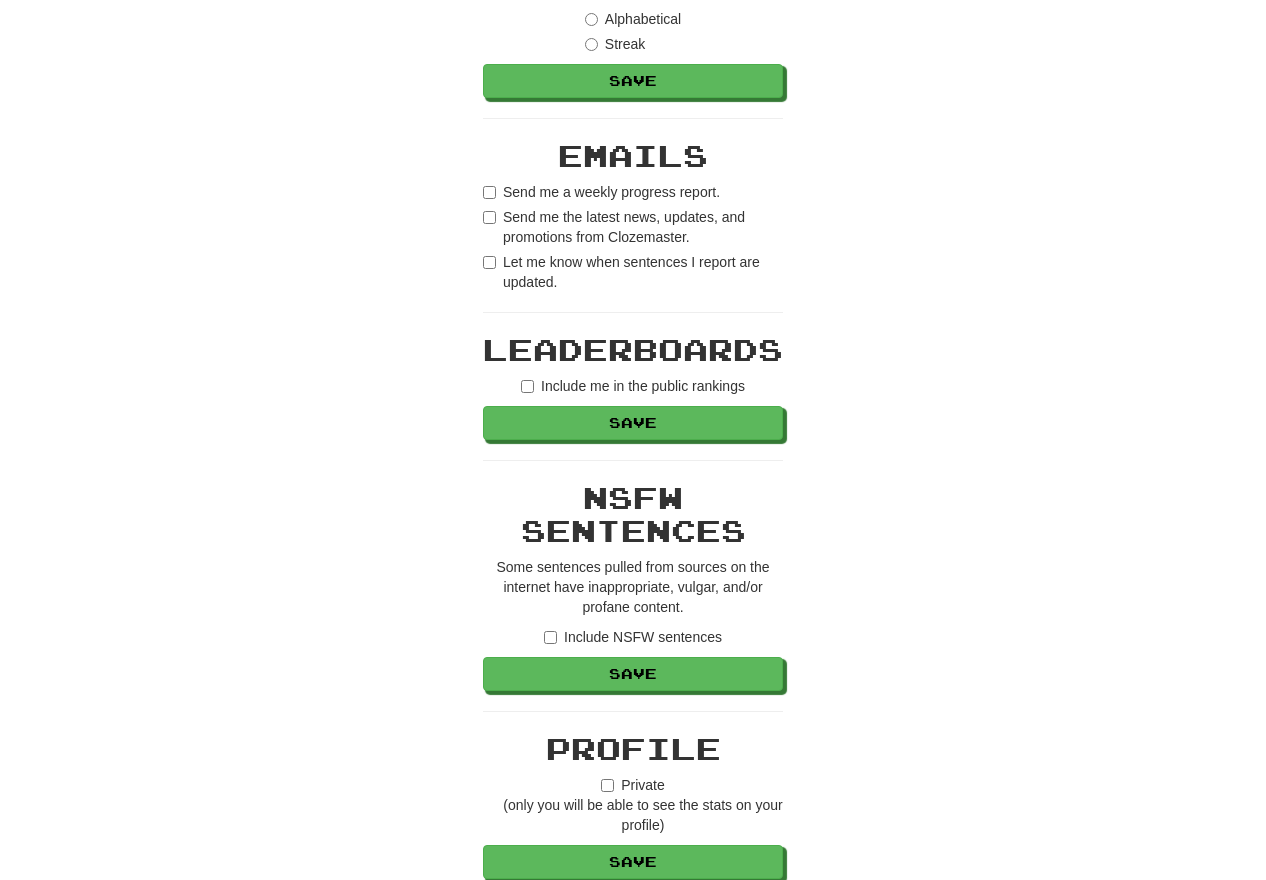 click on "Include me in the public rankings" at bounding box center [633, 386] 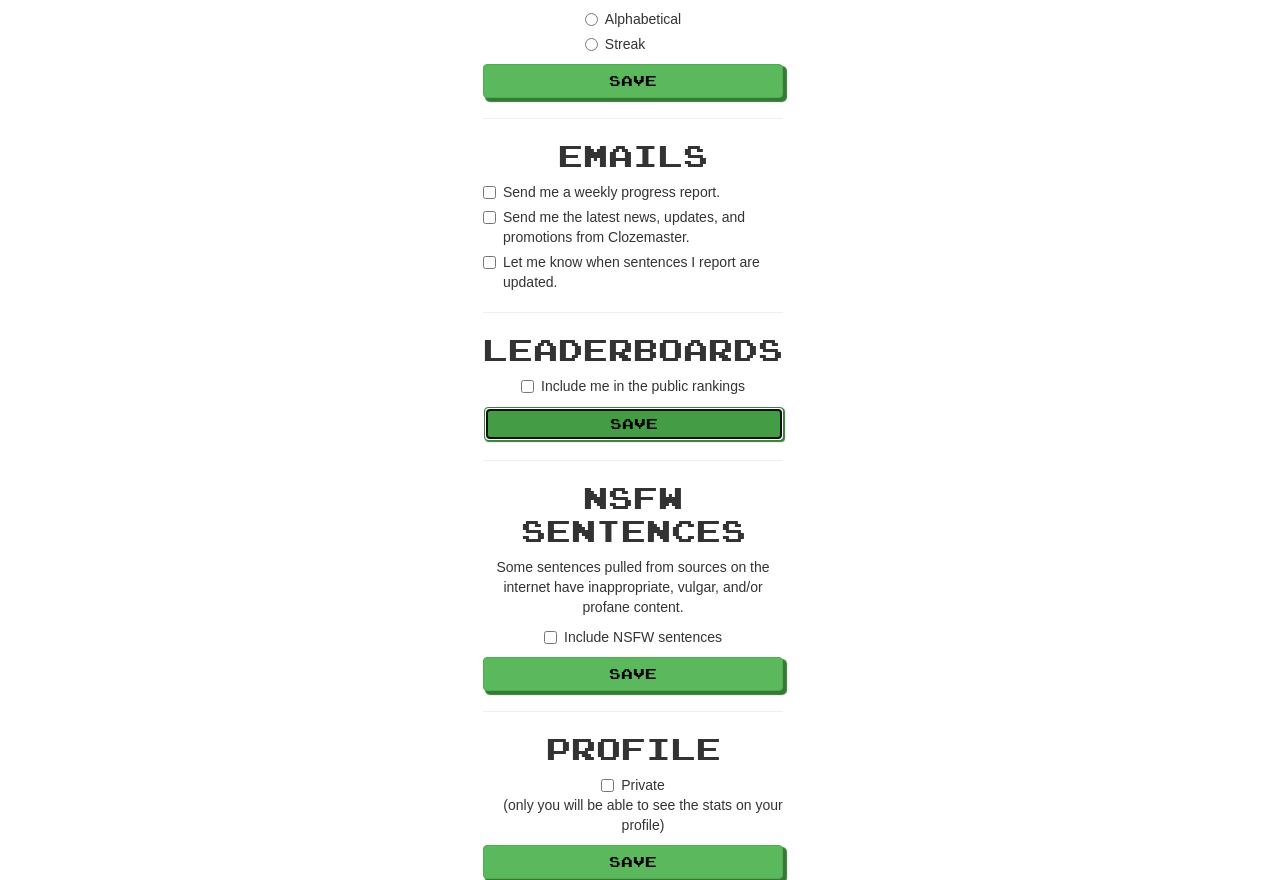 click on "Save" at bounding box center (634, 424) 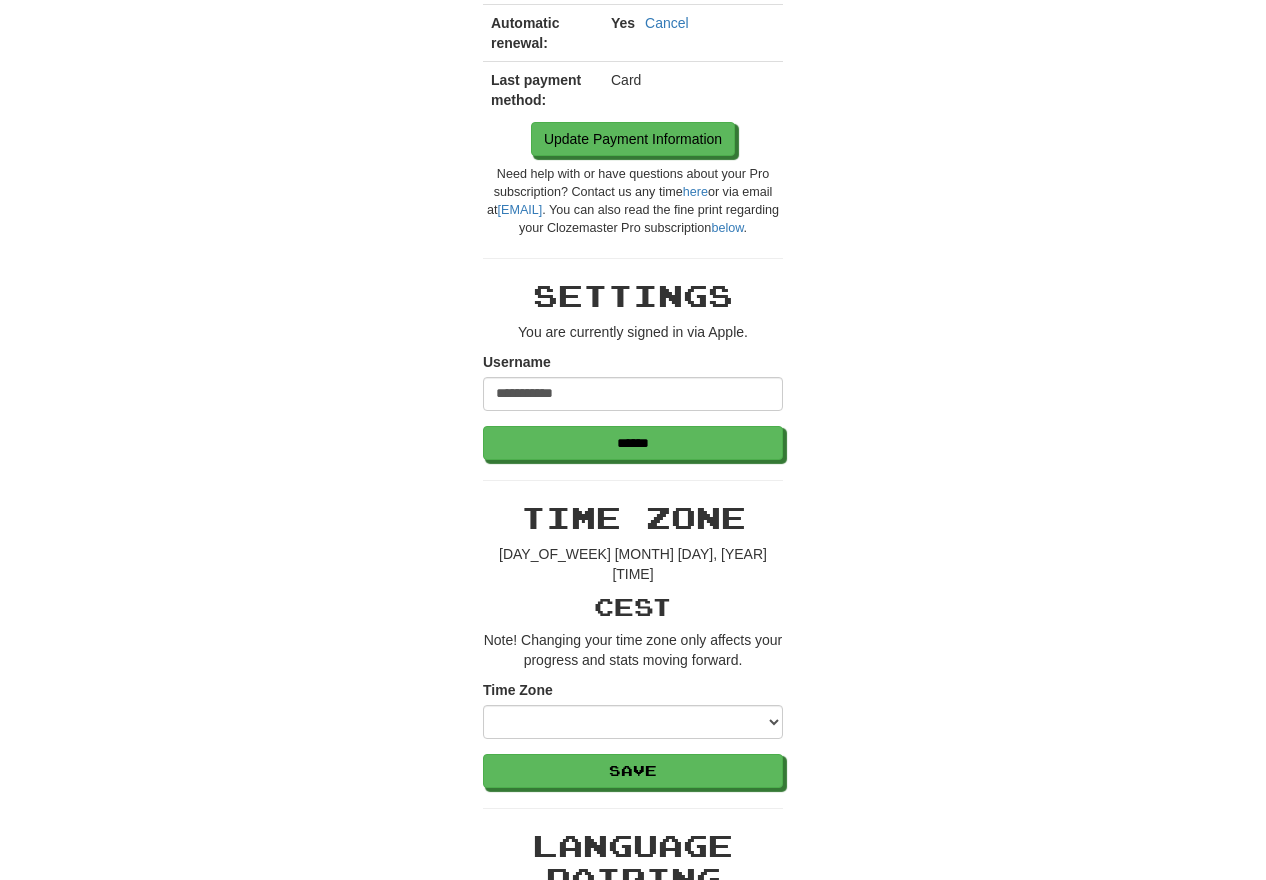 scroll, scrollTop: 0, scrollLeft: 0, axis: both 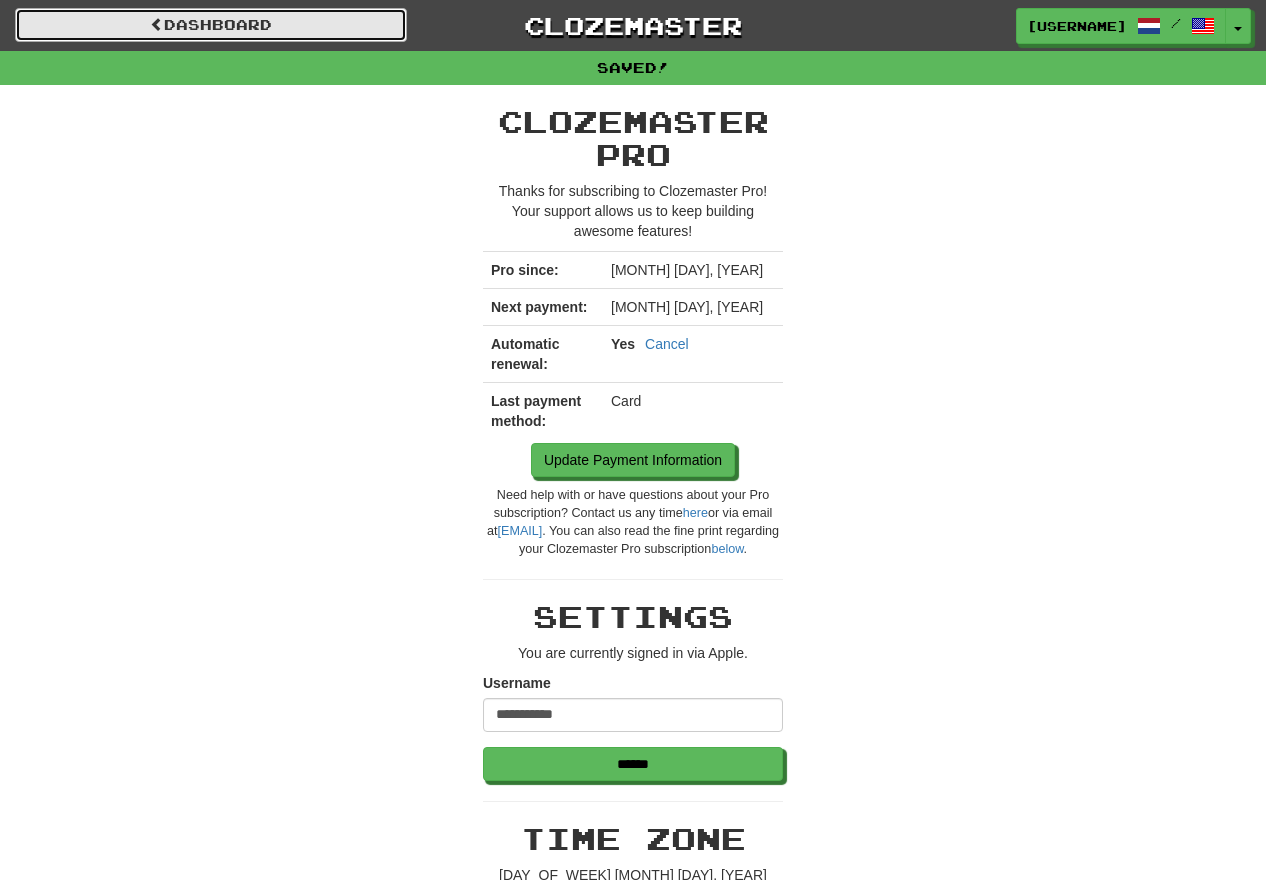 click on "Dashboard" at bounding box center (211, 25) 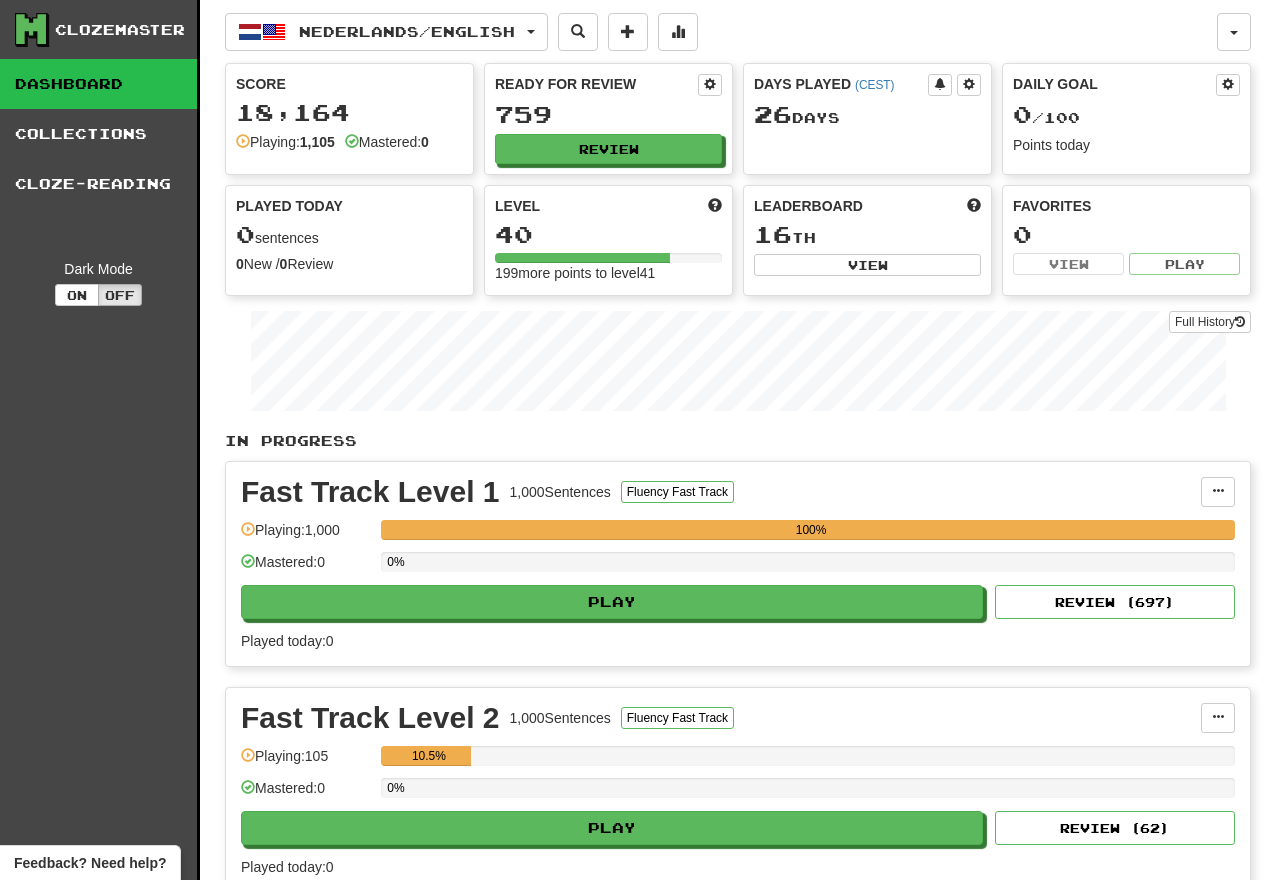 scroll, scrollTop: 0, scrollLeft: 0, axis: both 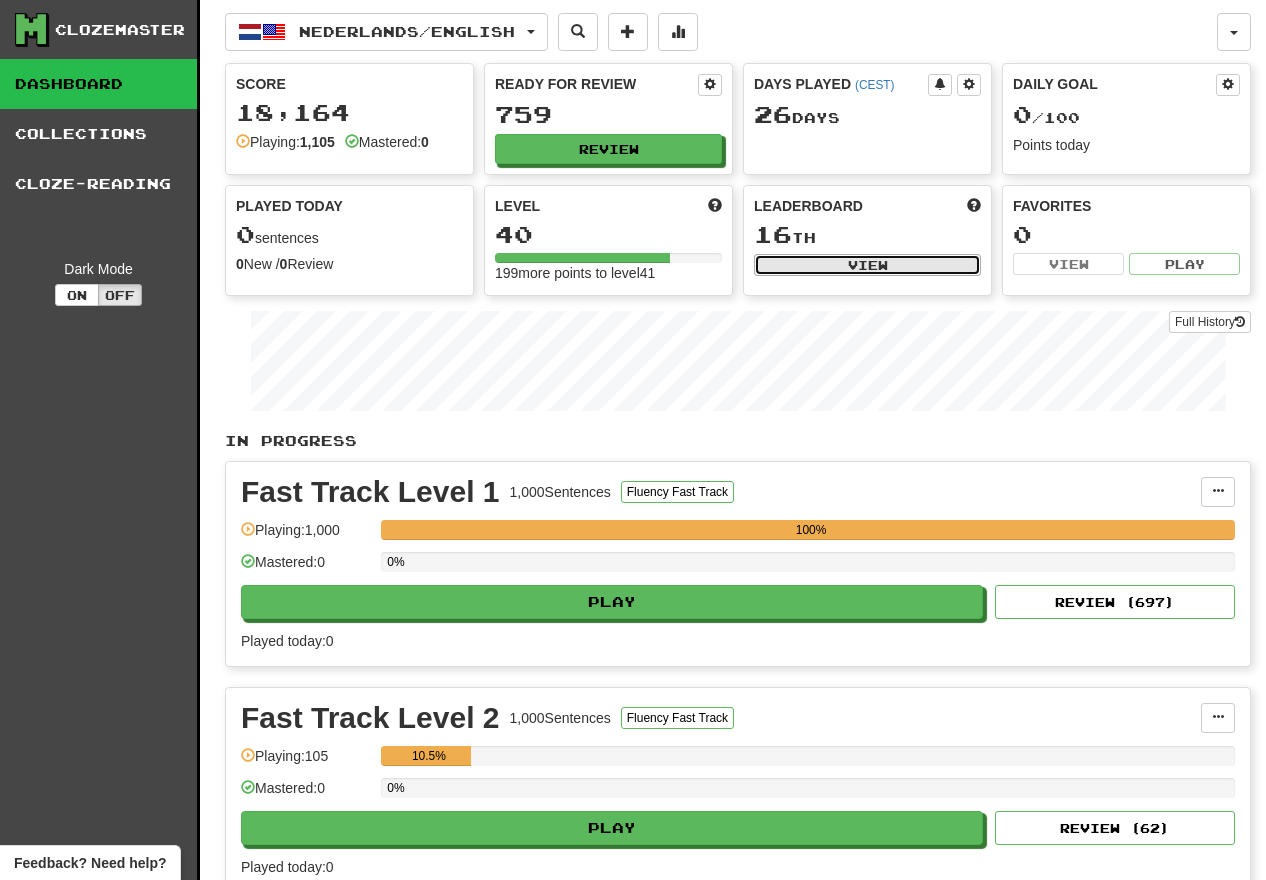 click on "View" at bounding box center (867, 265) 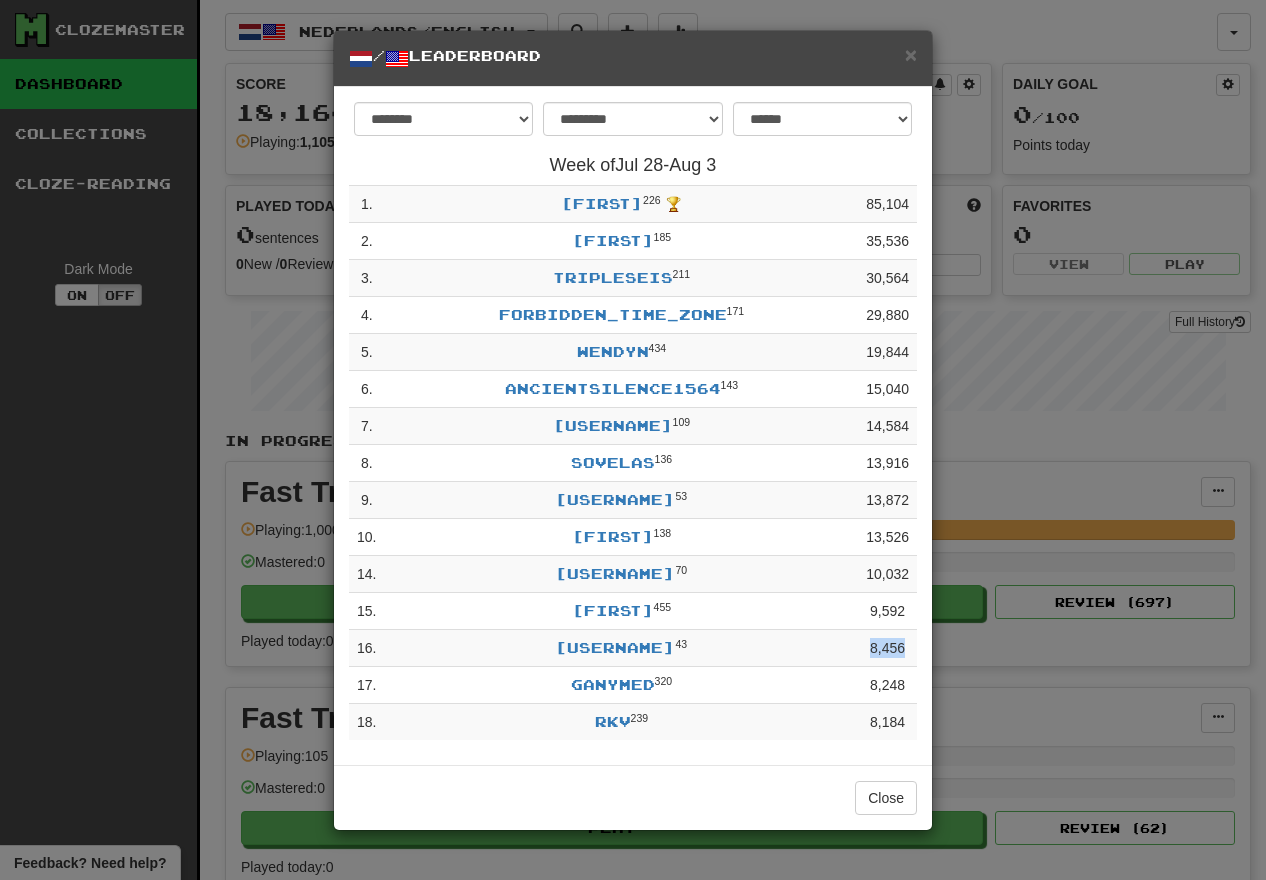 drag, startPoint x: 869, startPoint y: 657, endPoint x: 912, endPoint y: 655, distance: 43.046486 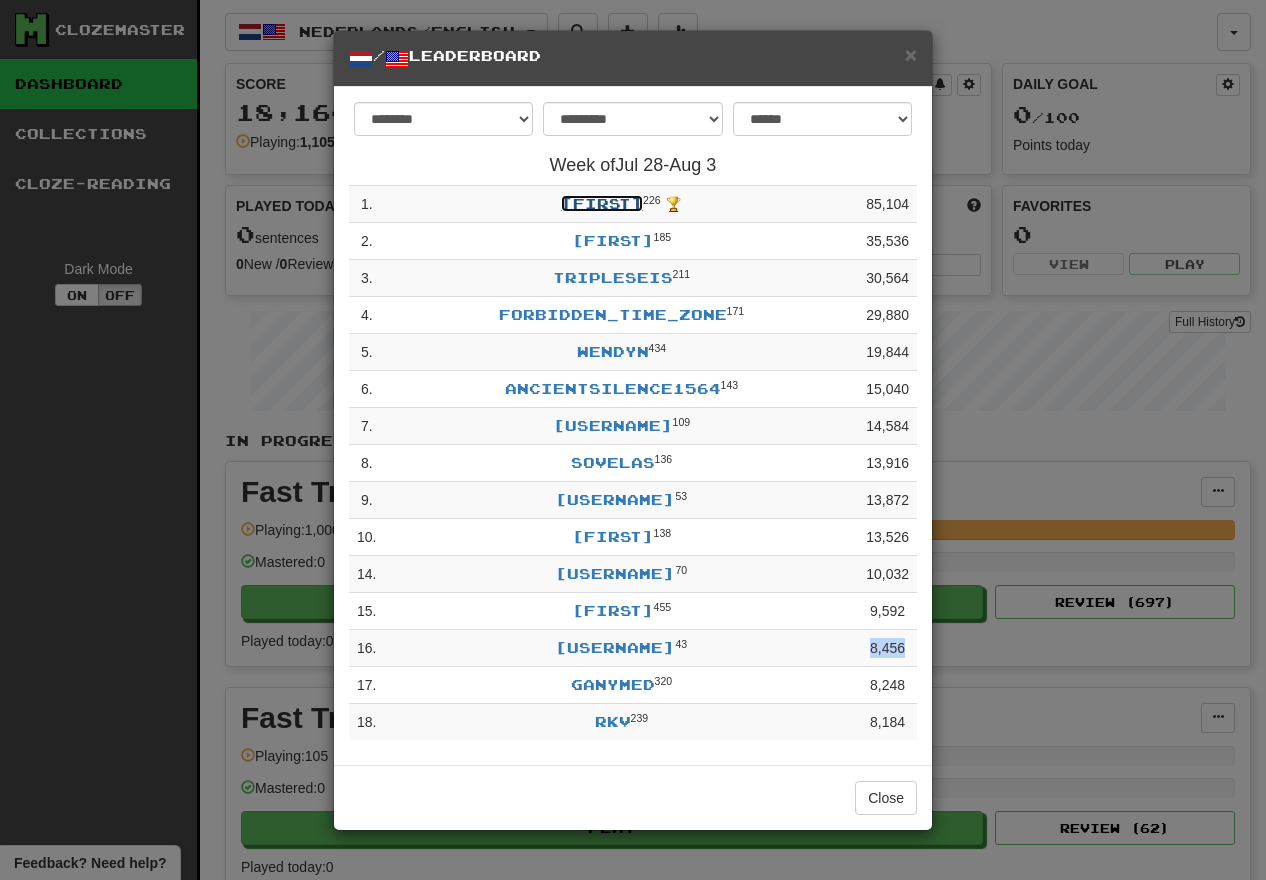 click on "[FIRST]" at bounding box center (602, 203) 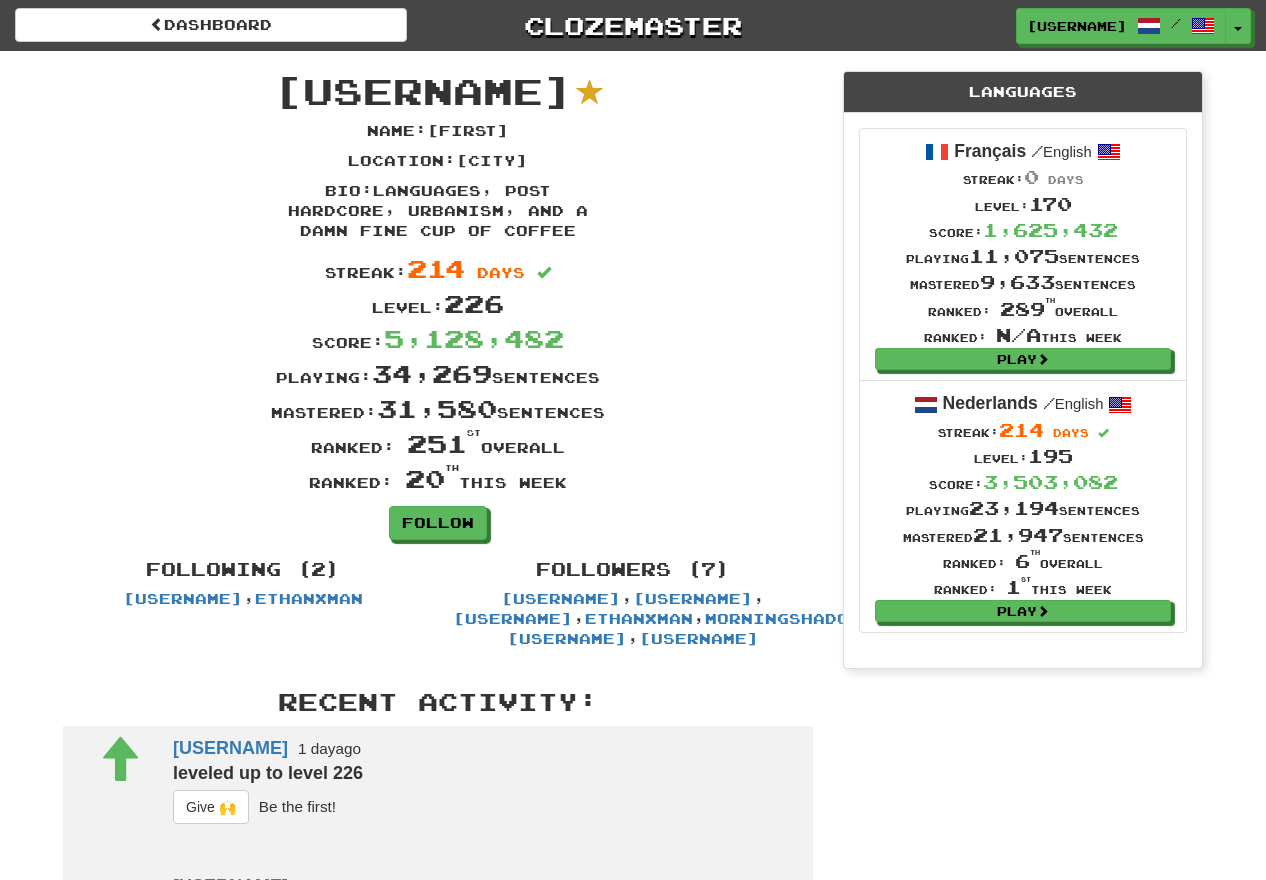 scroll, scrollTop: 0, scrollLeft: 0, axis: both 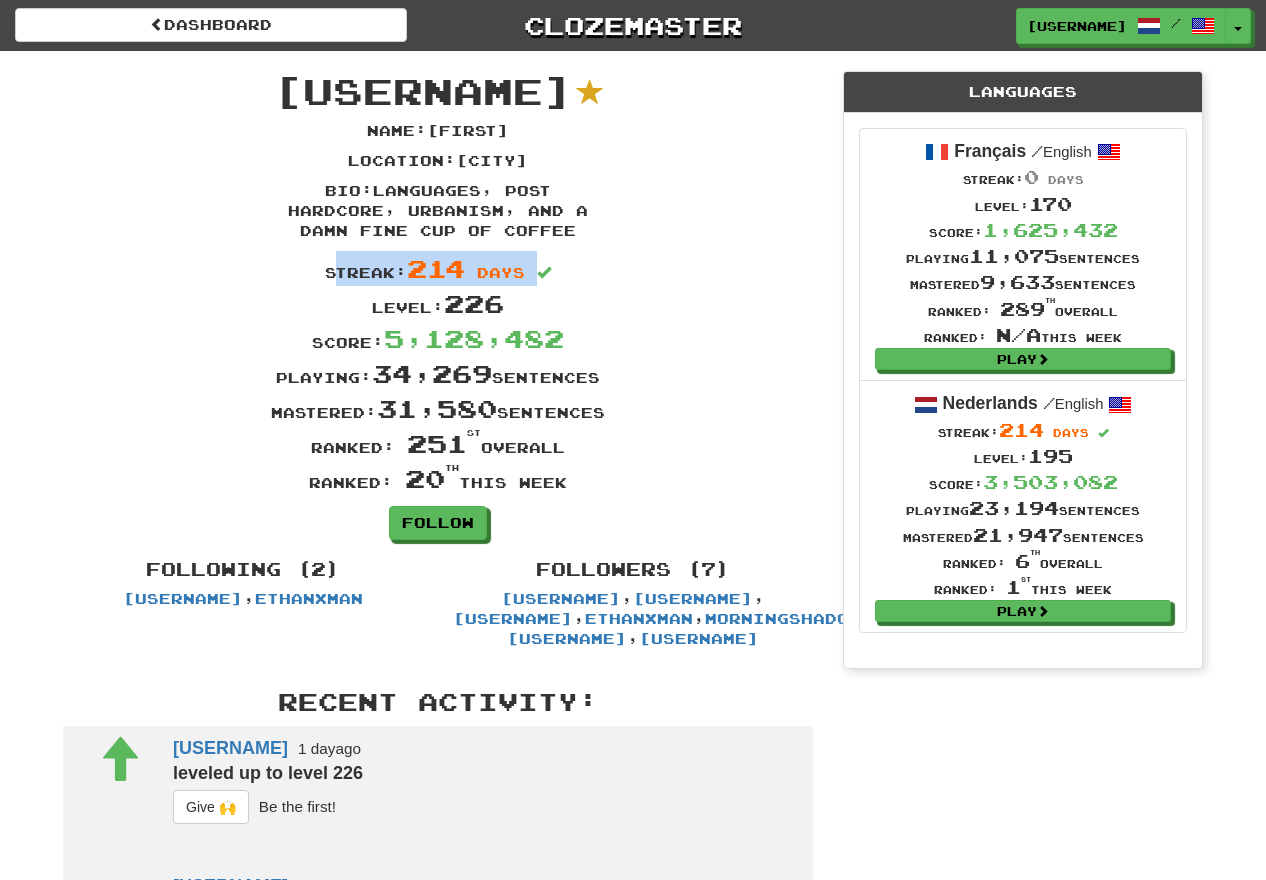 drag, startPoint x: 323, startPoint y: 270, endPoint x: 649, endPoint y: 272, distance: 326.00613 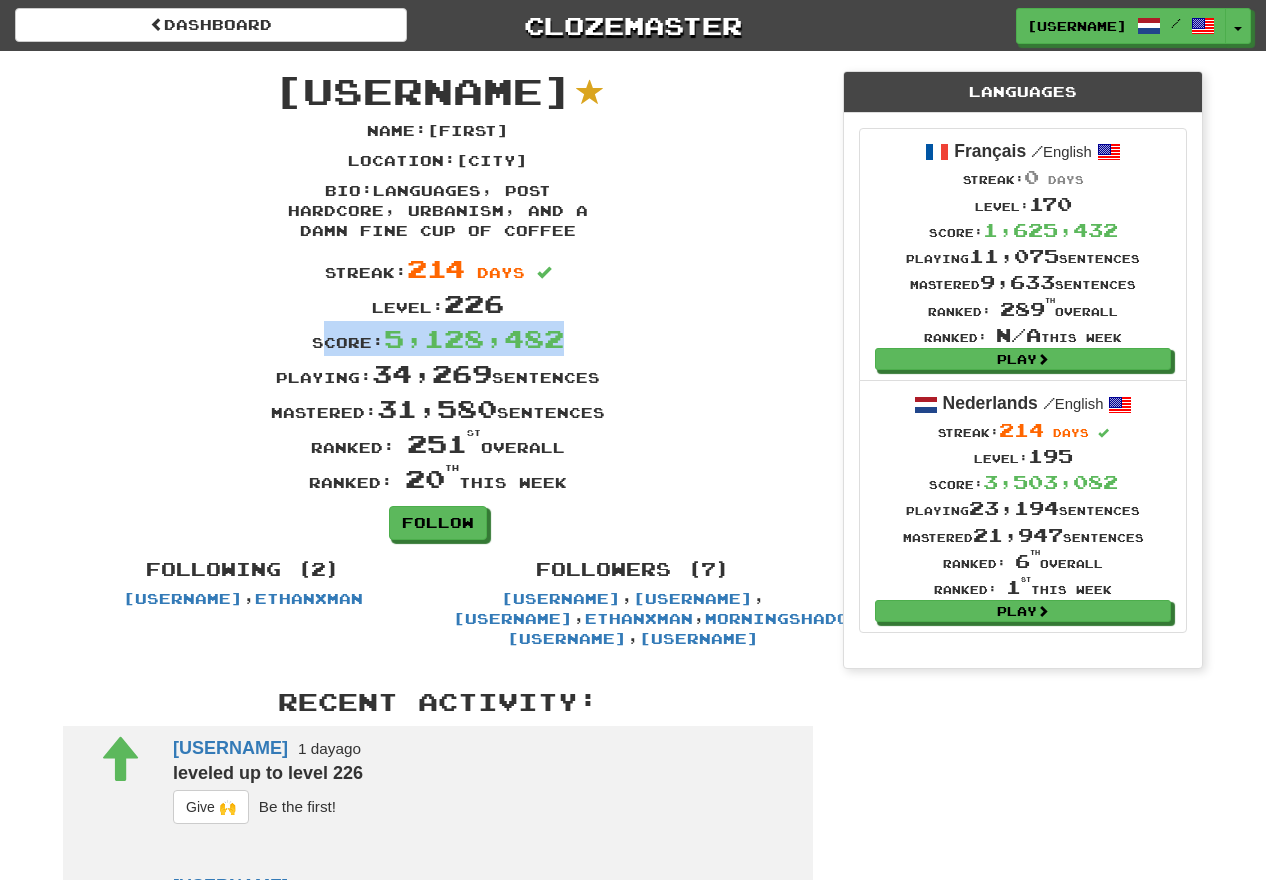 drag, startPoint x: 298, startPoint y: 329, endPoint x: 702, endPoint y: 335, distance: 404.04456 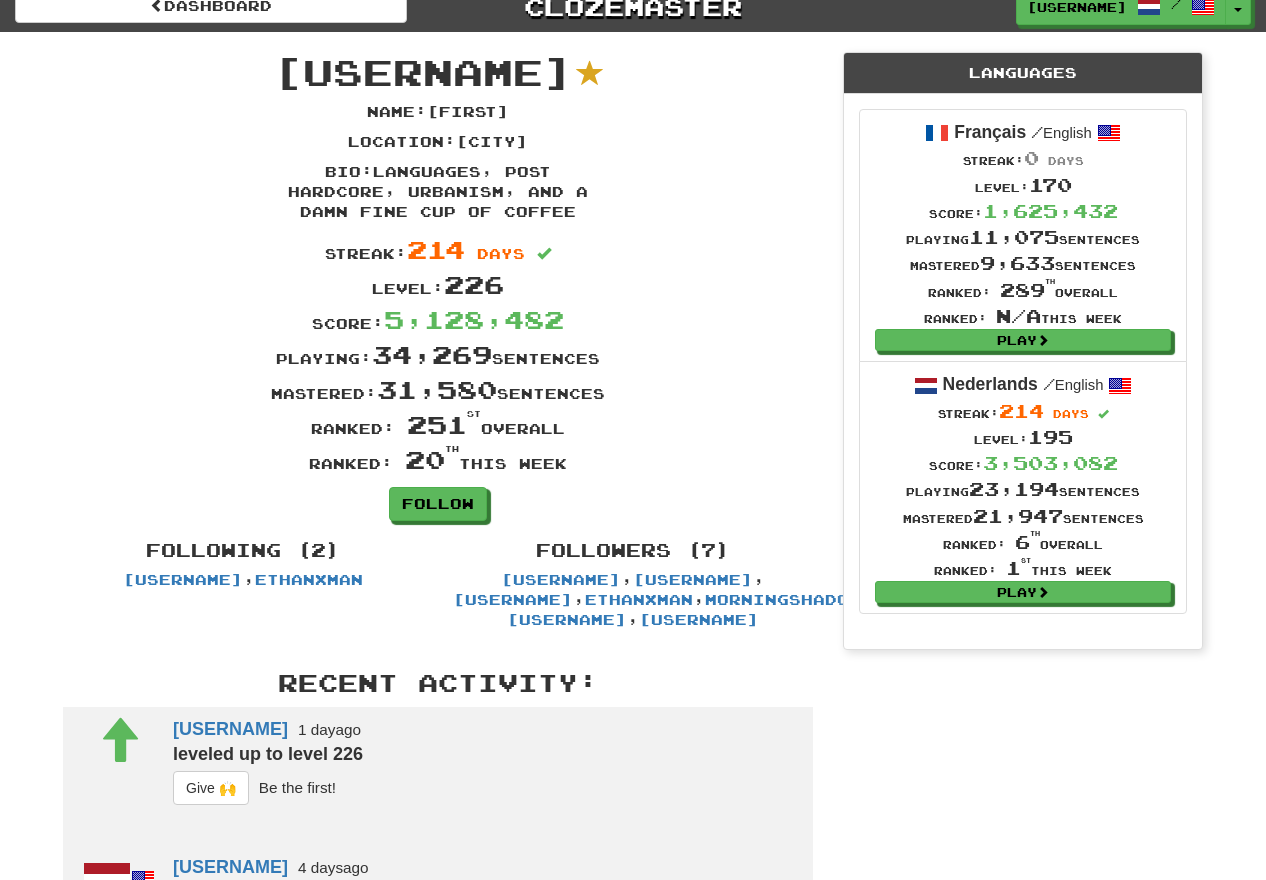 scroll, scrollTop: 21, scrollLeft: 0, axis: vertical 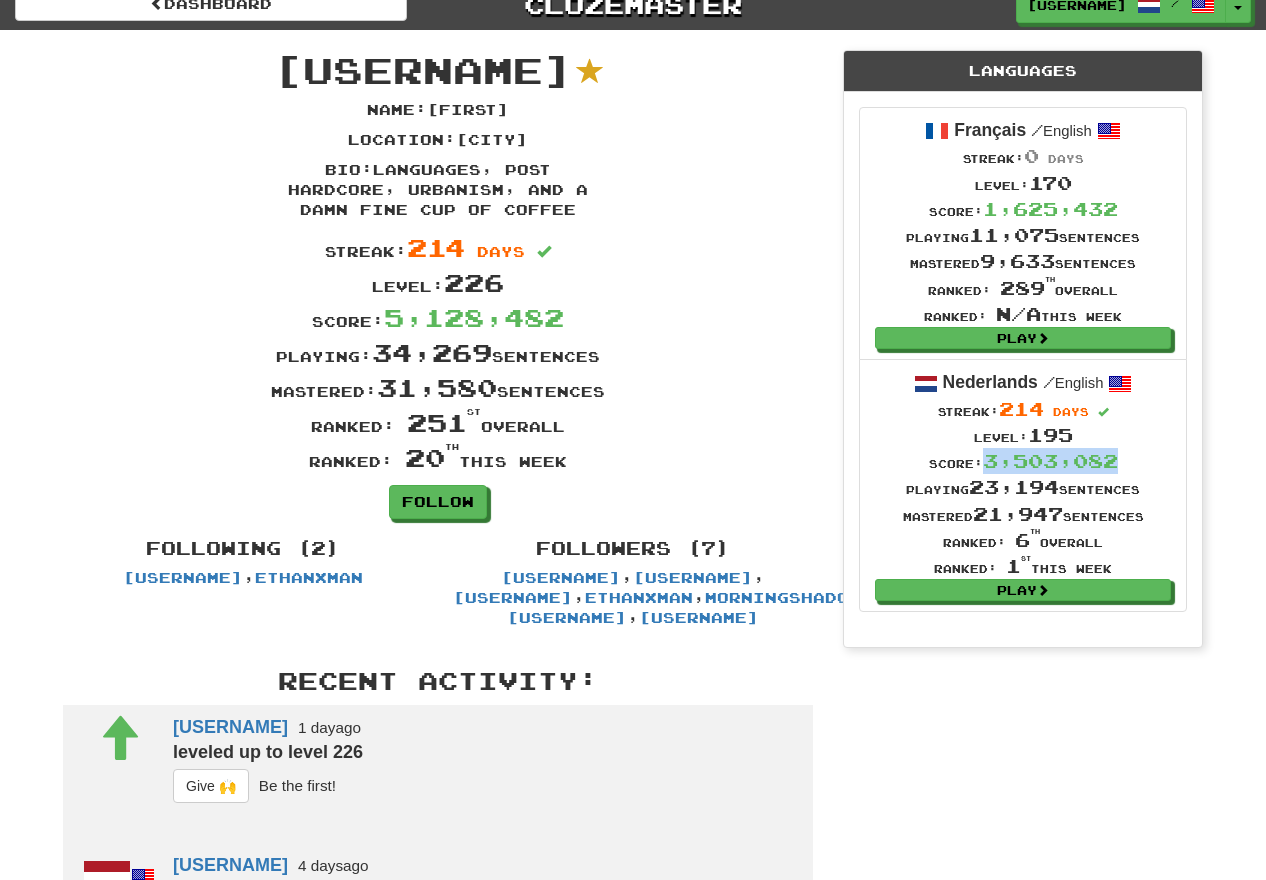 drag, startPoint x: 986, startPoint y: 467, endPoint x: 1128, endPoint y: 464, distance: 142.0317 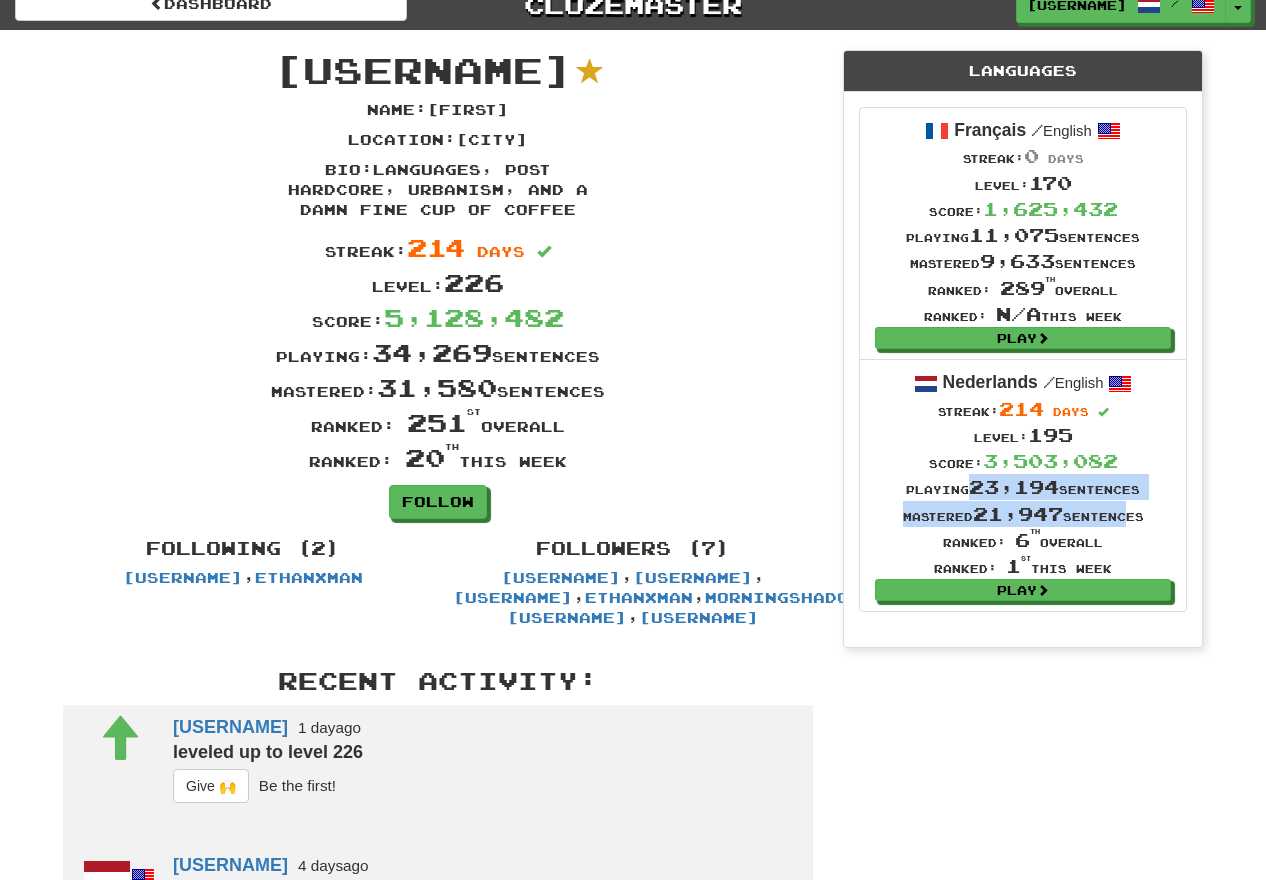 drag, startPoint x: 966, startPoint y: 491, endPoint x: 1127, endPoint y: 526, distance: 164.76044 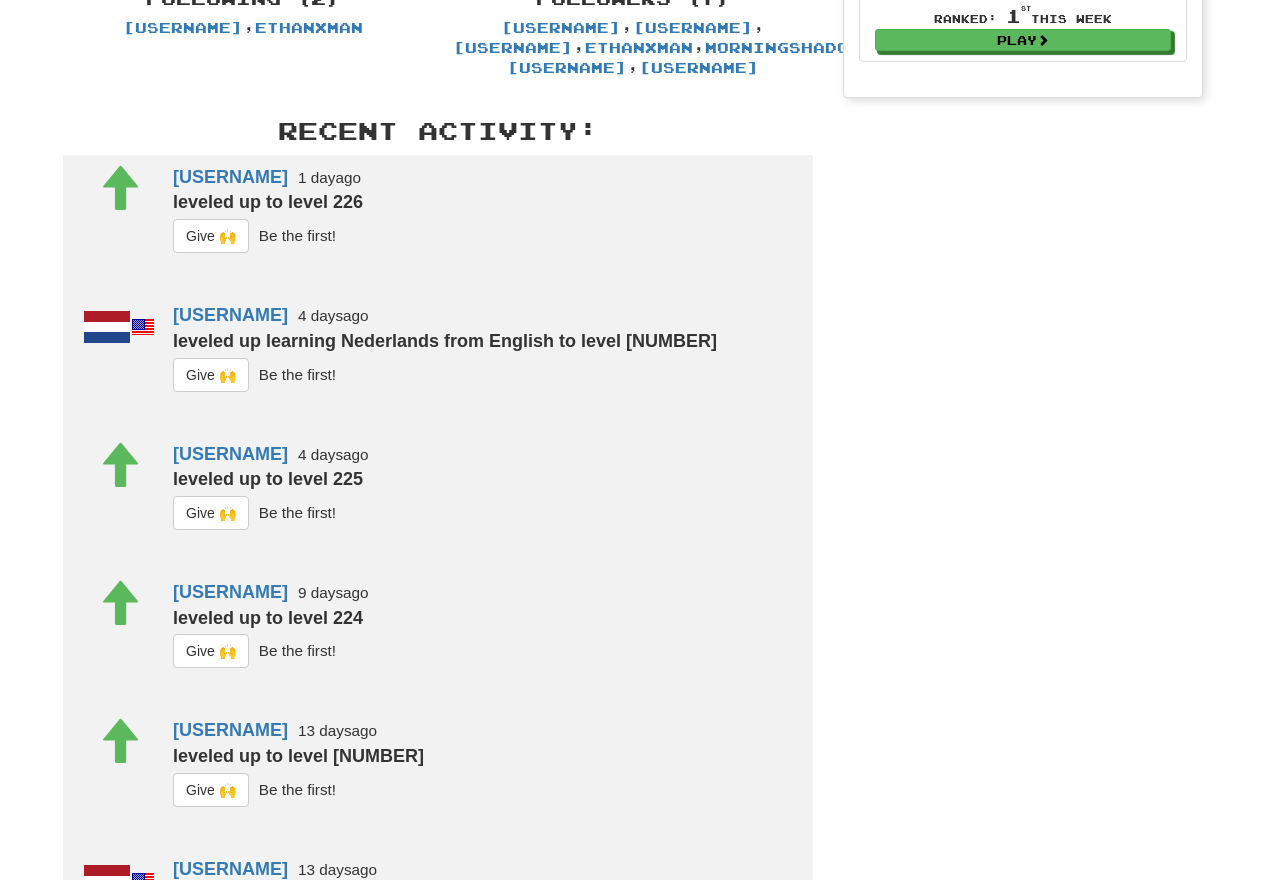scroll, scrollTop: 0, scrollLeft: 0, axis: both 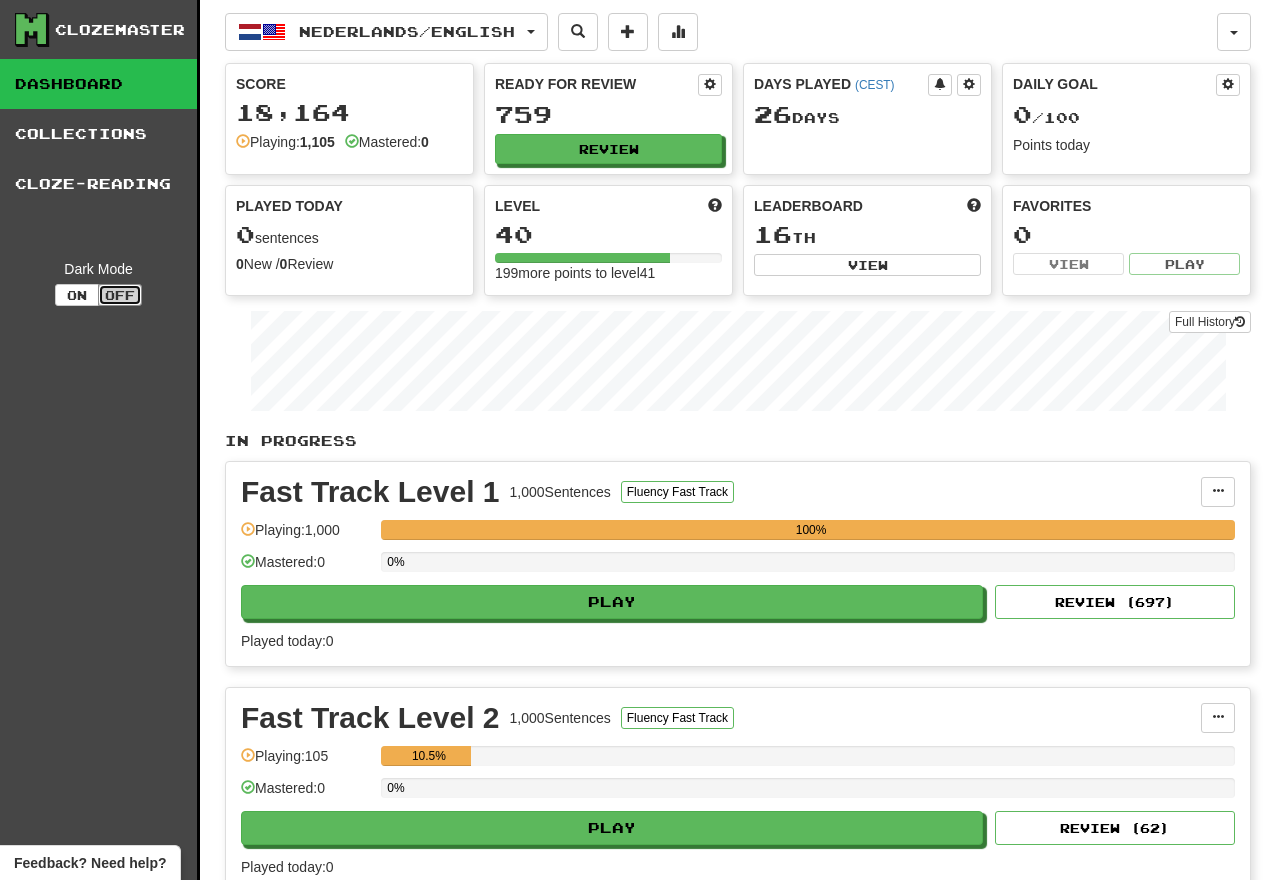click on "Off" at bounding box center [120, 295] 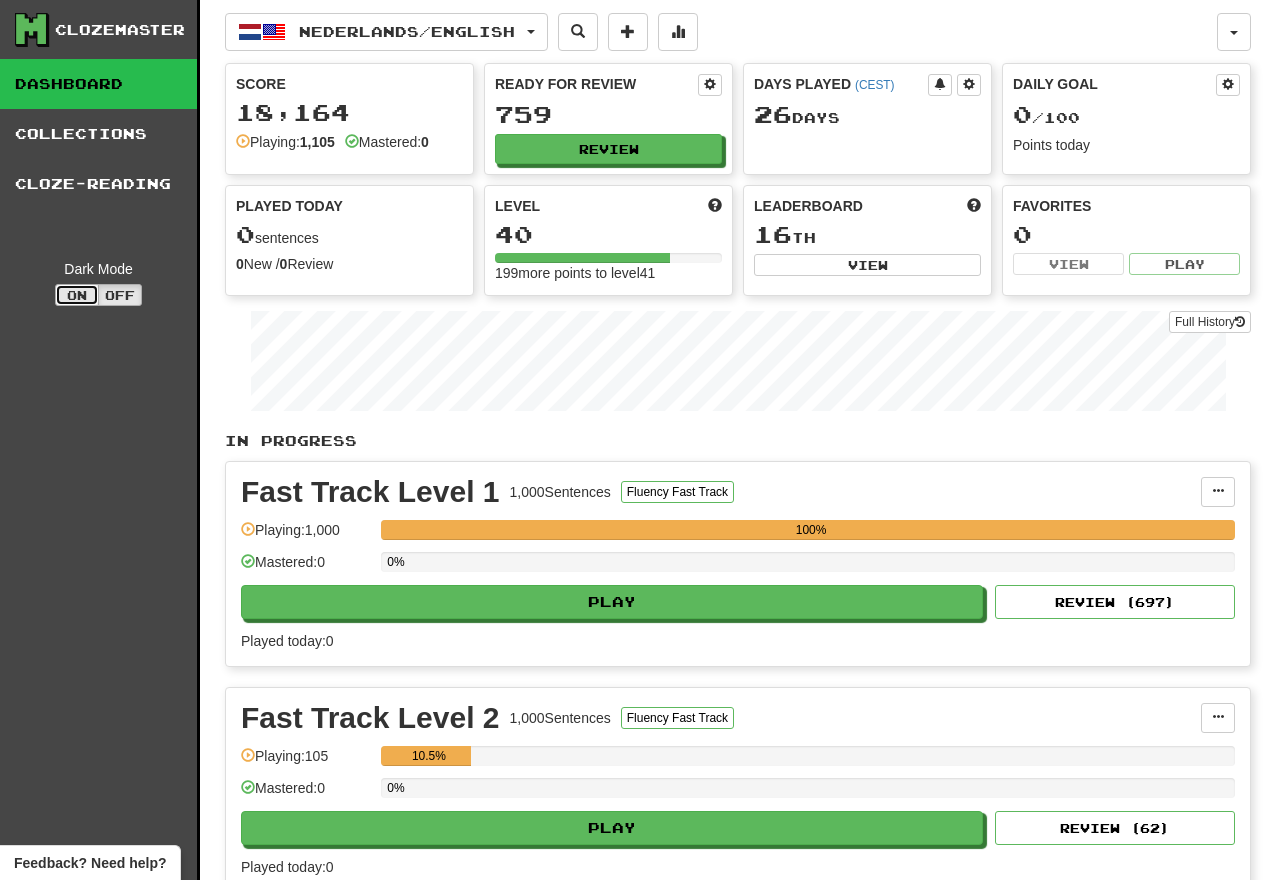 click on "On" at bounding box center (77, 295) 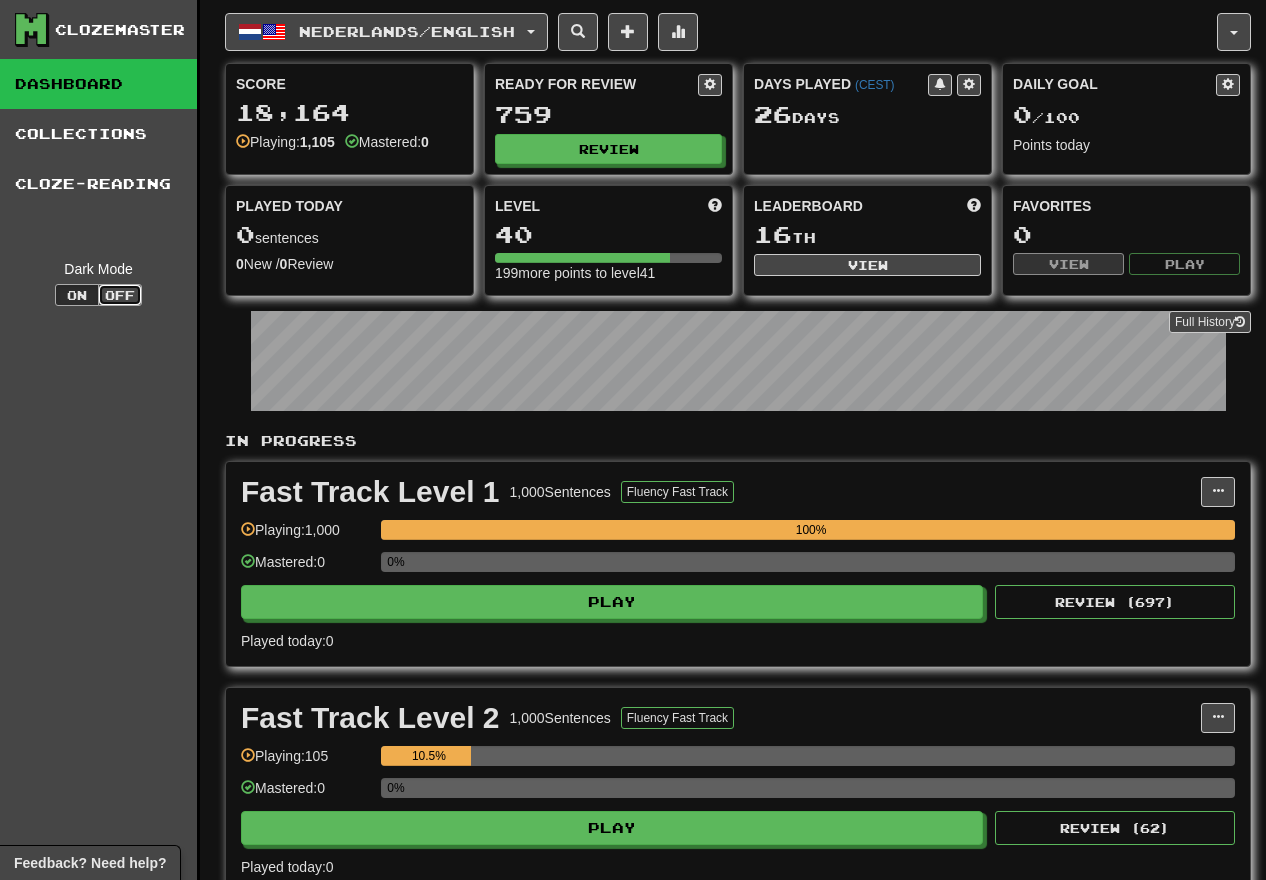 click on "Off" at bounding box center (120, 295) 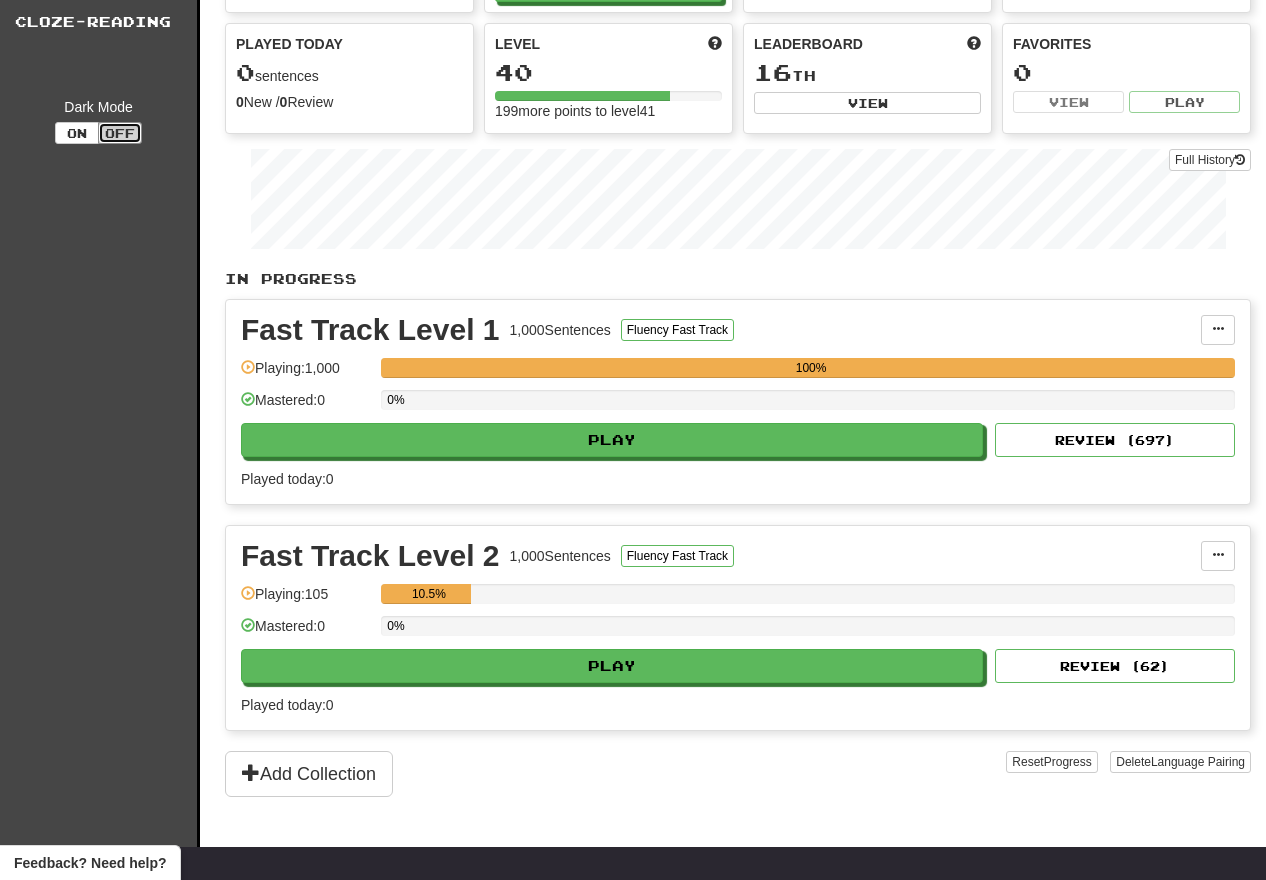 scroll, scrollTop: 169, scrollLeft: 0, axis: vertical 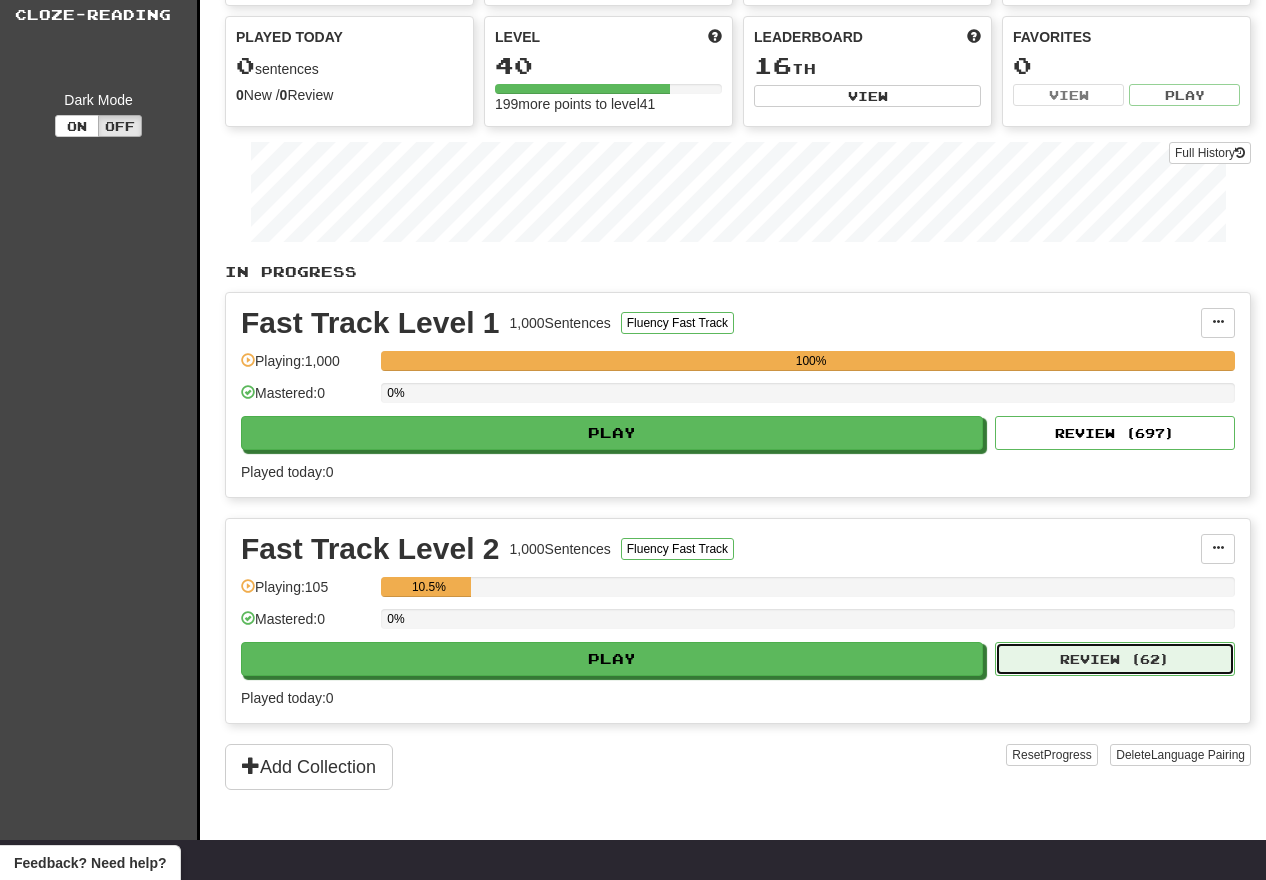 click on "Review ( 62 )" at bounding box center [1115, 659] 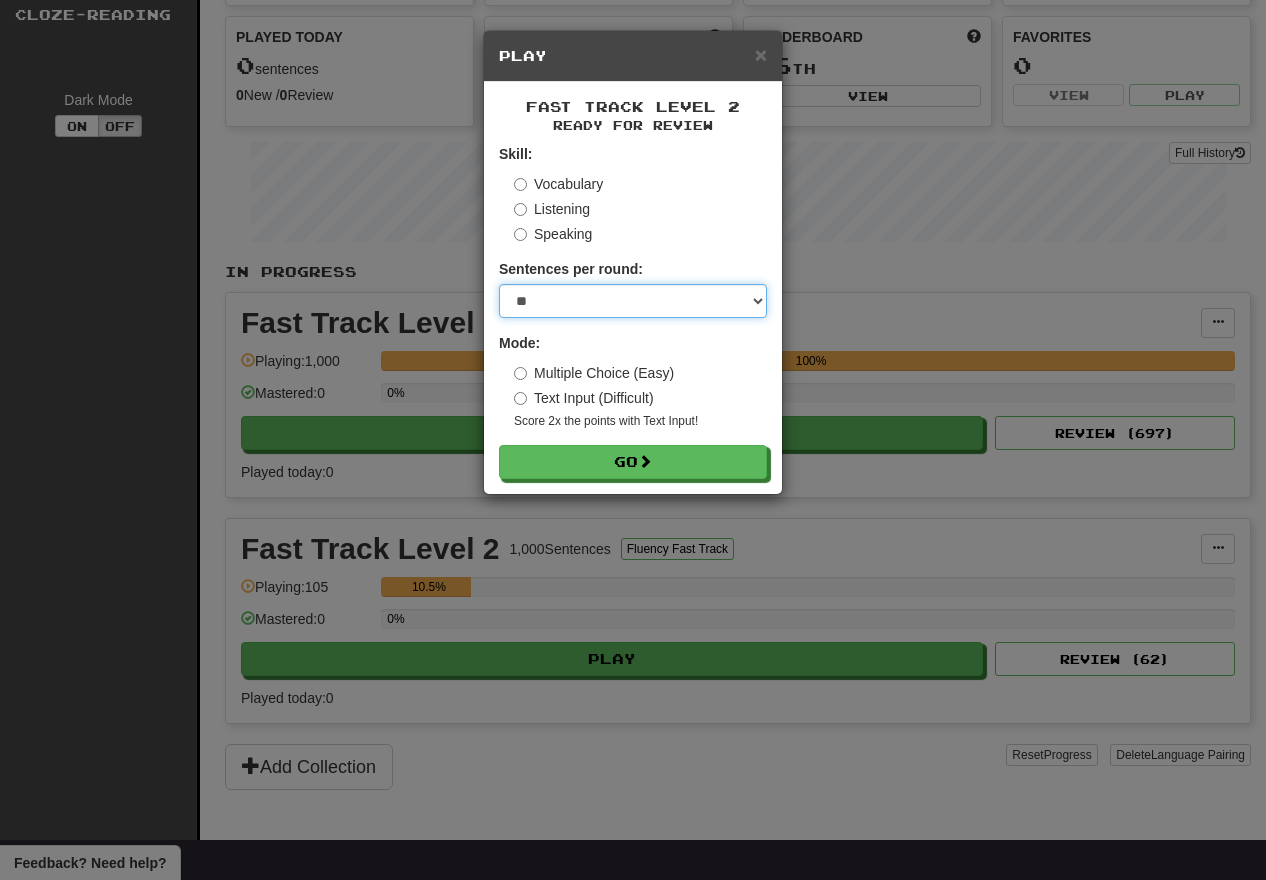 click on "* ** ** ** ** ** *** ********" at bounding box center (633, 301) 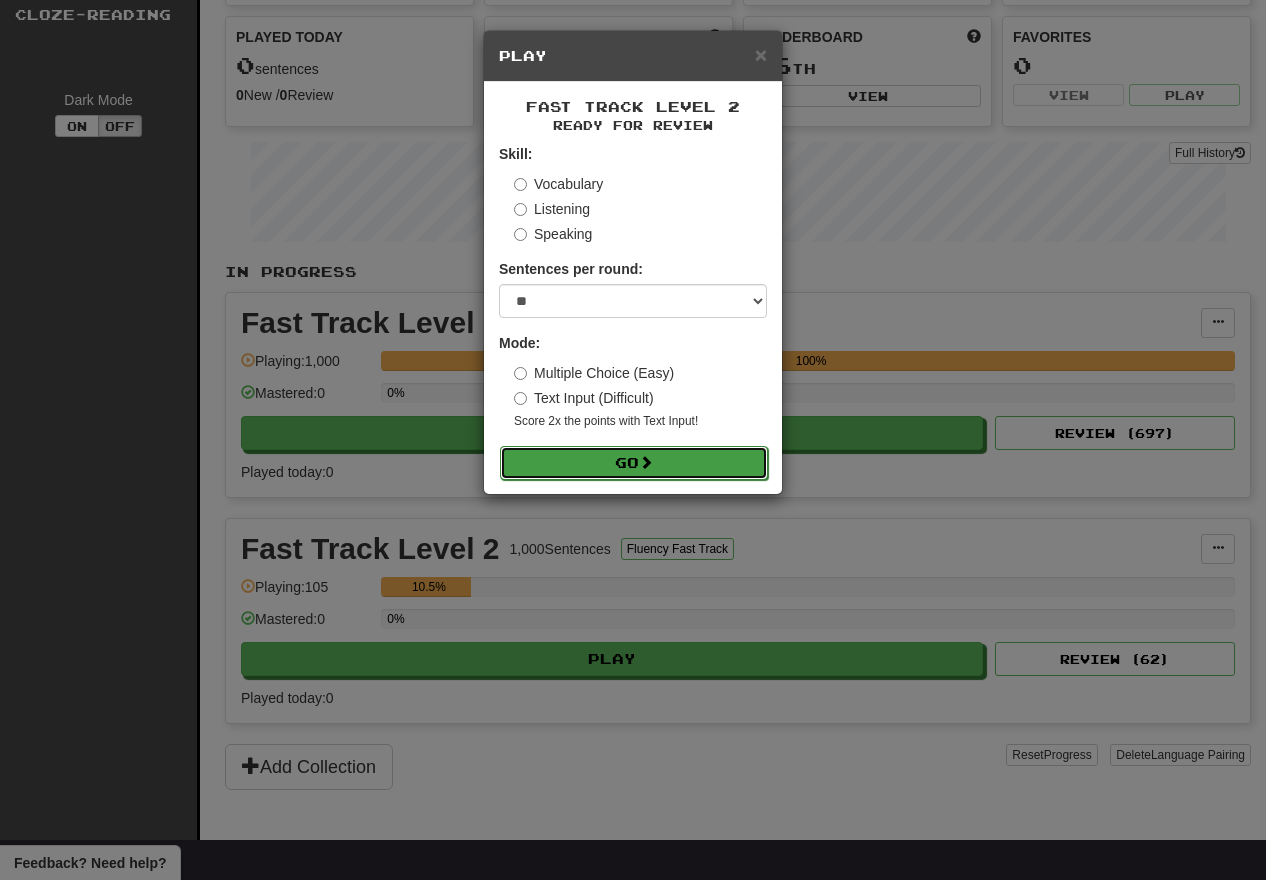 click on "Go" at bounding box center [634, 463] 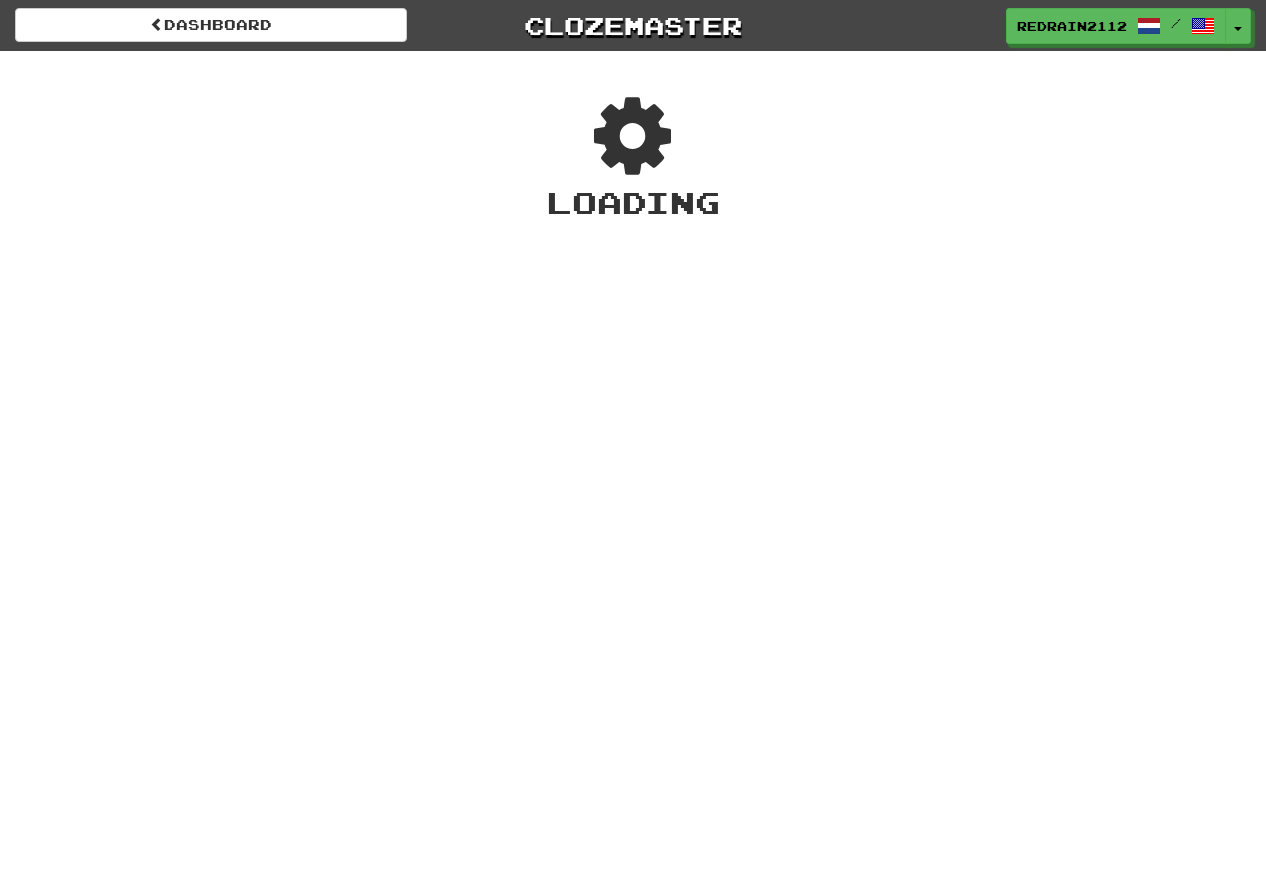 scroll, scrollTop: 0, scrollLeft: 0, axis: both 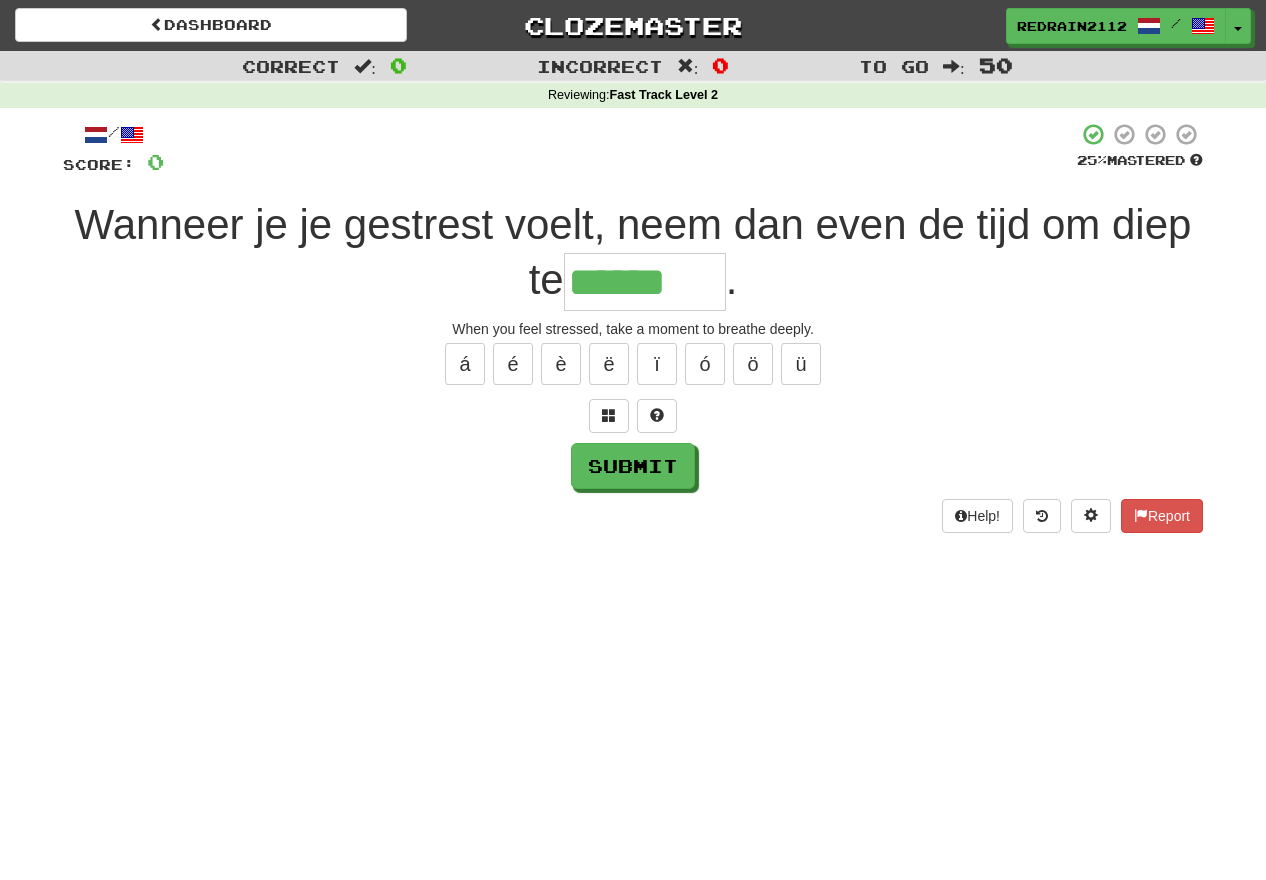 type on "******" 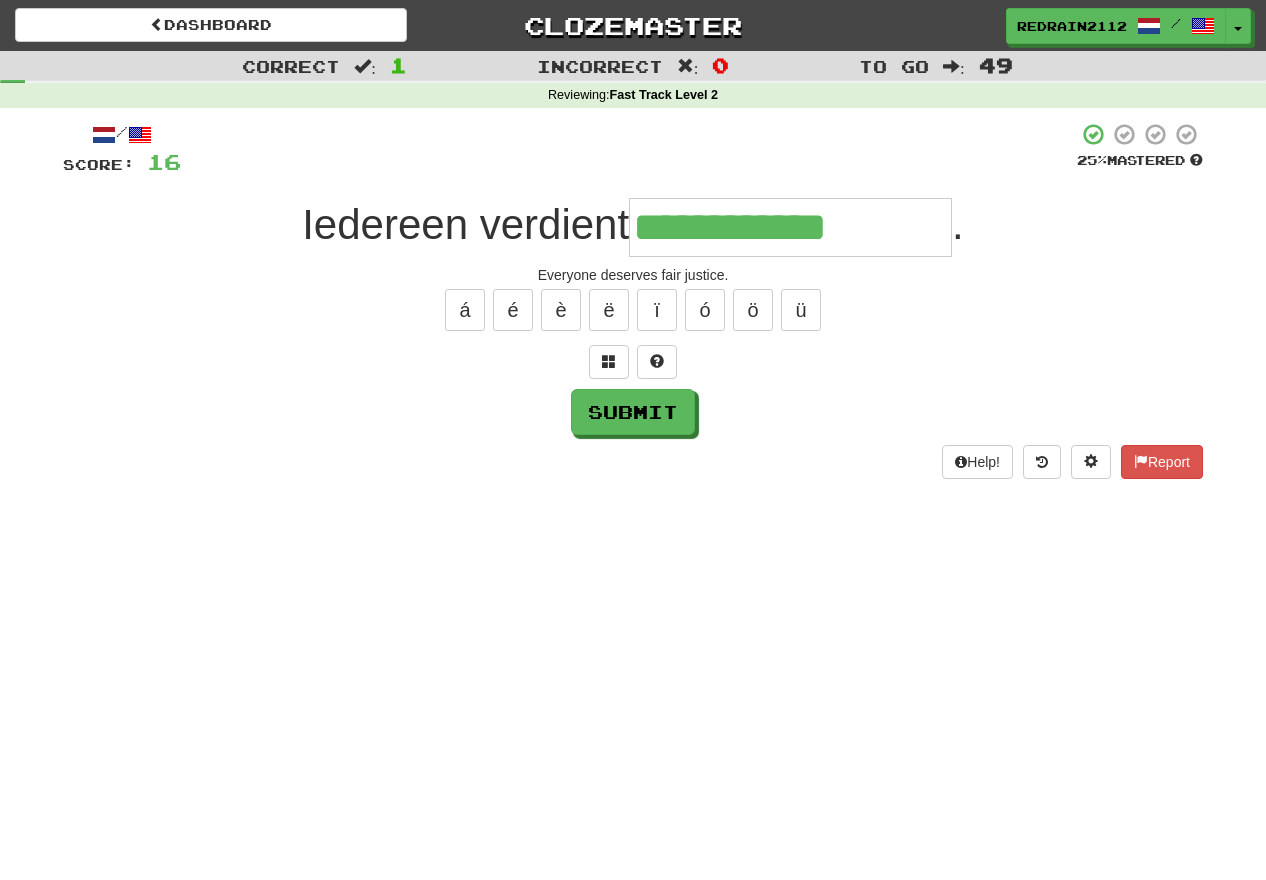 type on "**********" 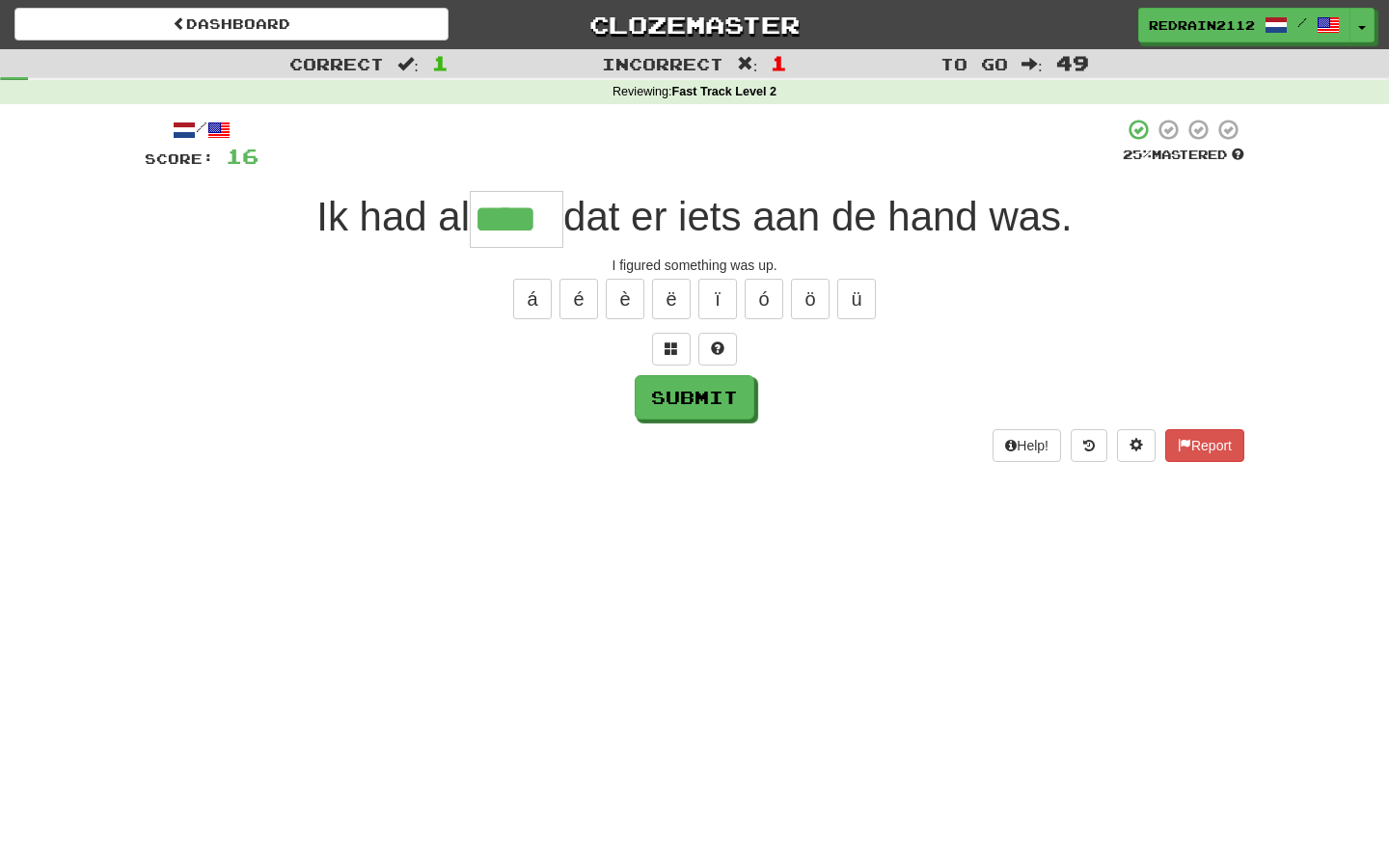 type on "****" 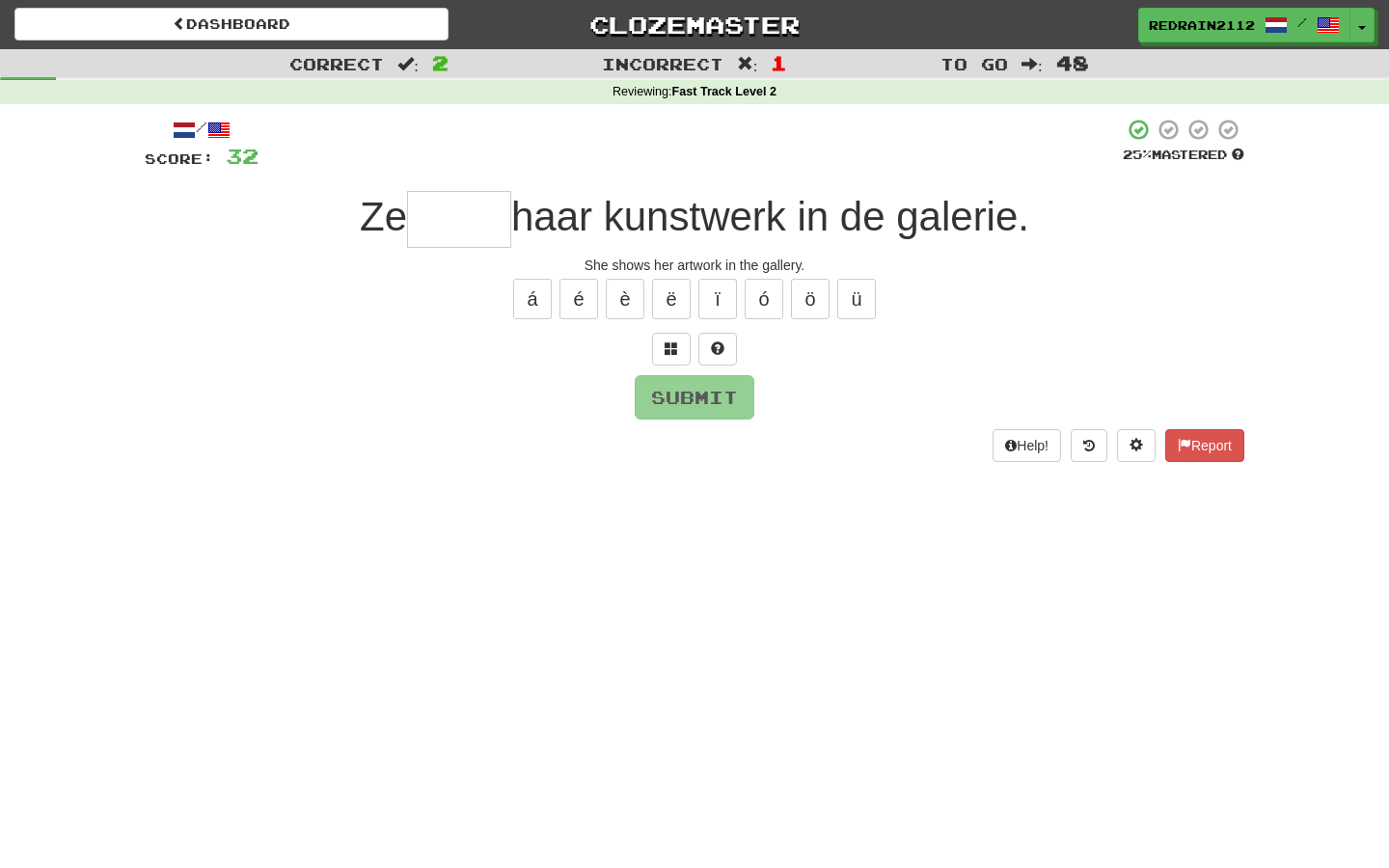 type on "*" 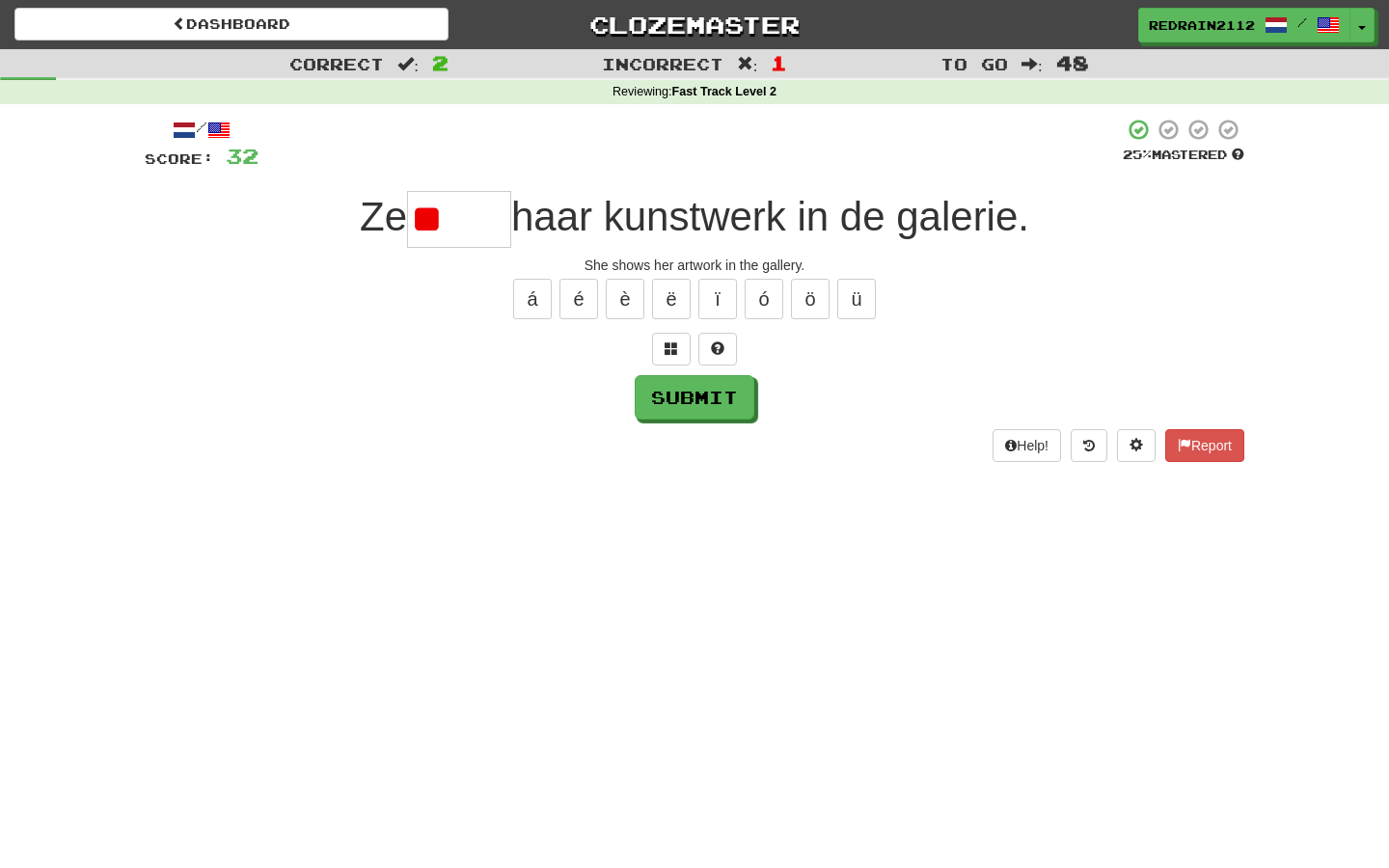 type on "*" 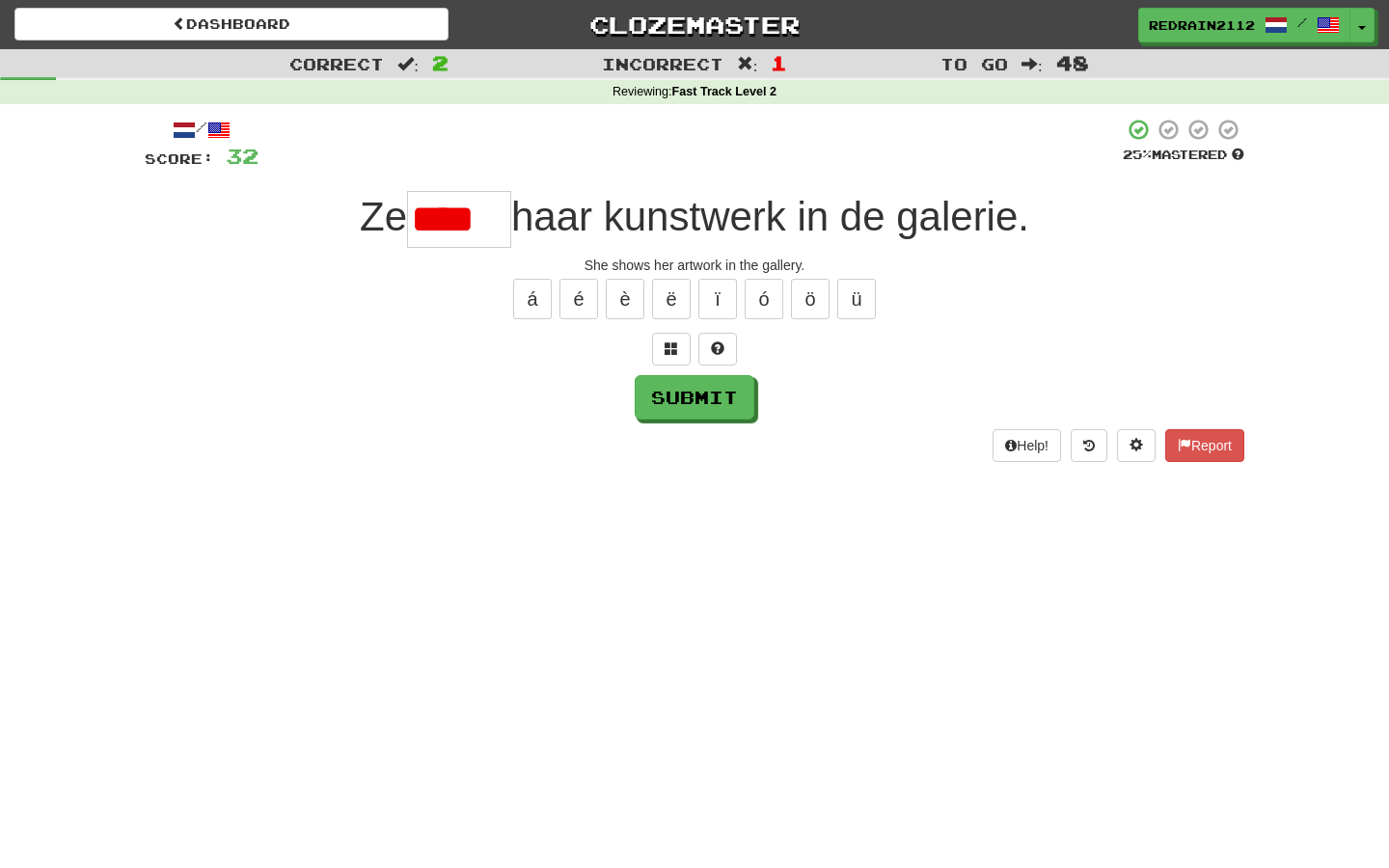 scroll, scrollTop: 0, scrollLeft: 0, axis: both 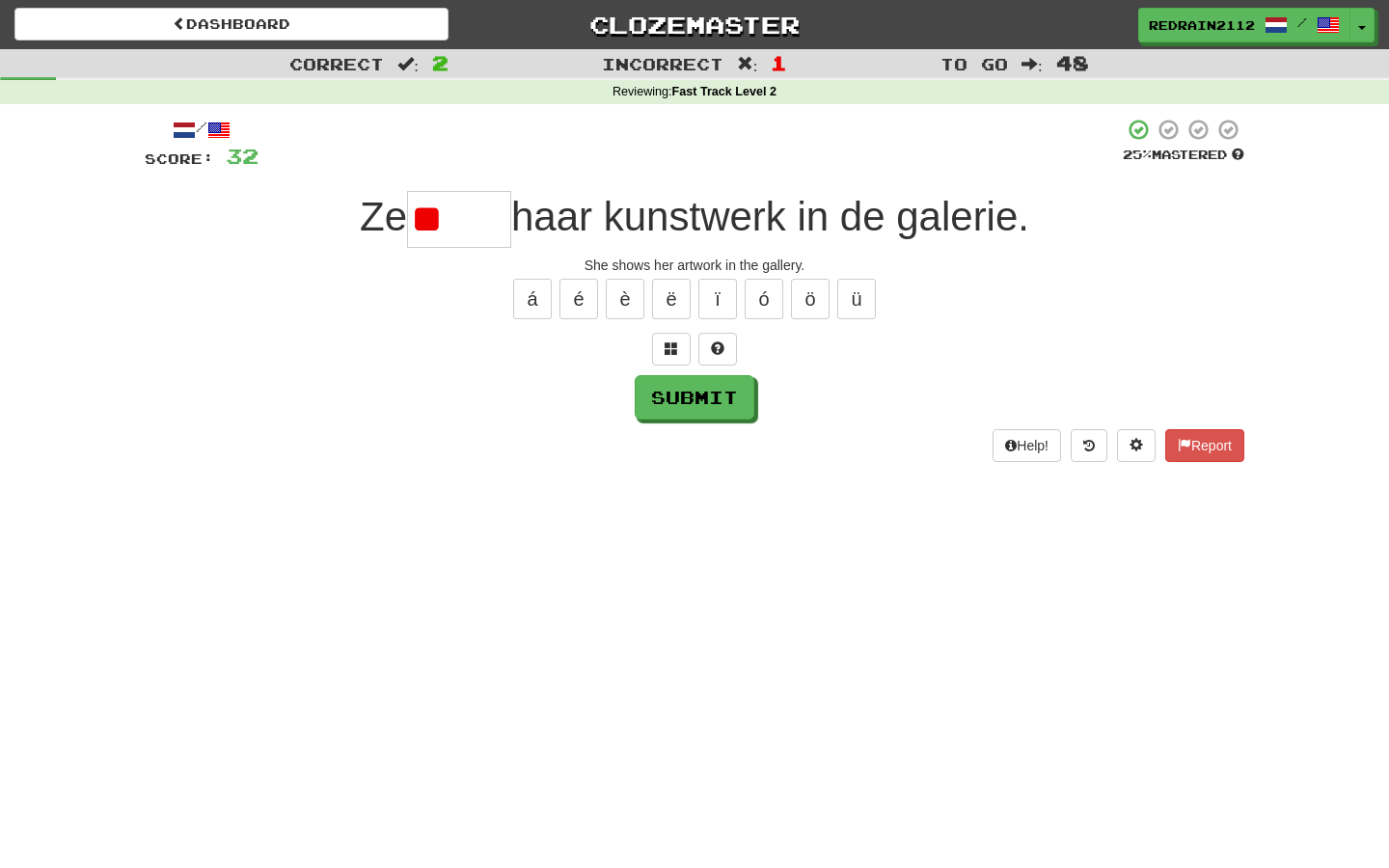 type on "*" 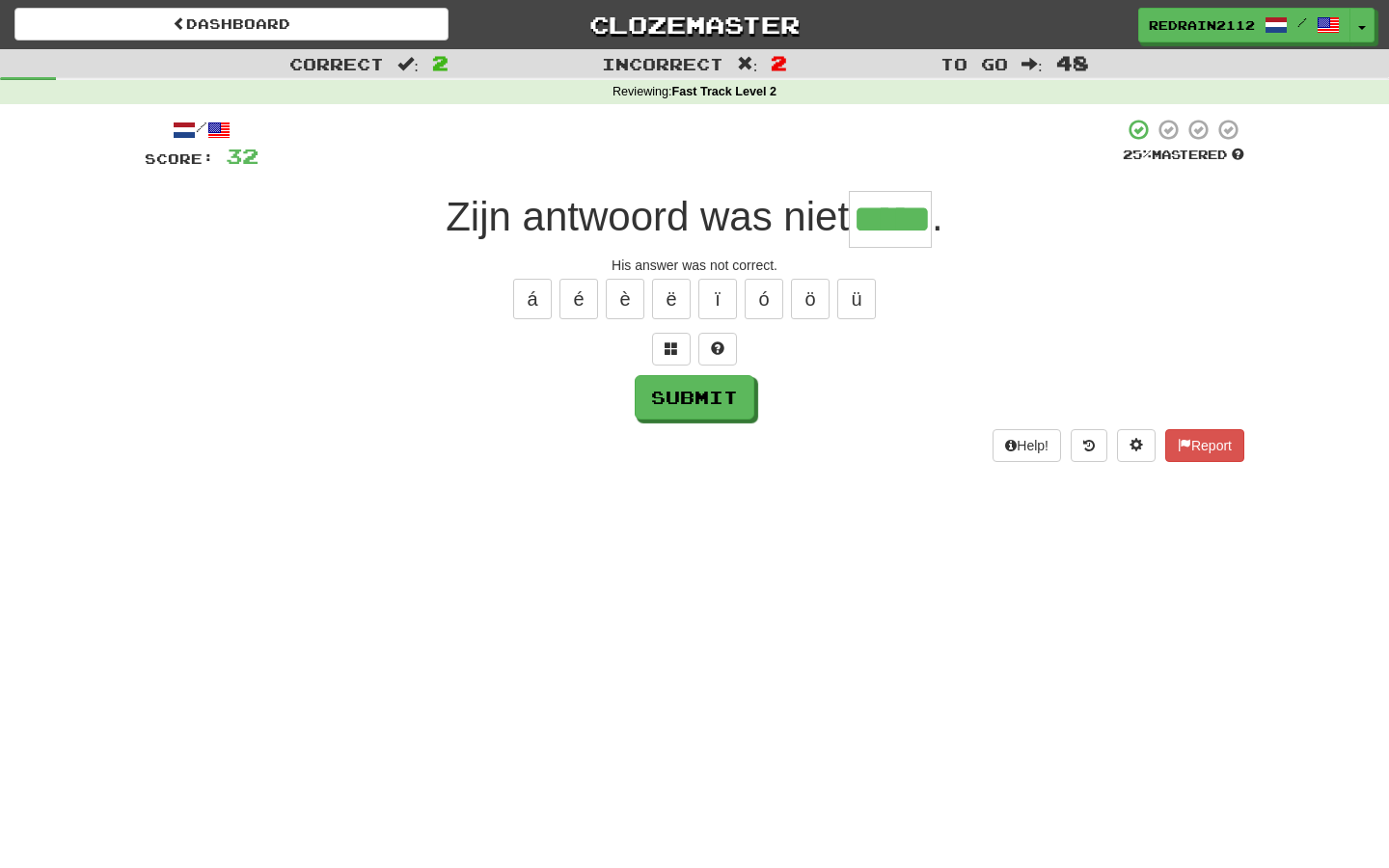 type on "*****" 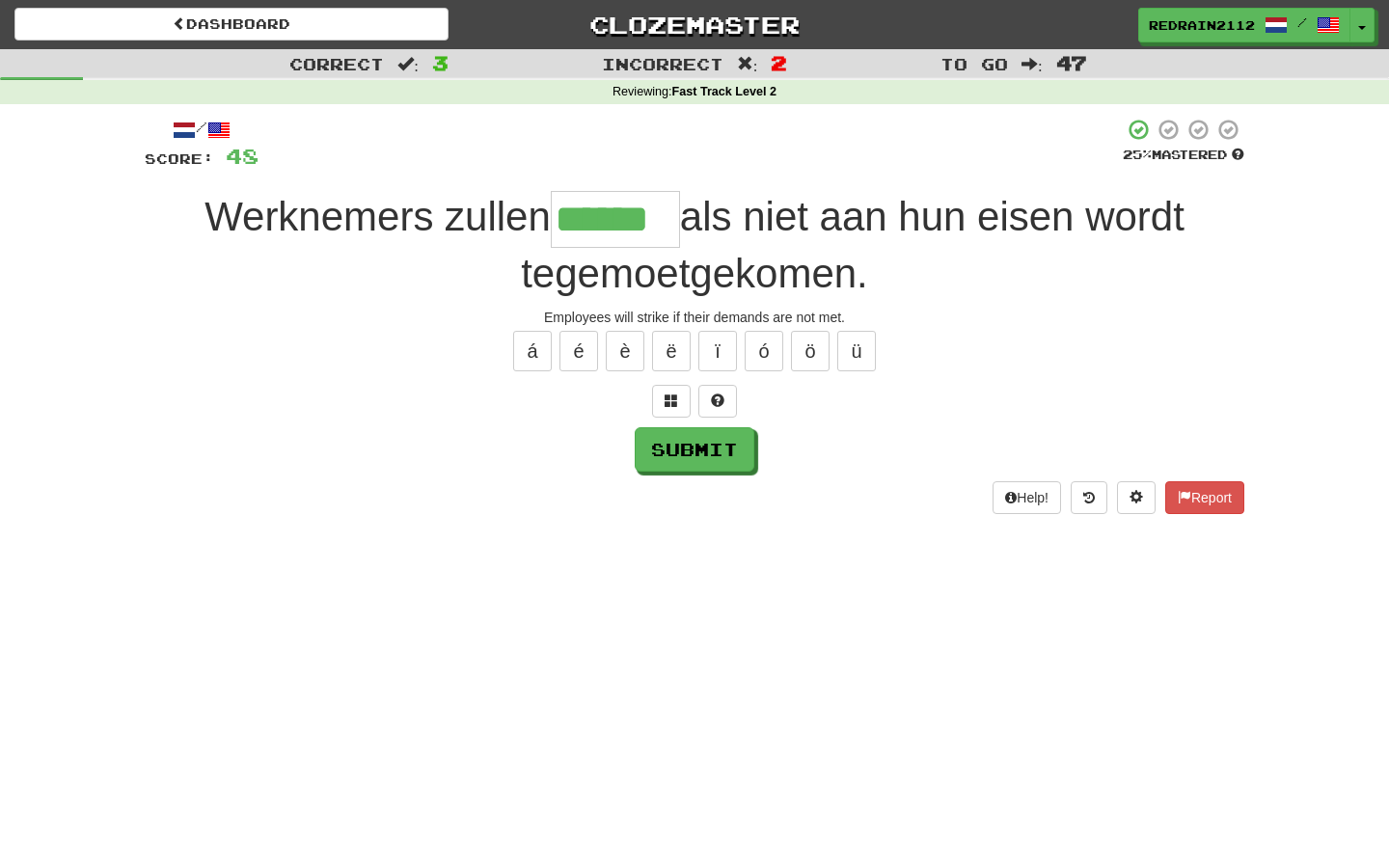 type on "******" 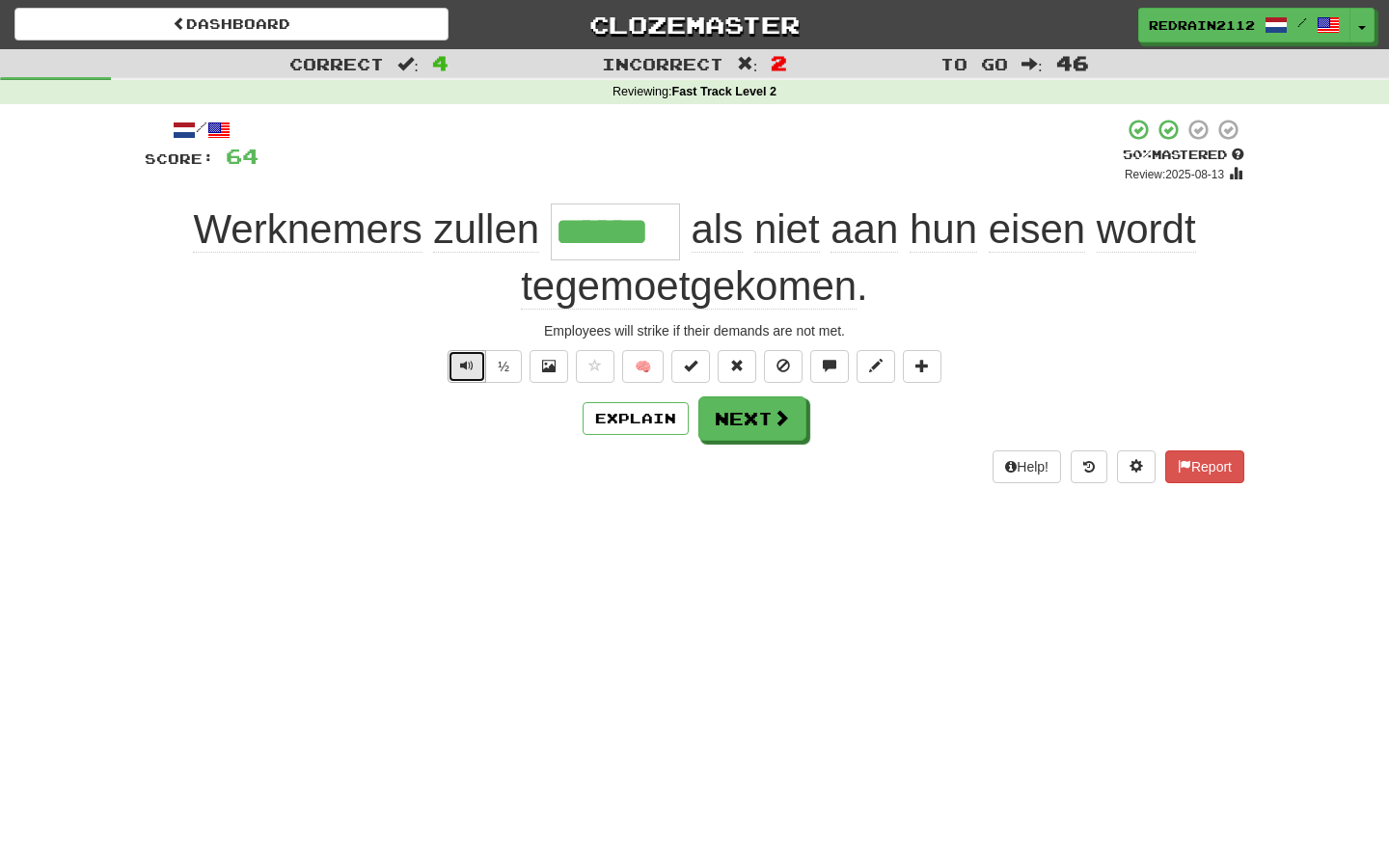 click at bounding box center (467, 366) 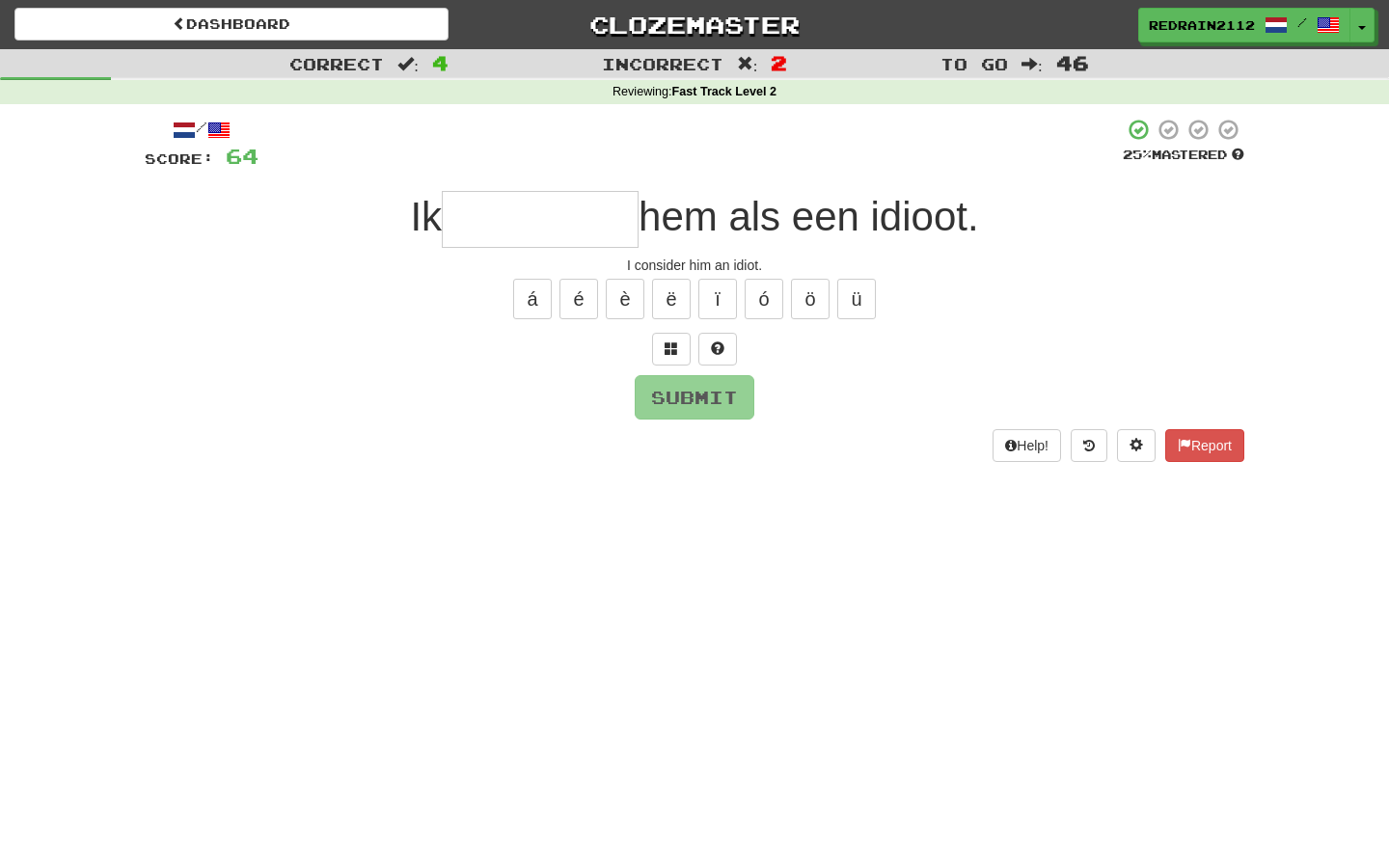 type on "*" 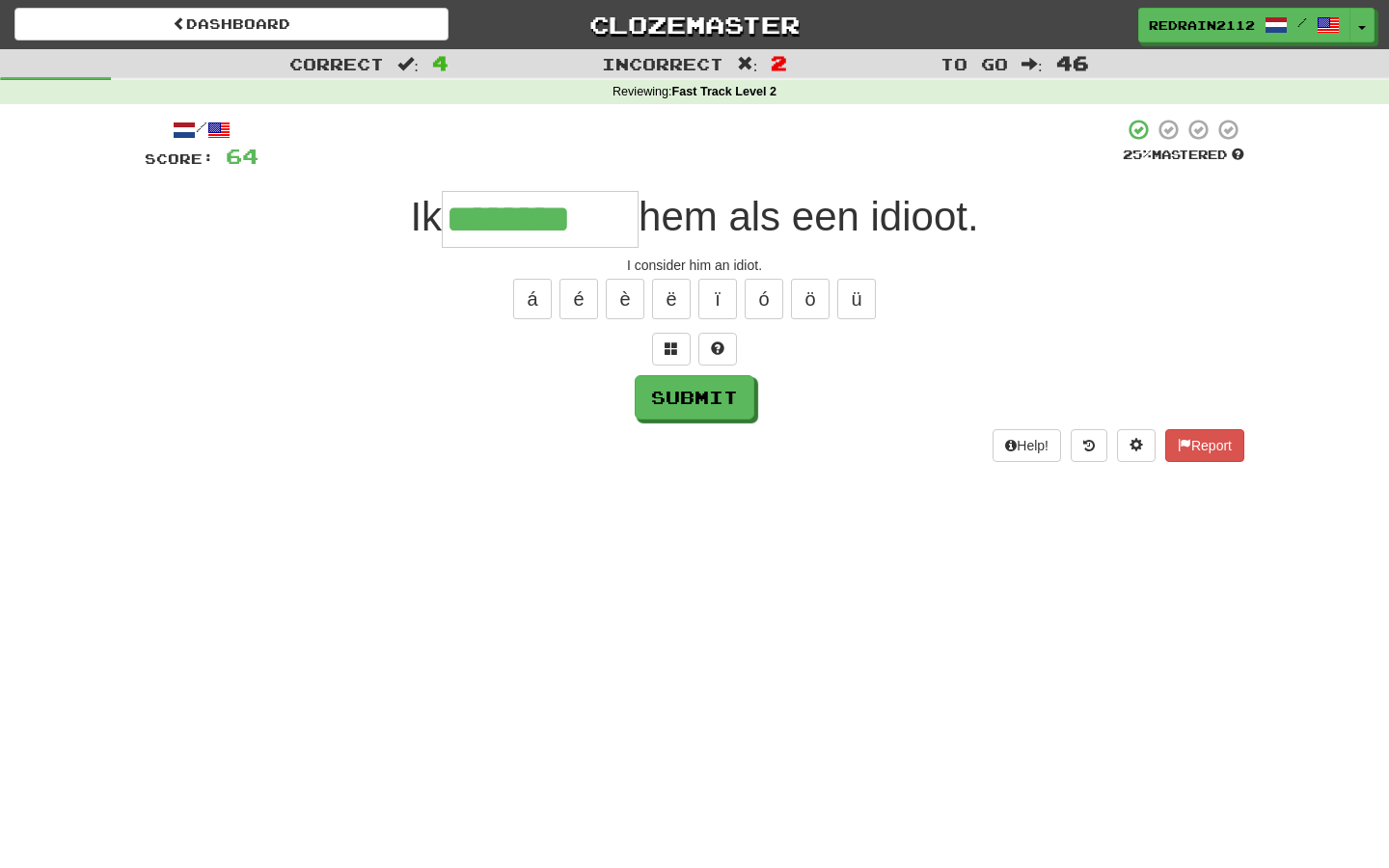 type on "********" 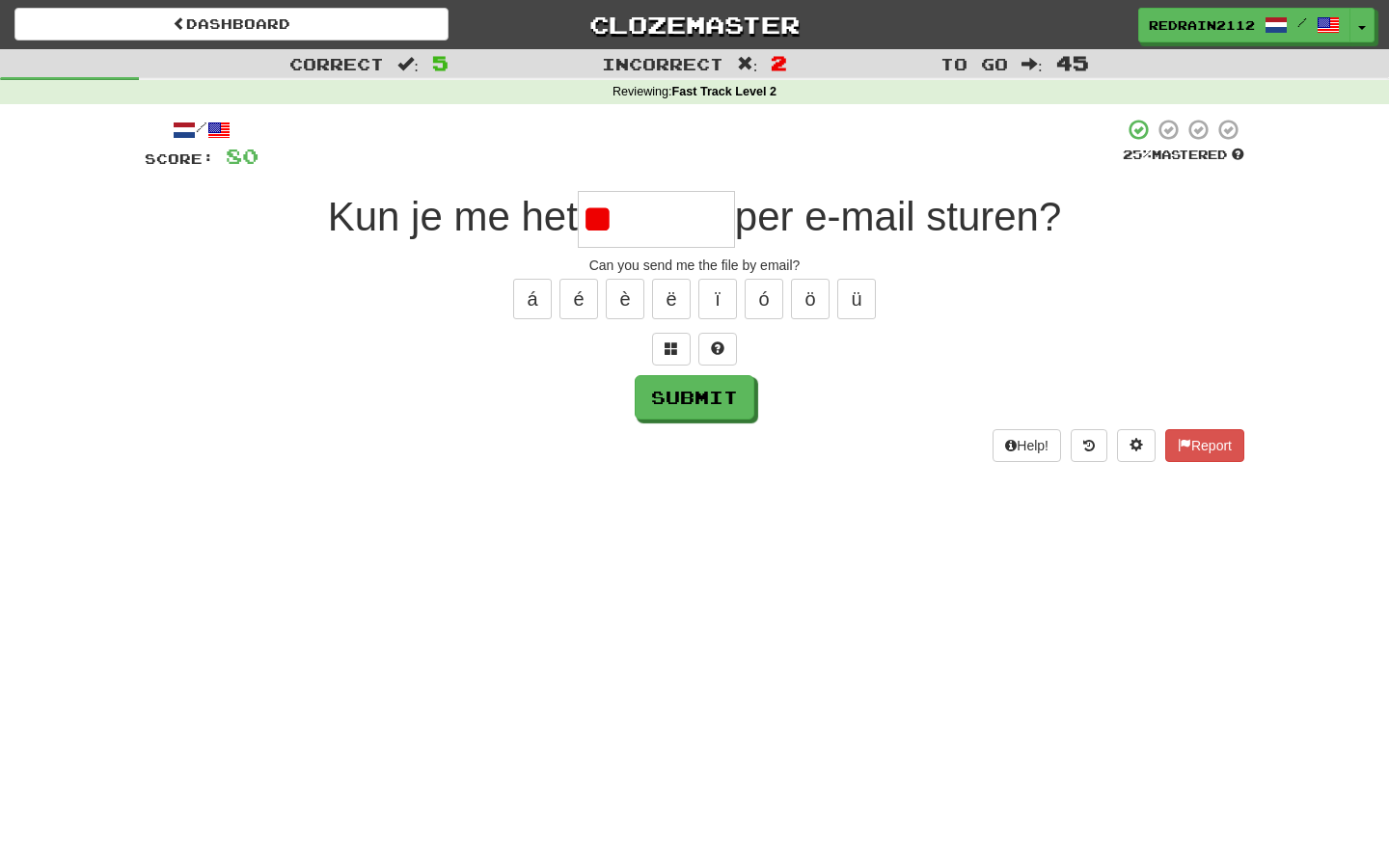 type on "*******" 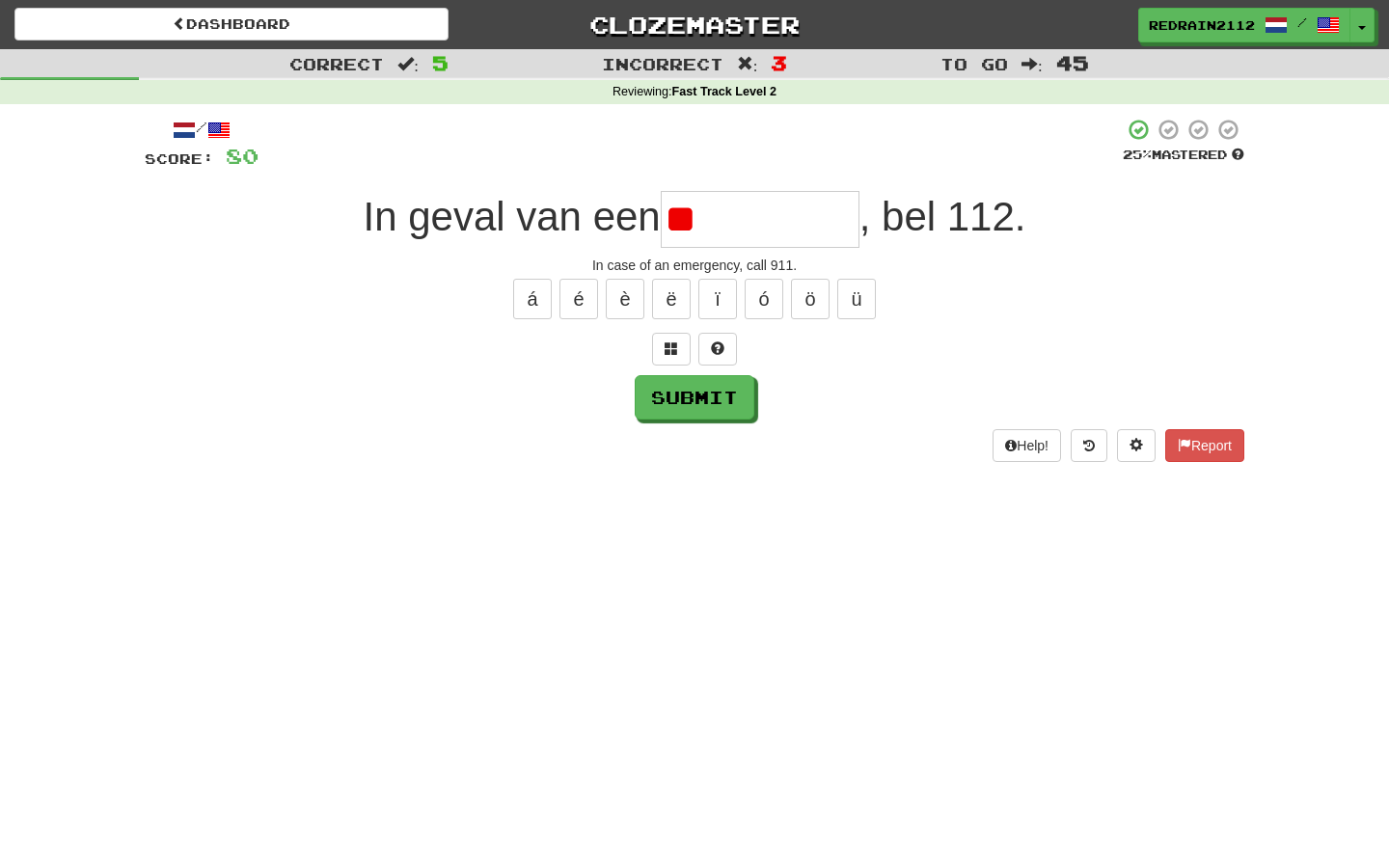 type on "*" 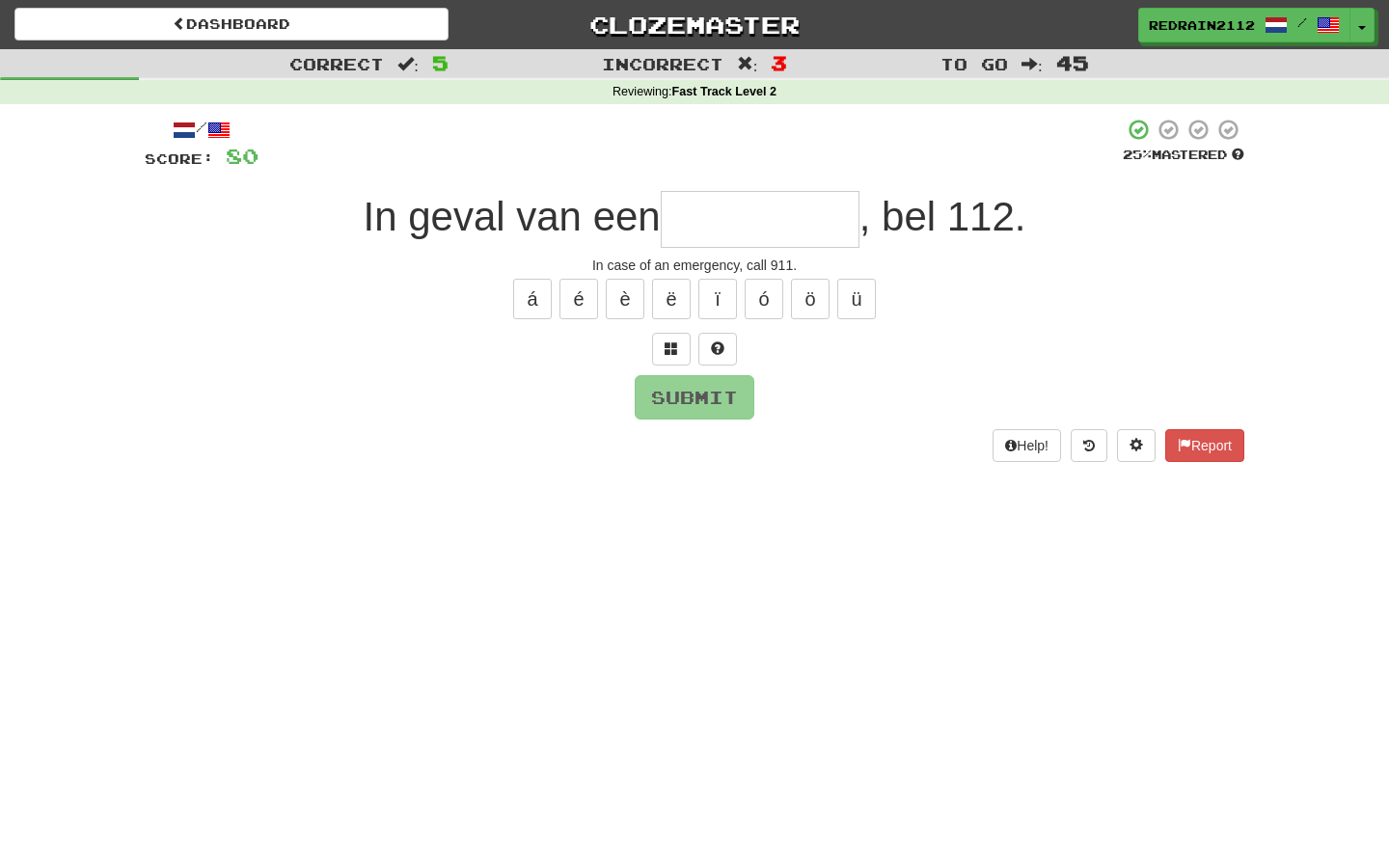 type on "*" 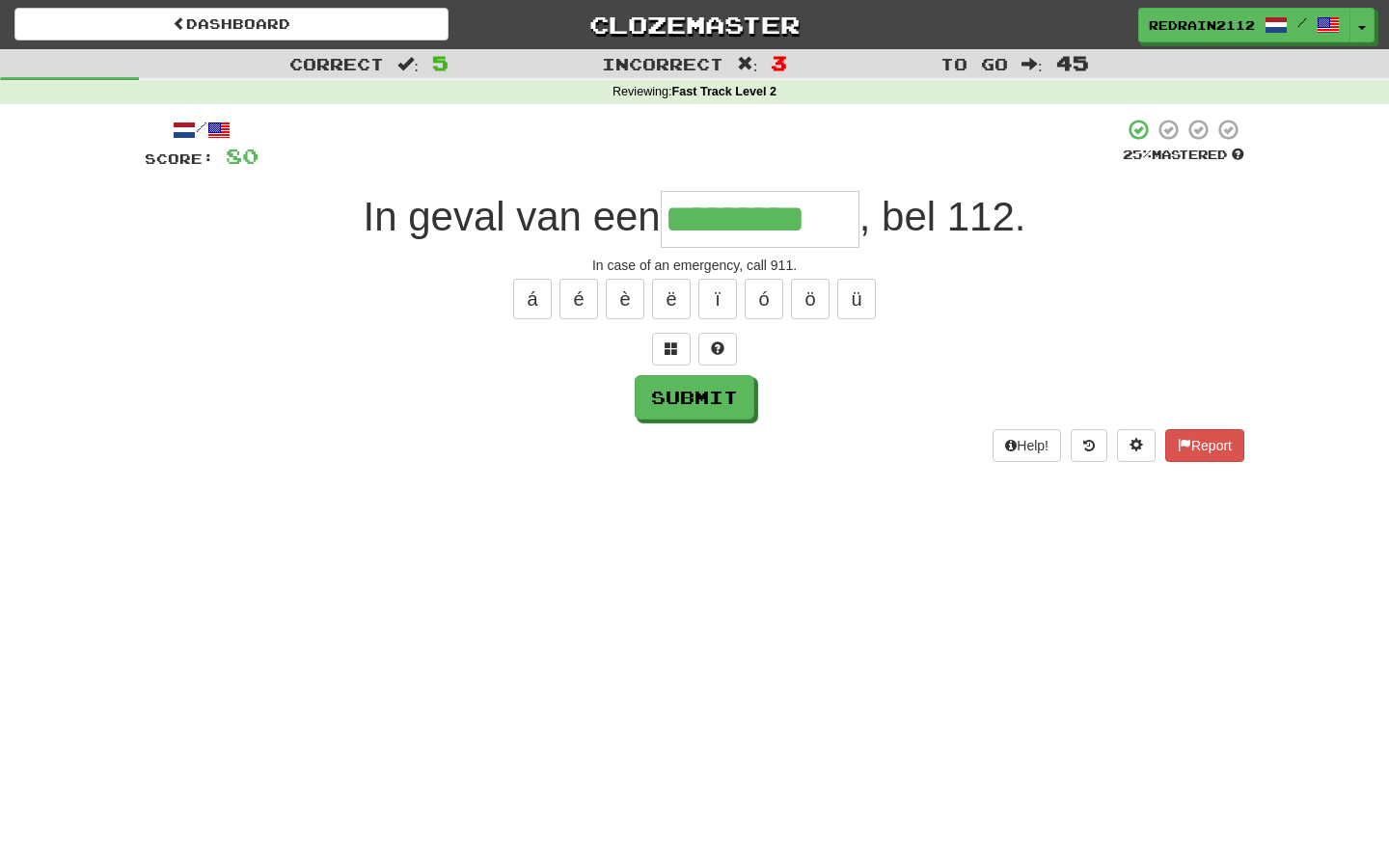 type on "*********" 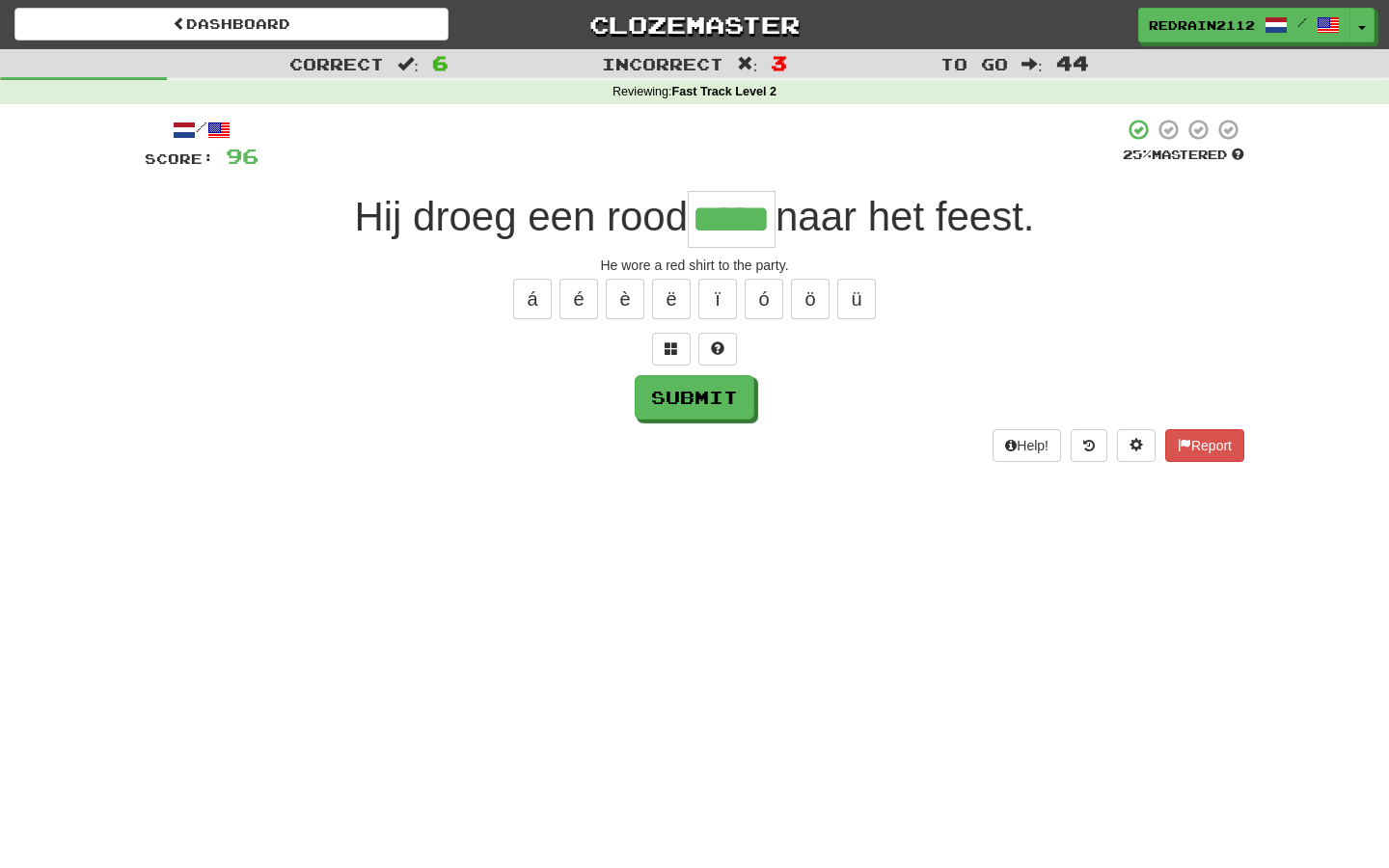 type on "*****" 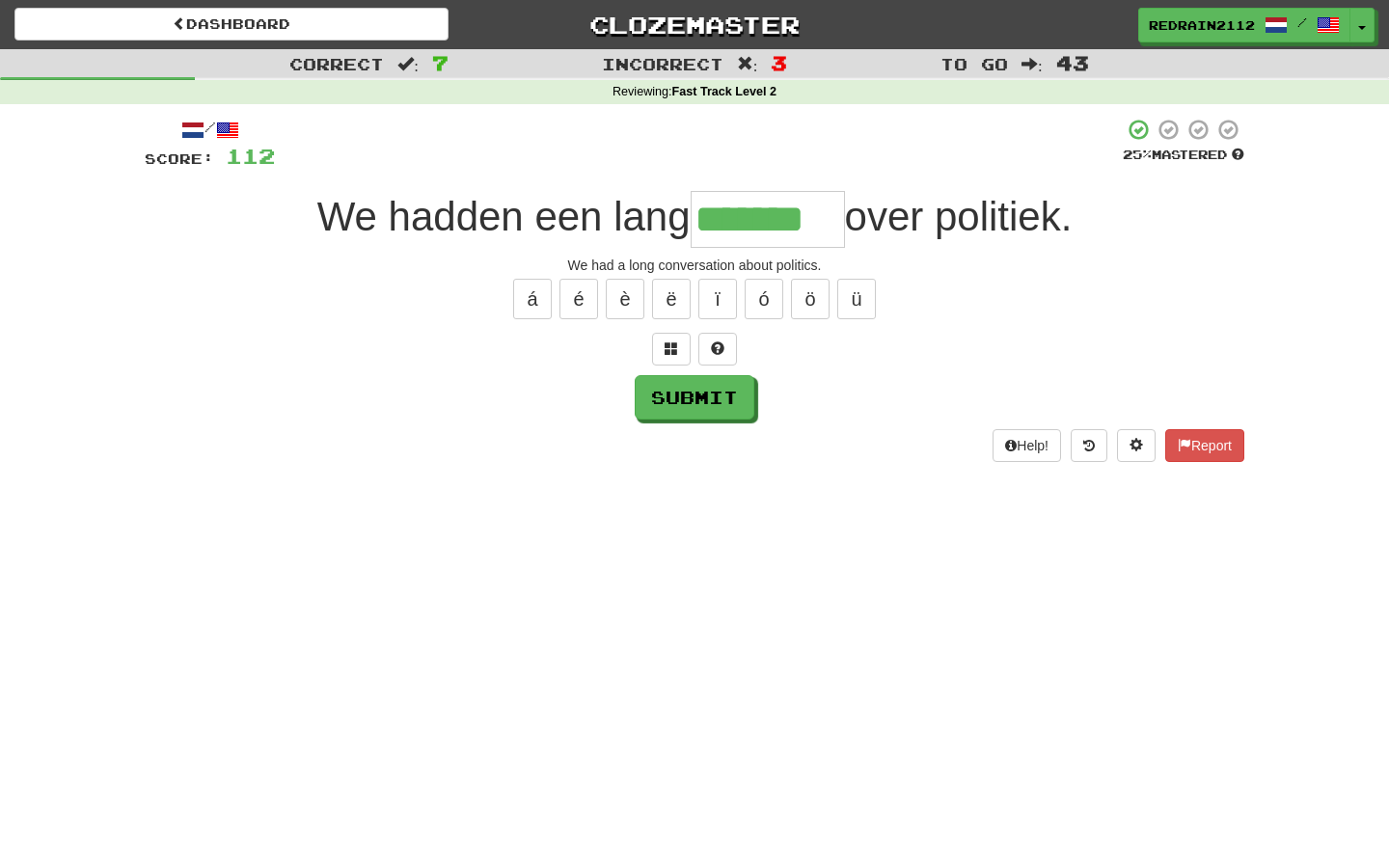type on "*******" 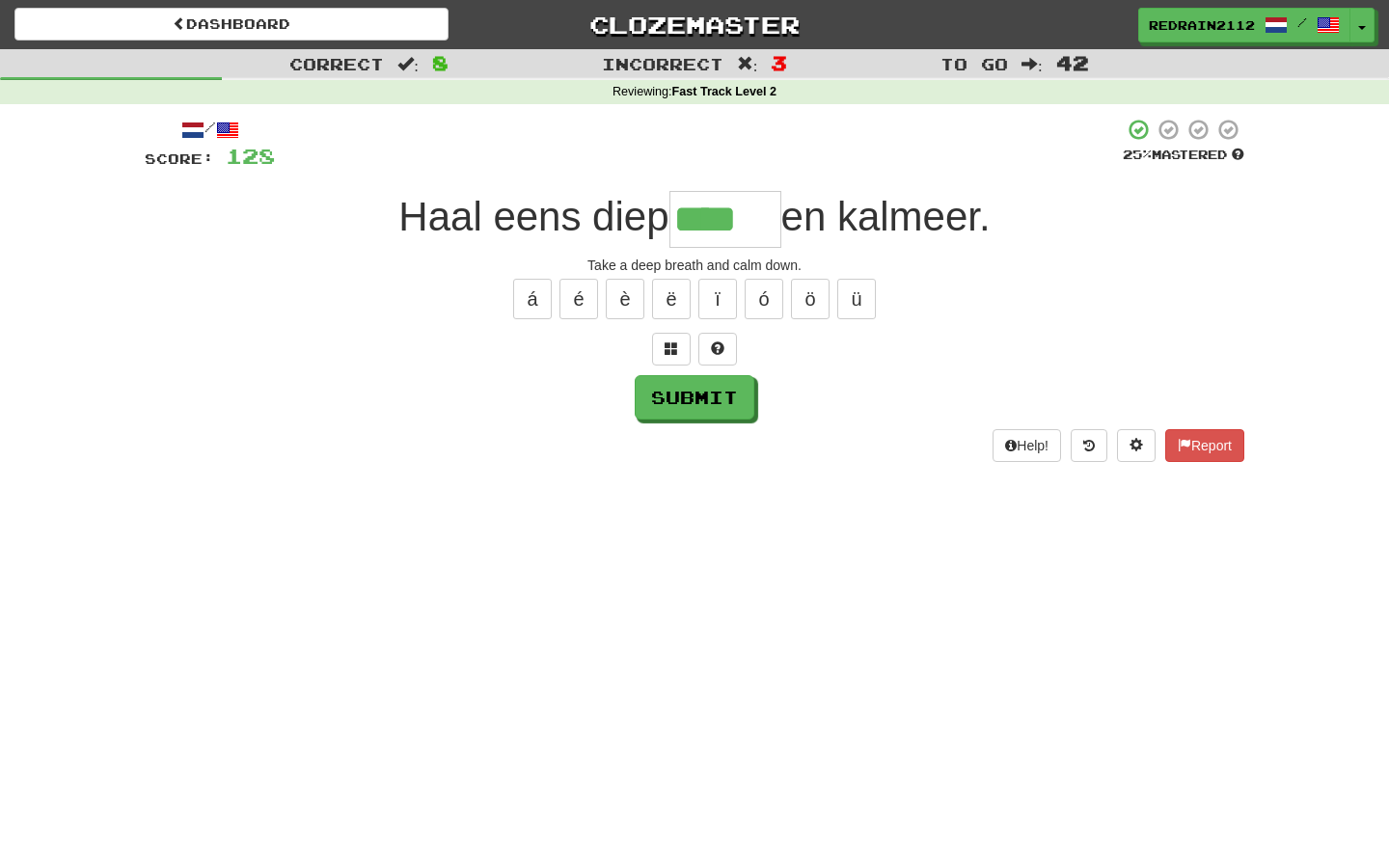 type on "****" 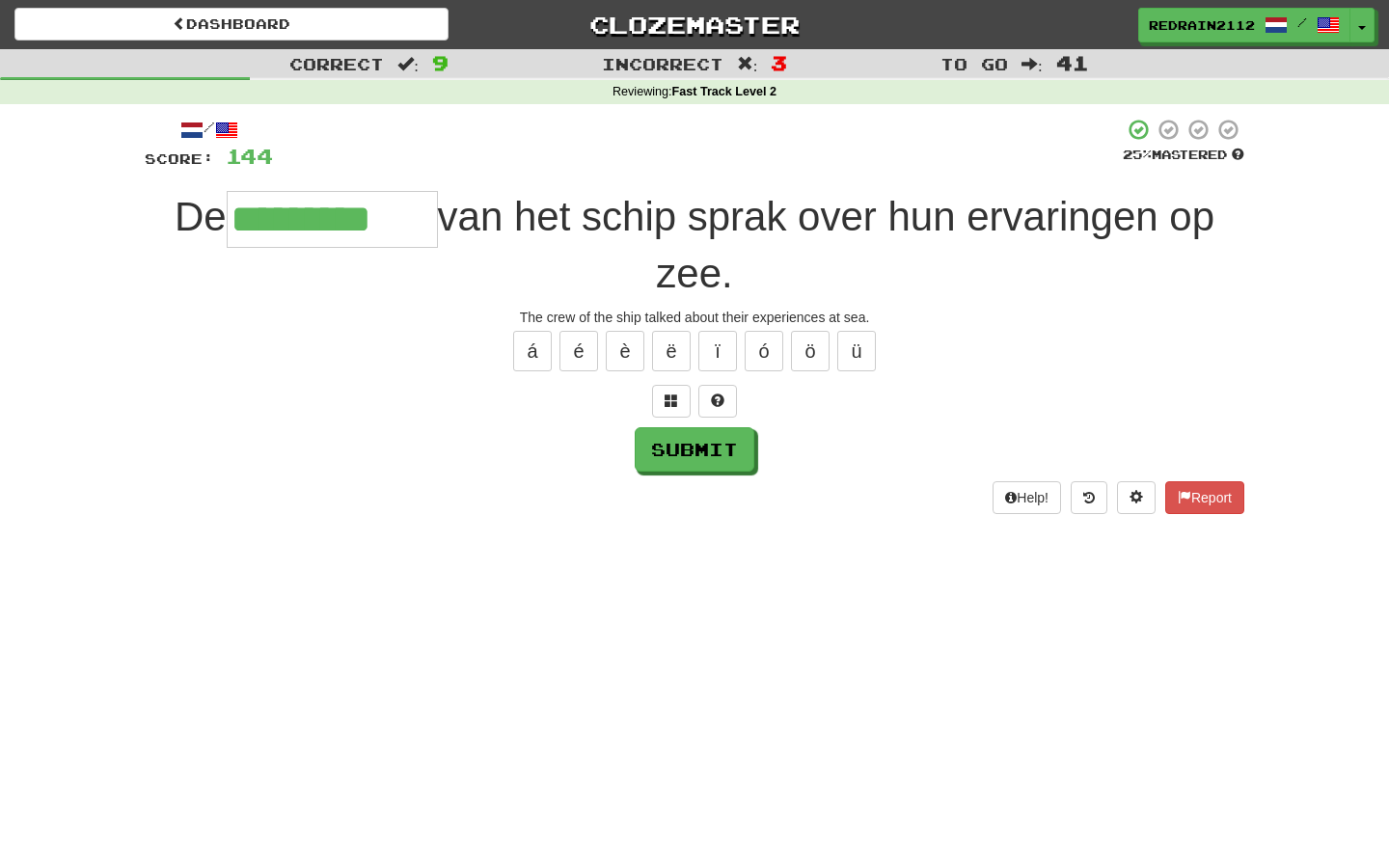 type on "*********" 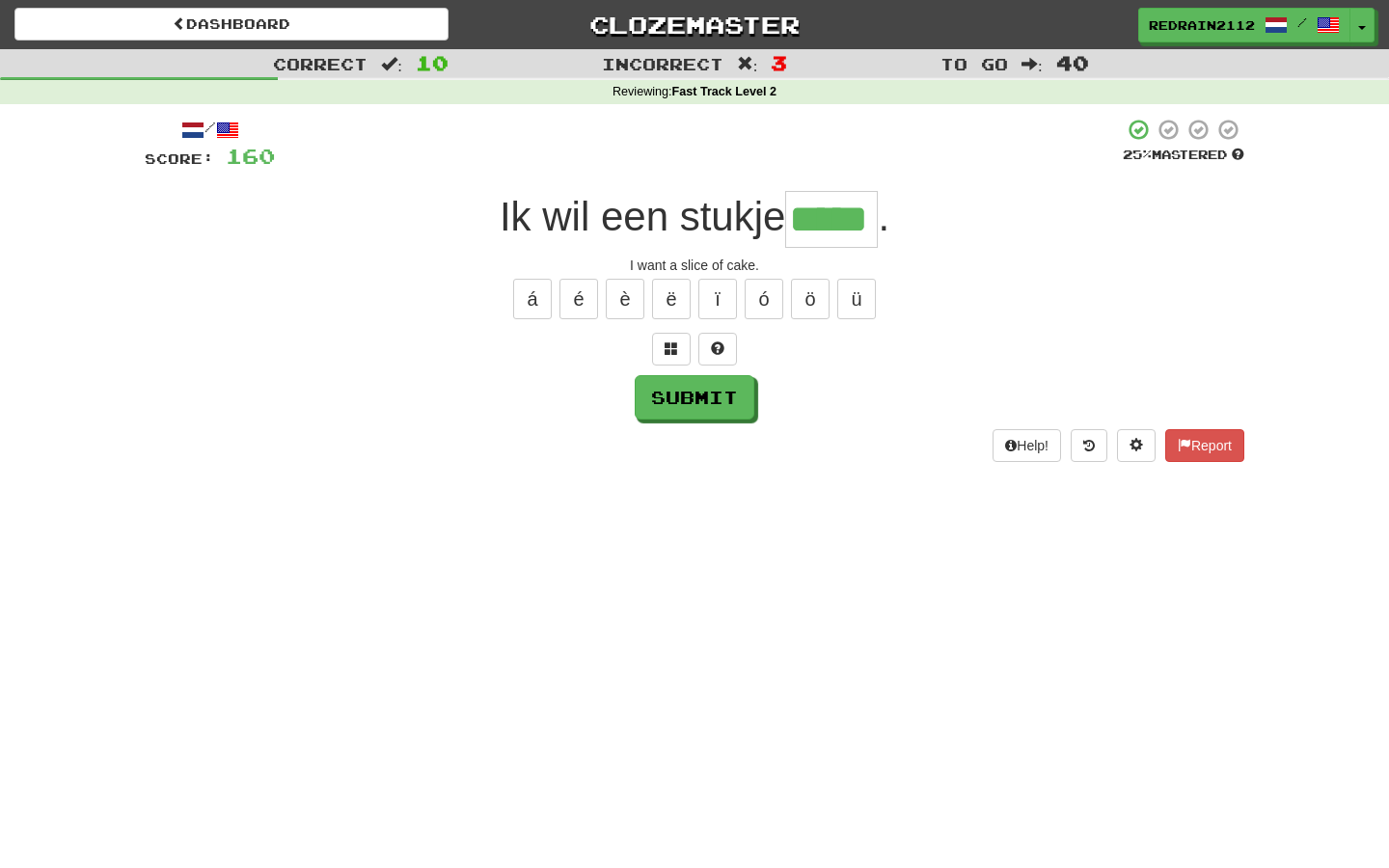 type on "*****" 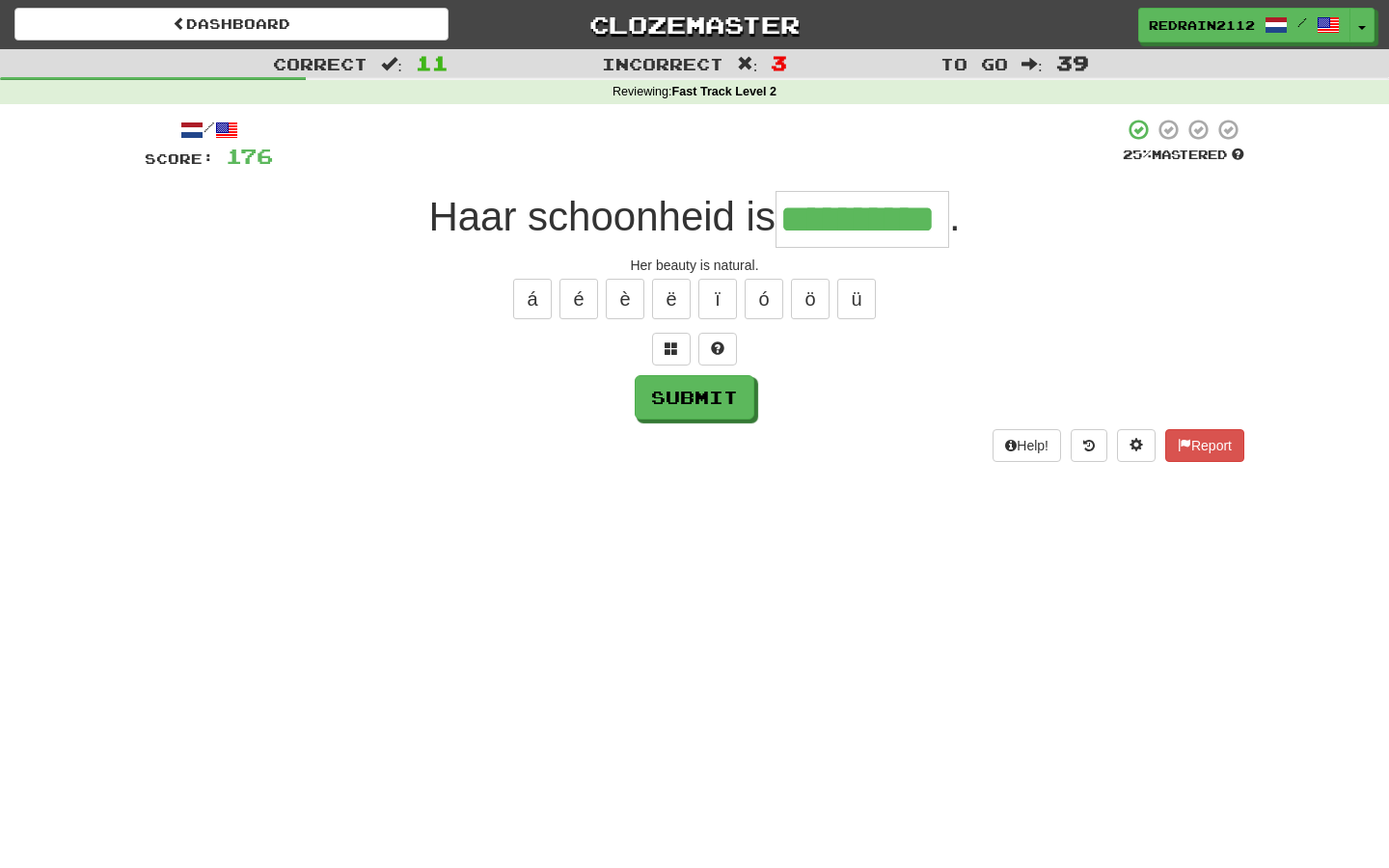 type on "**********" 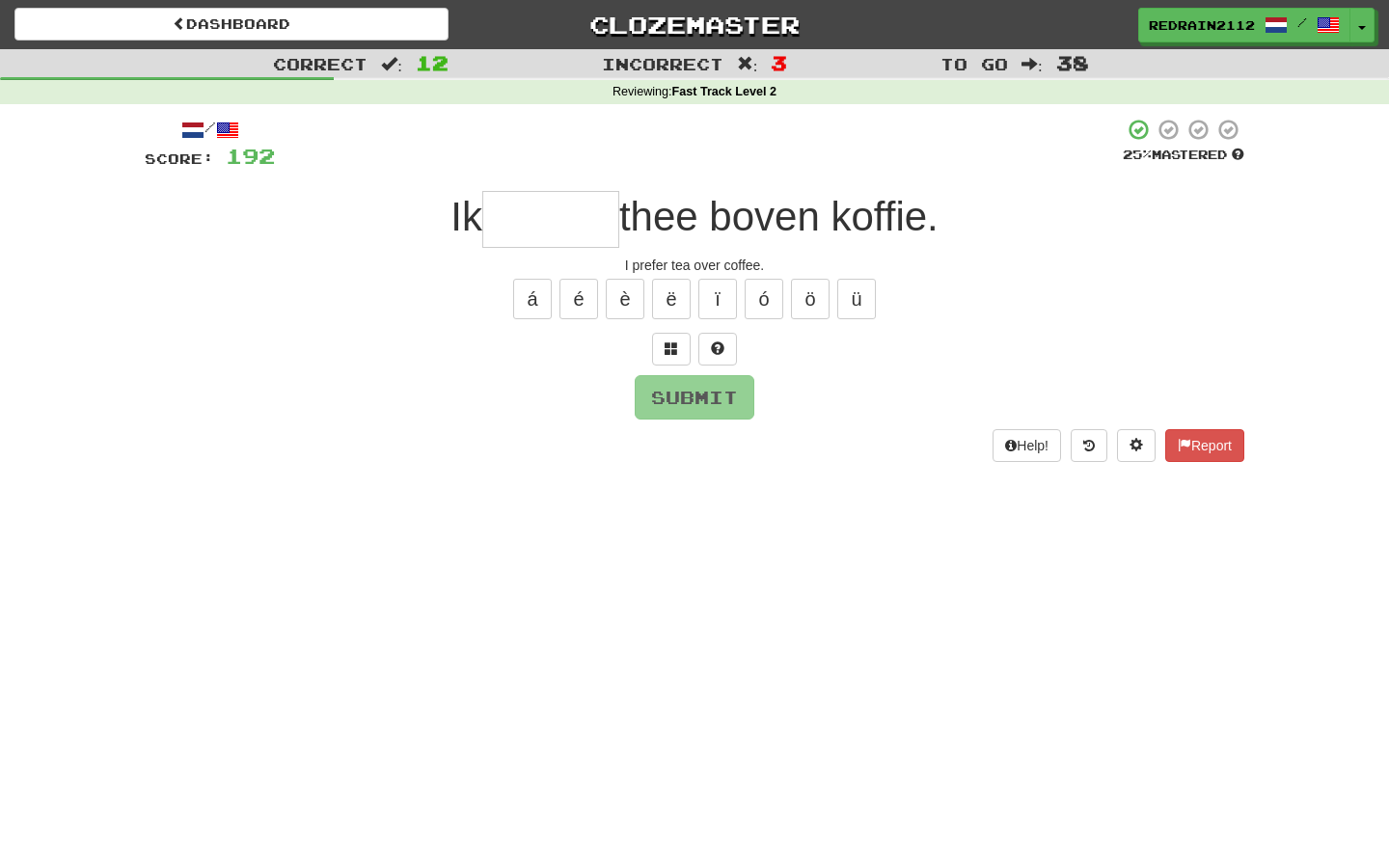 type on "*" 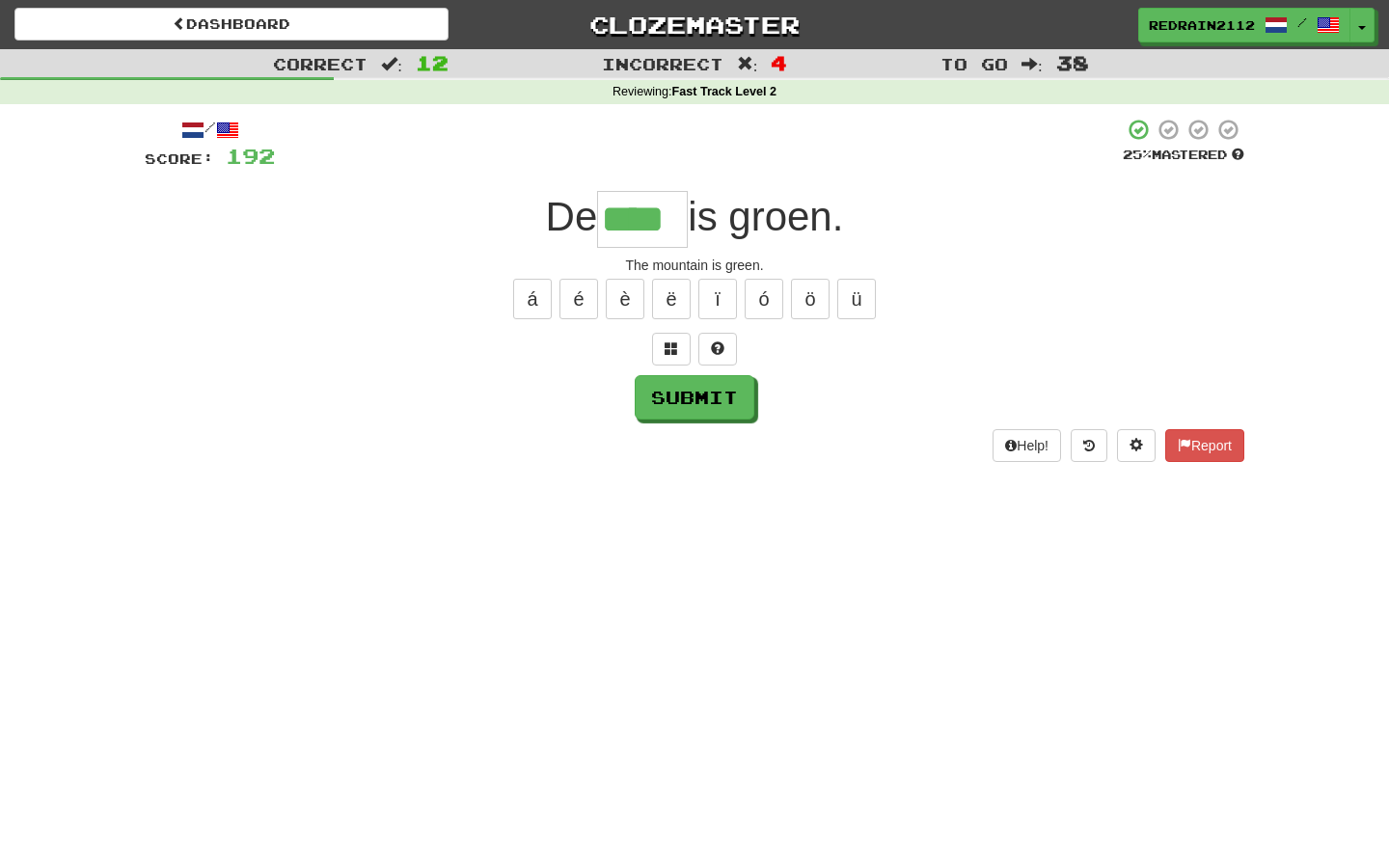 type on "****" 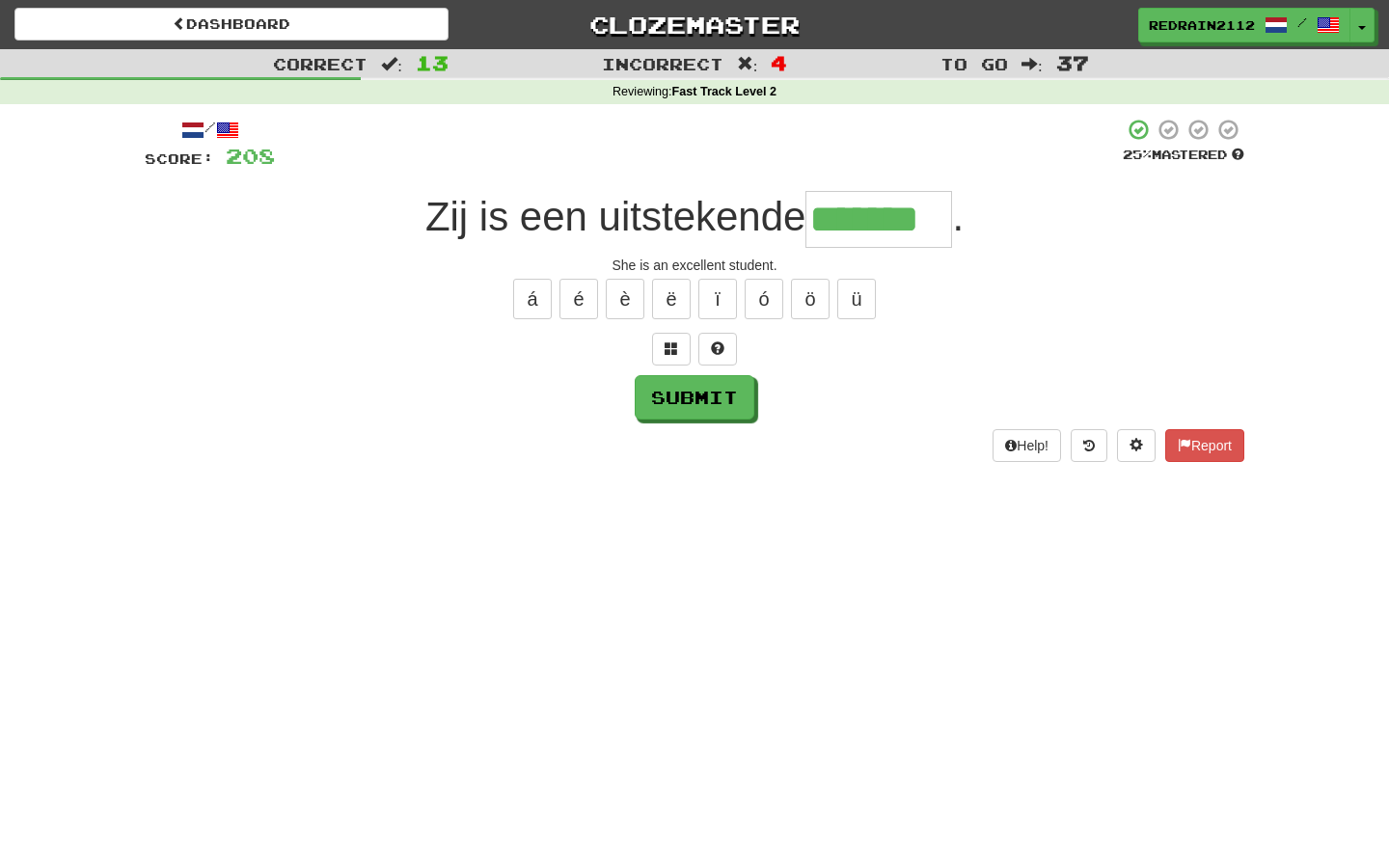 type on "*******" 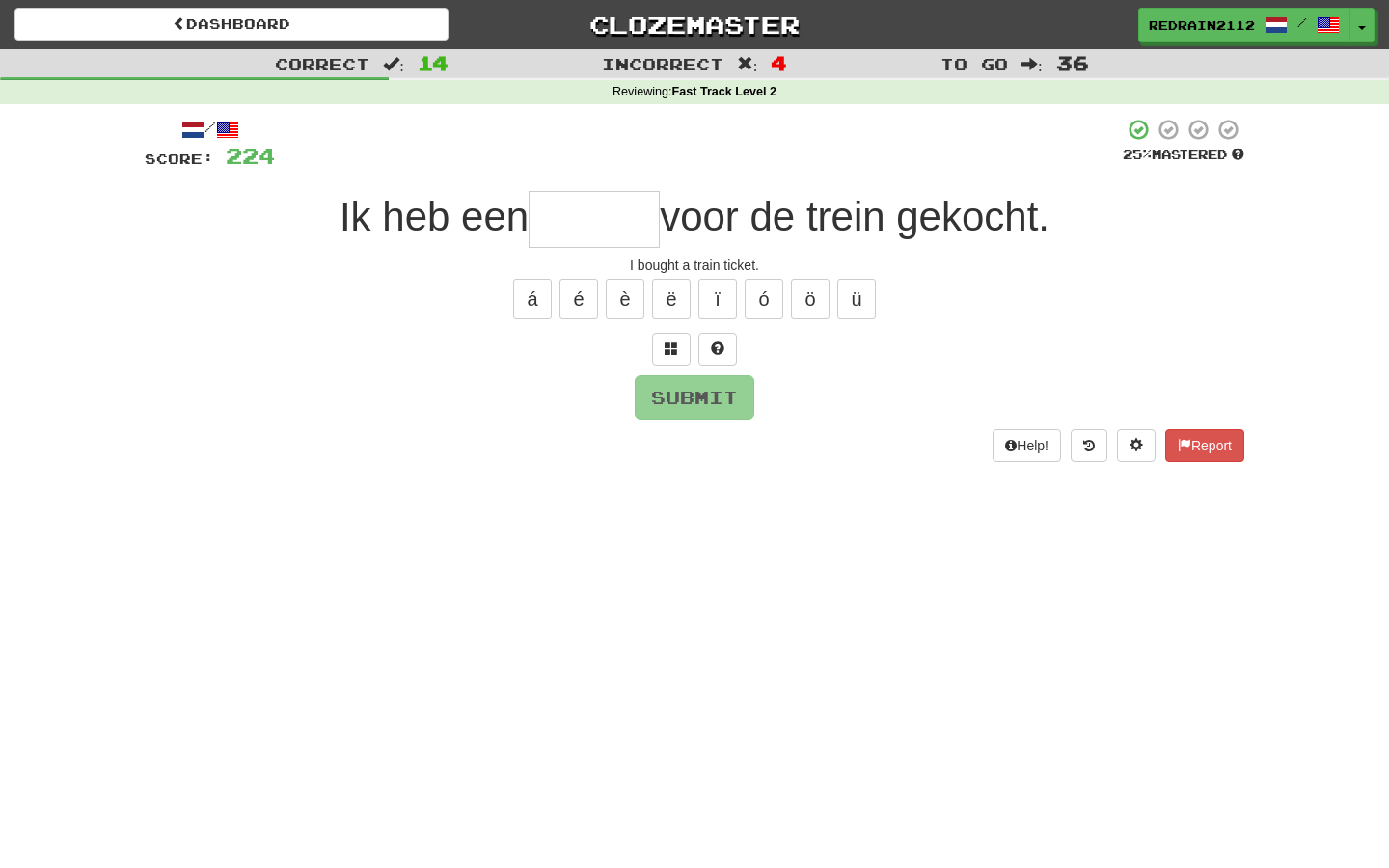 type on "*" 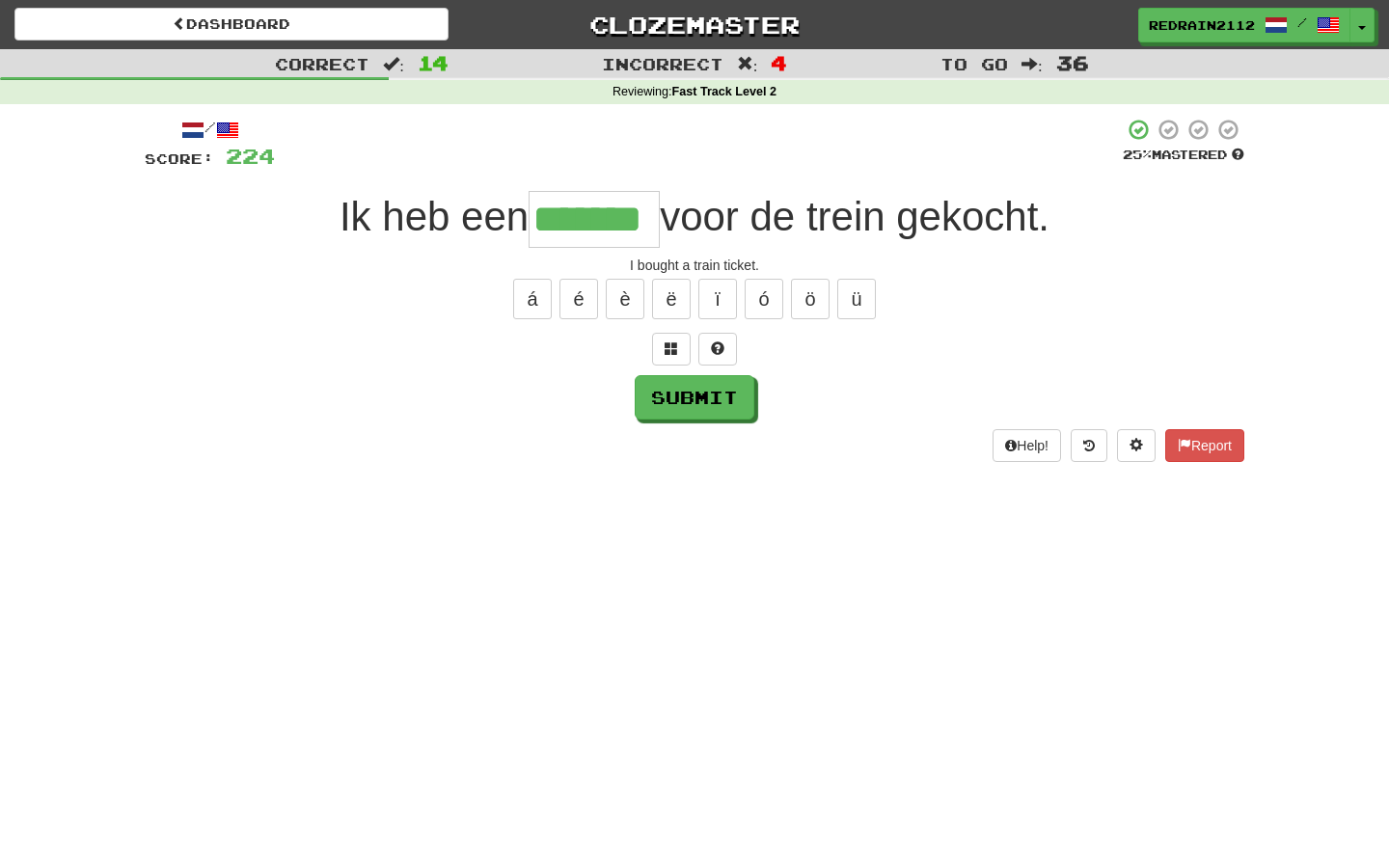 type on "*******" 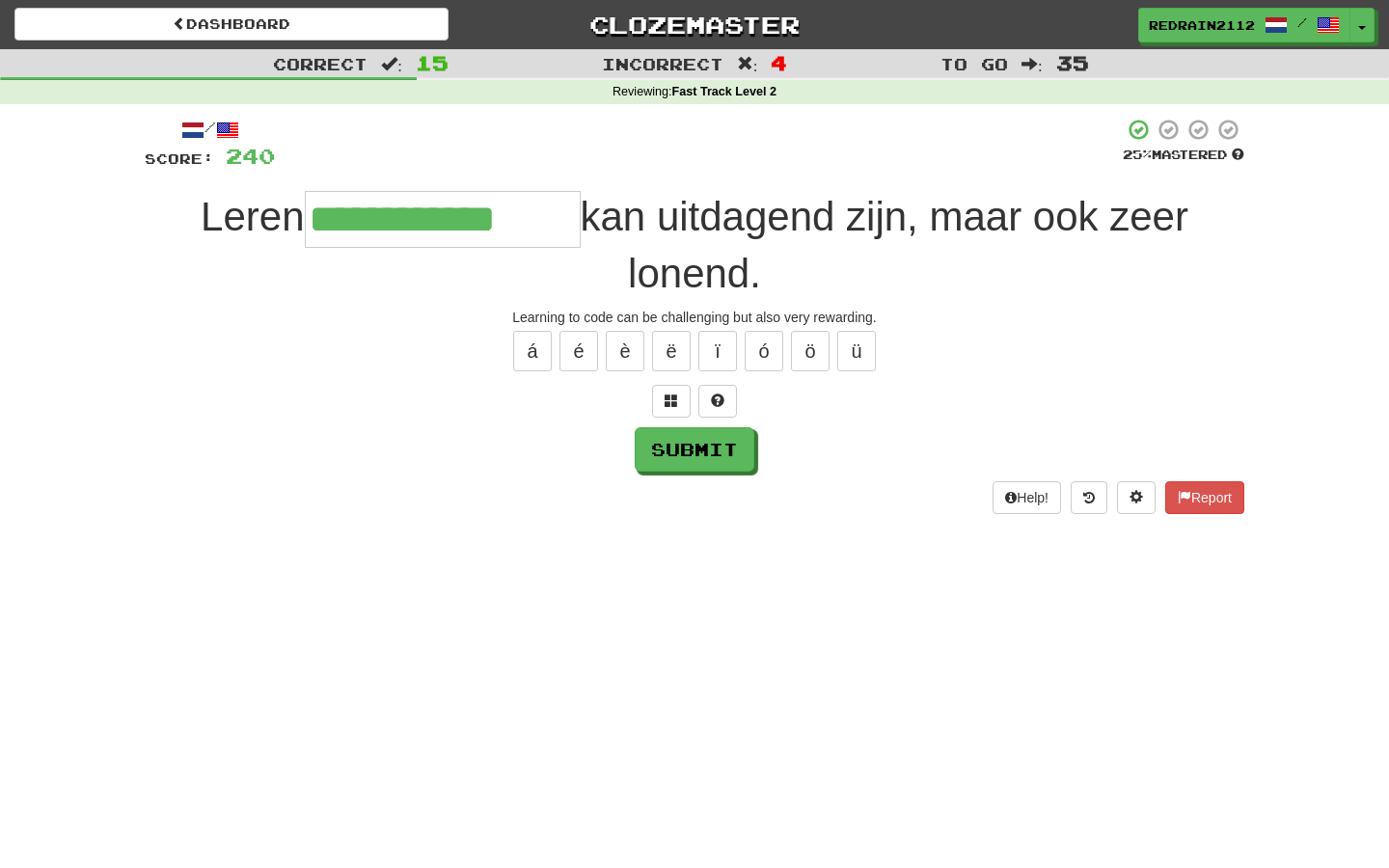 type on "**********" 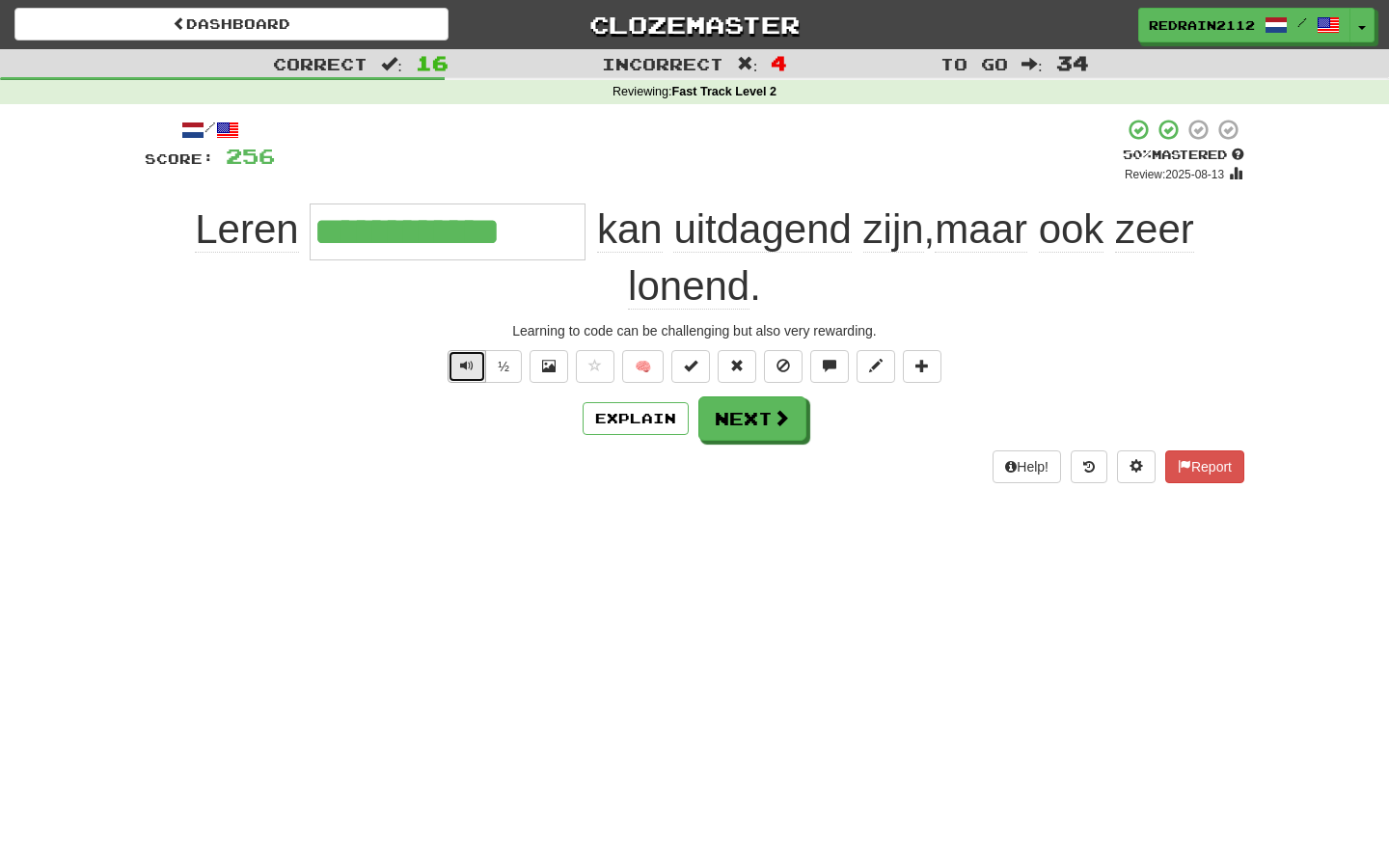 click at bounding box center (467, 366) 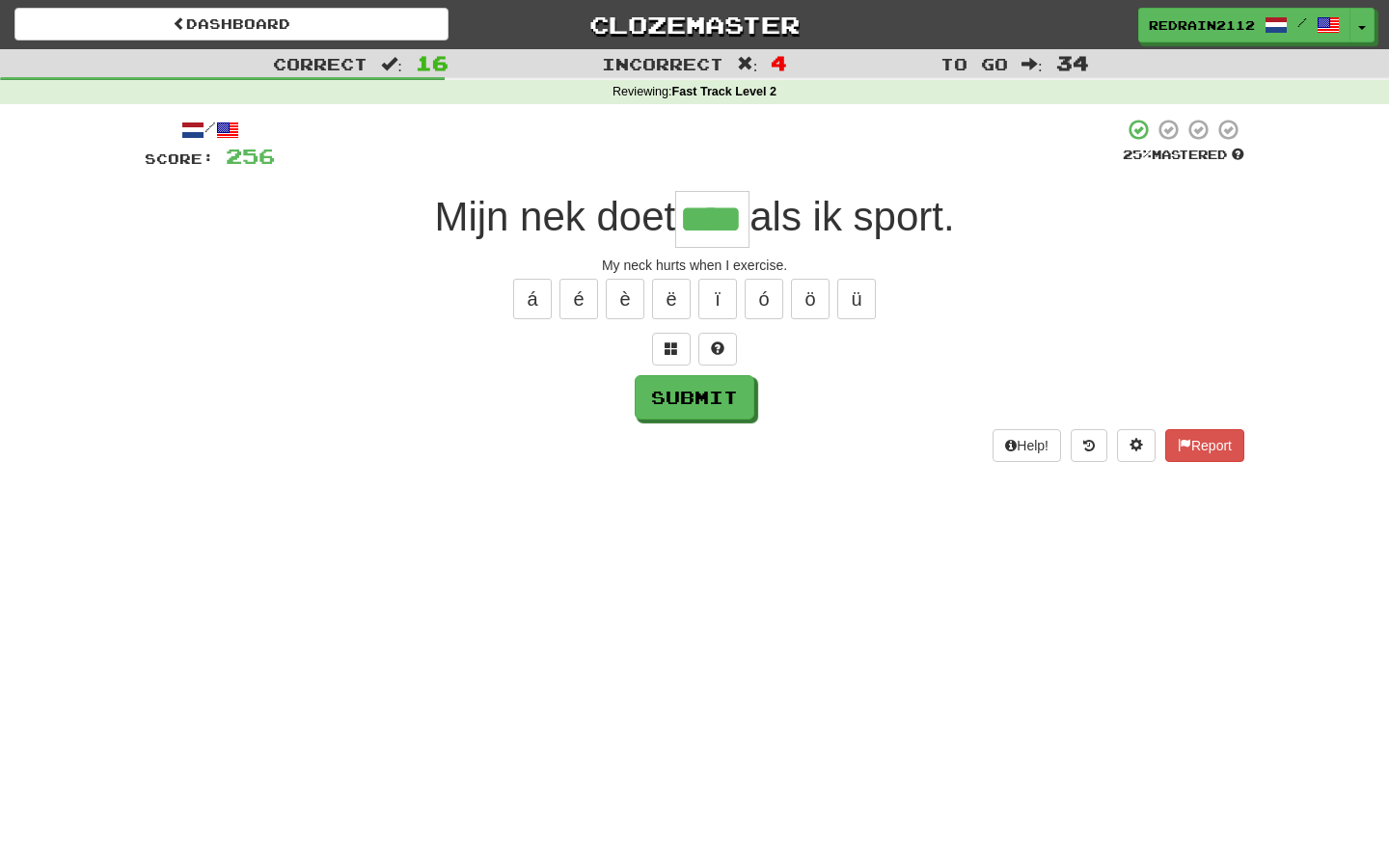 type on "****" 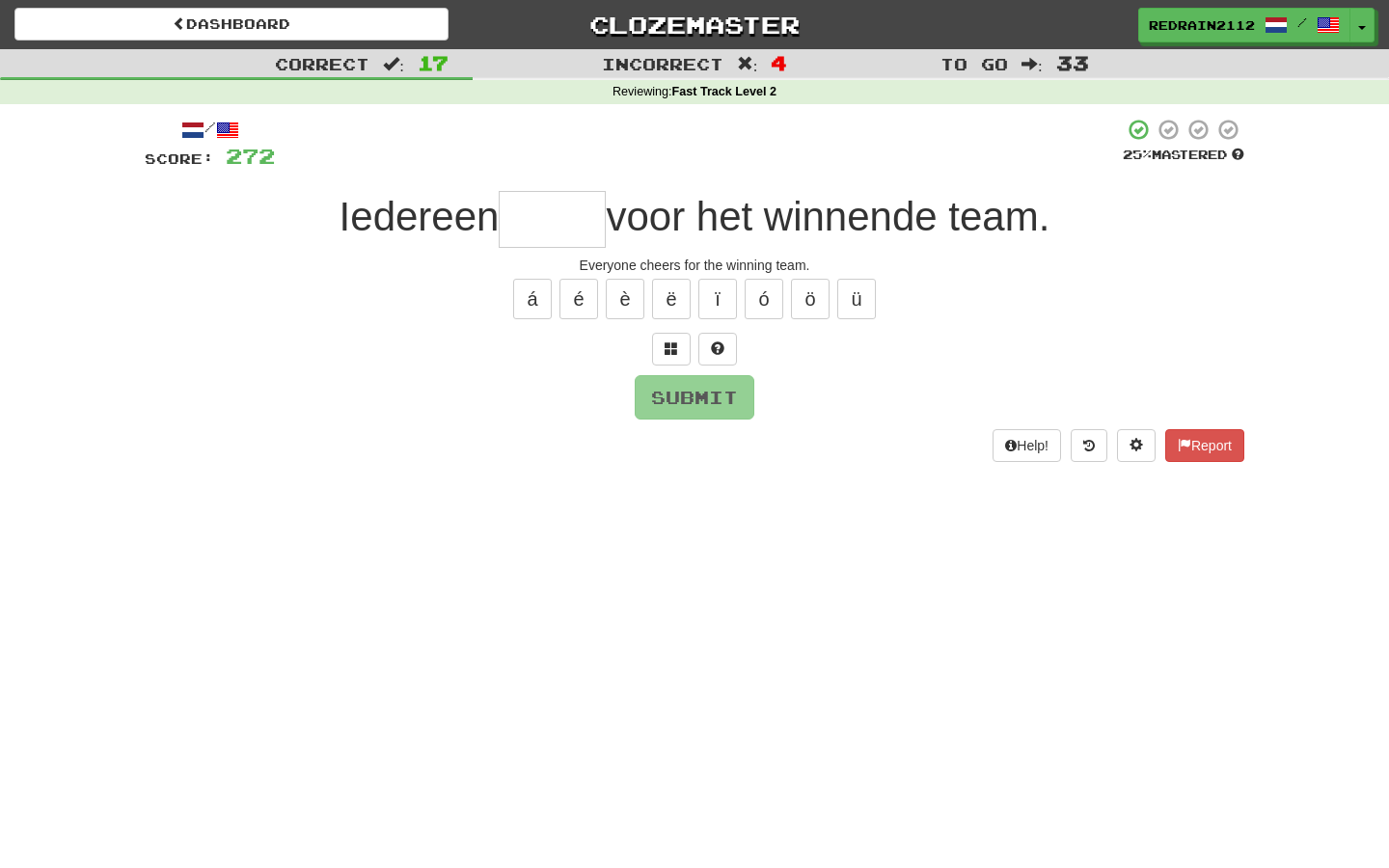 type on "*" 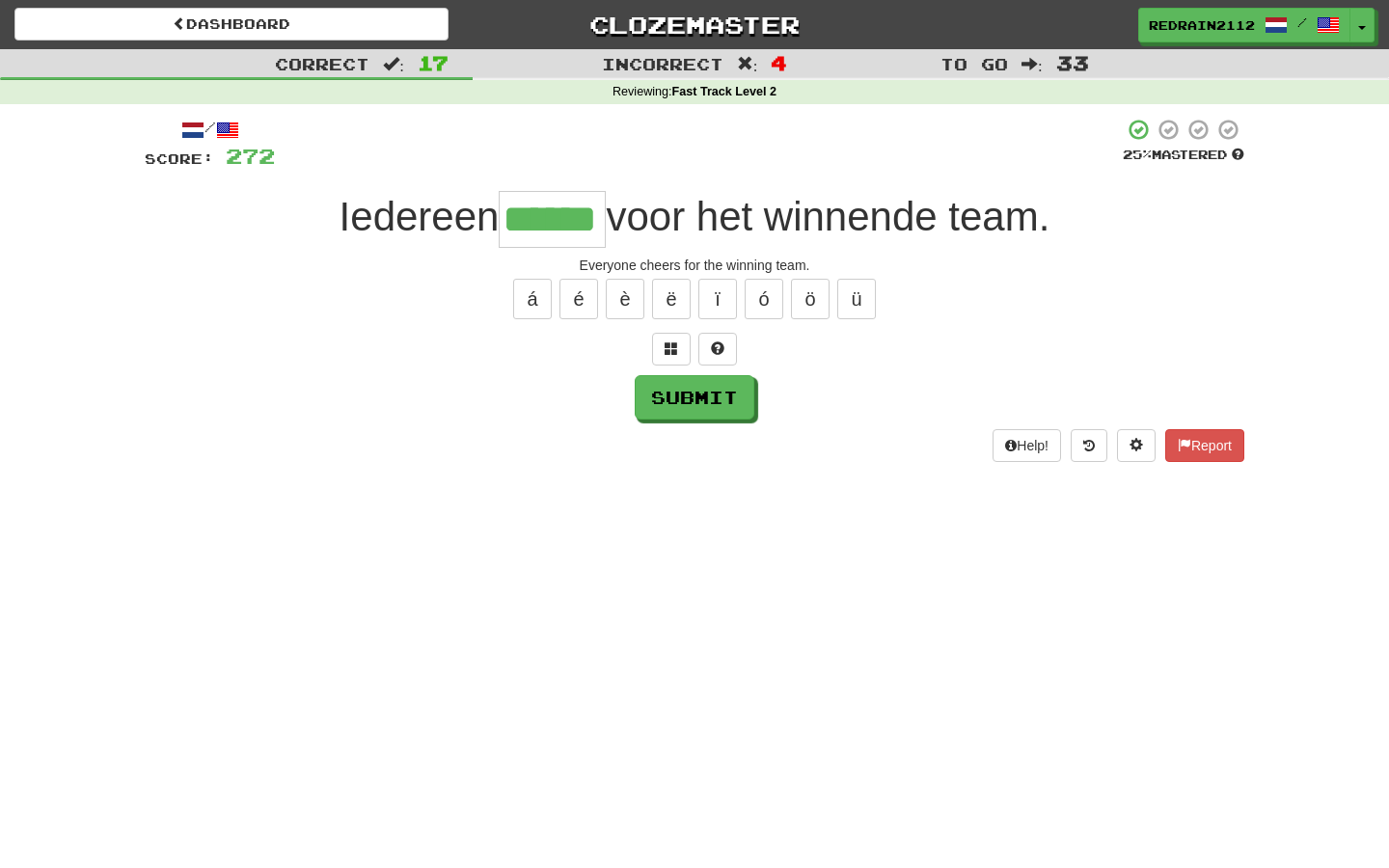 type on "******" 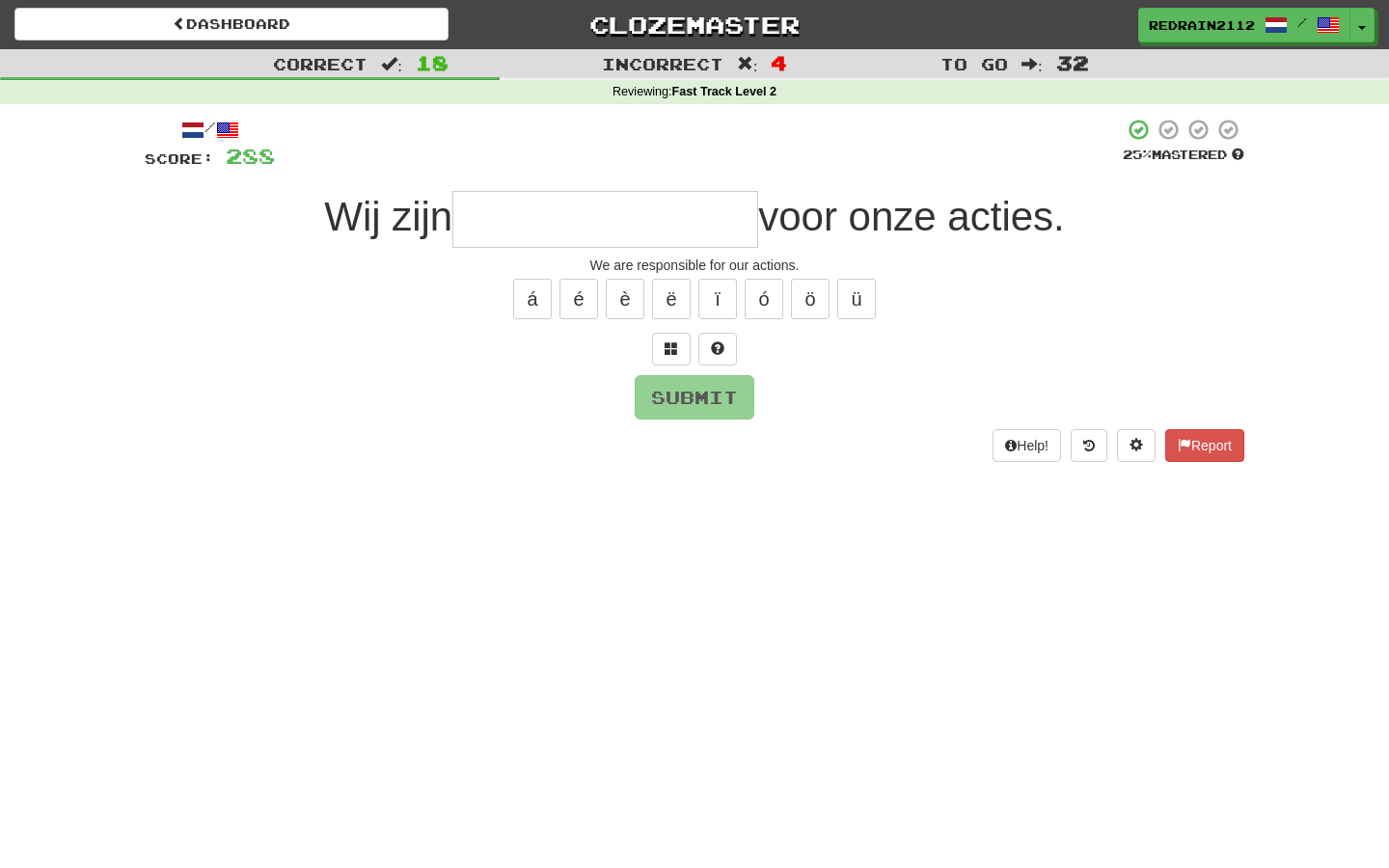 type on "*" 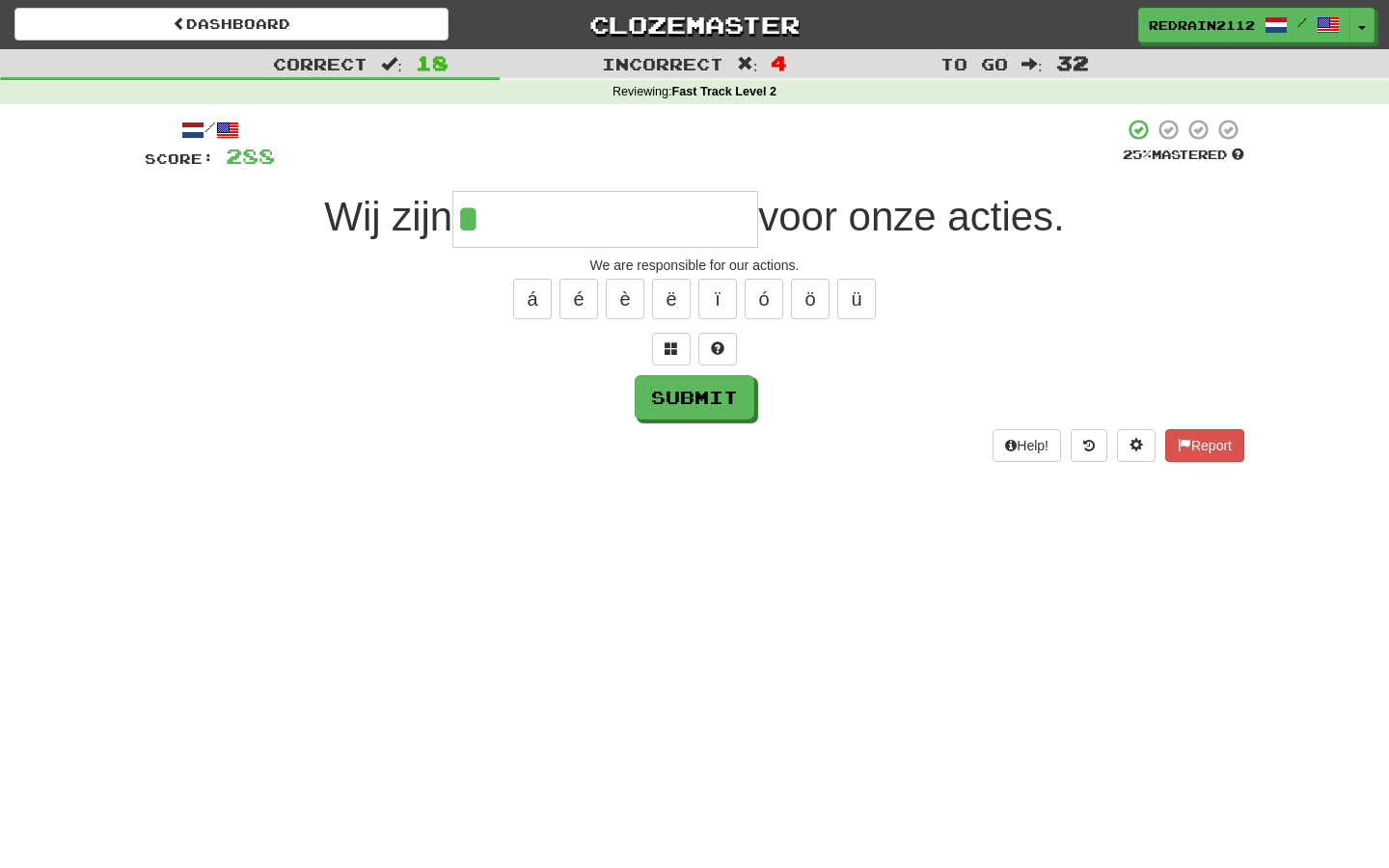 type on "**********" 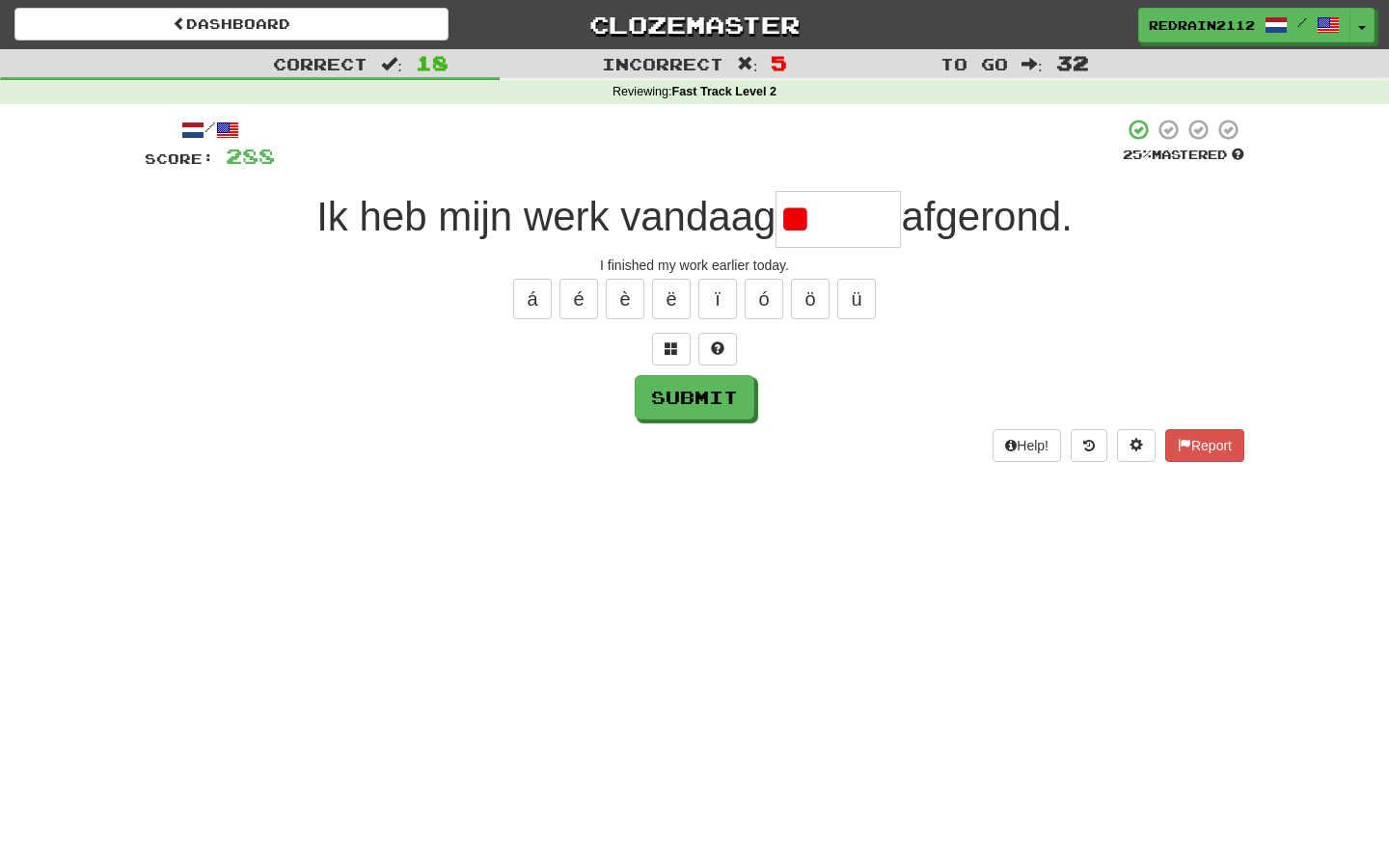 type on "*" 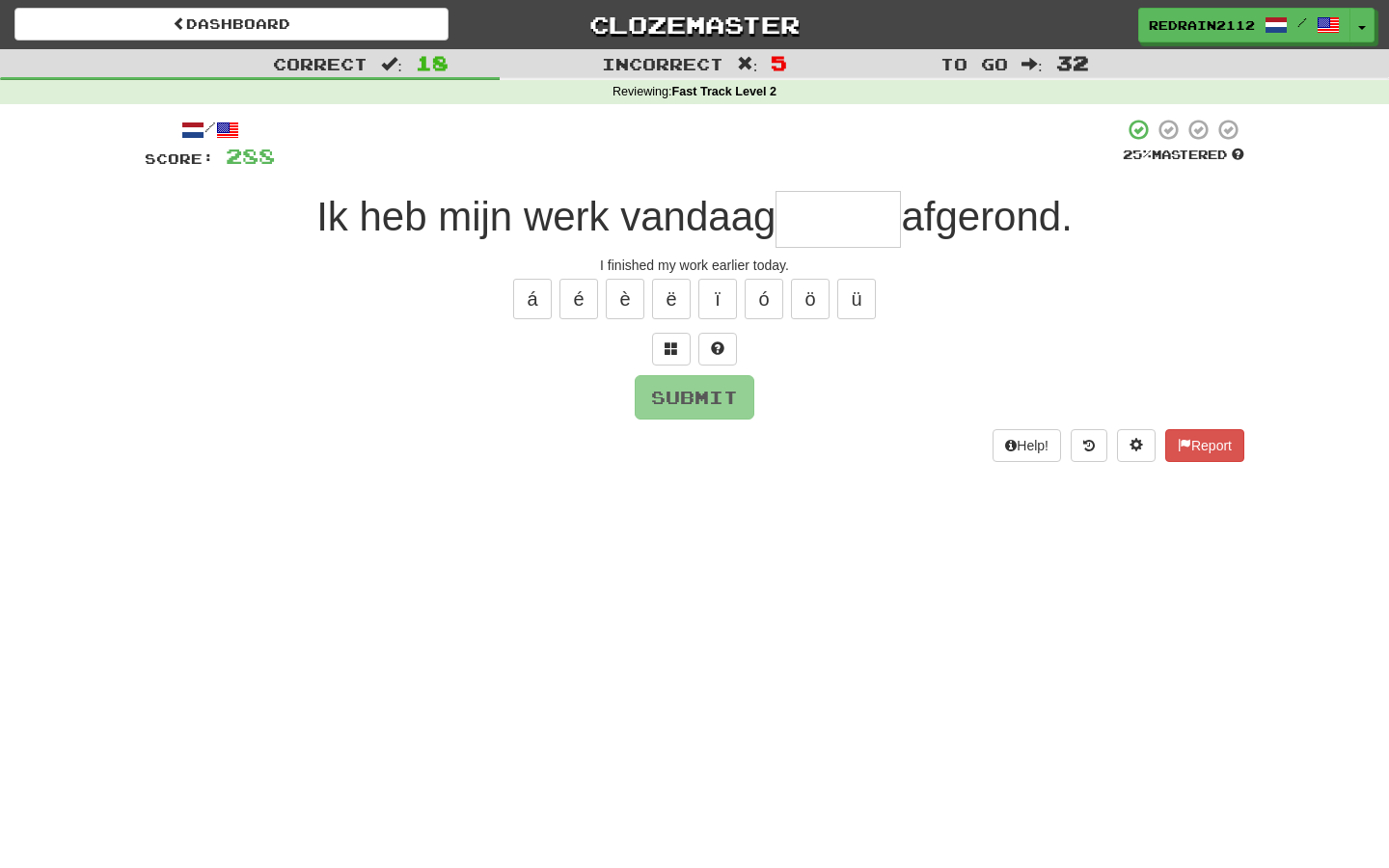type on "*" 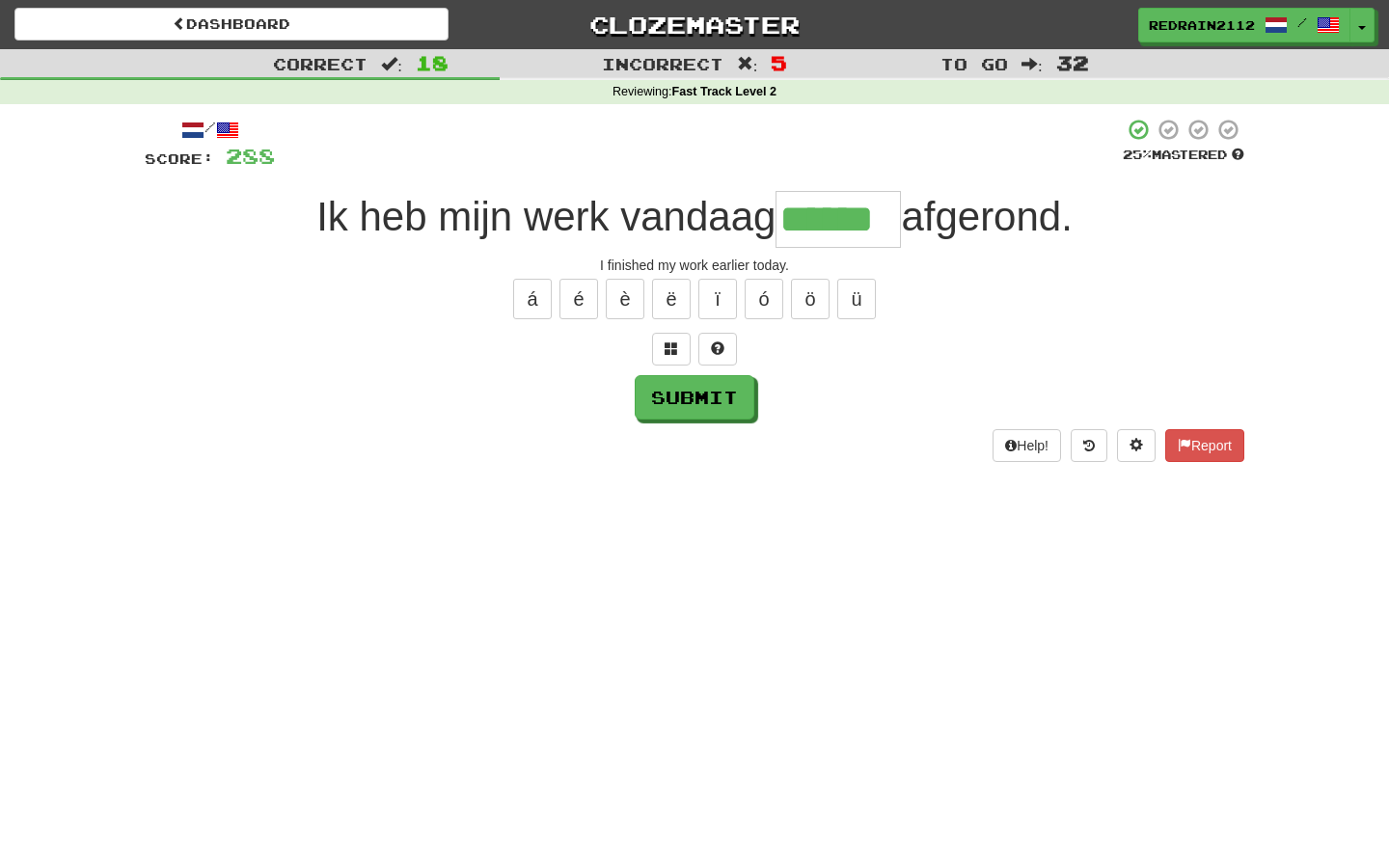 type on "******" 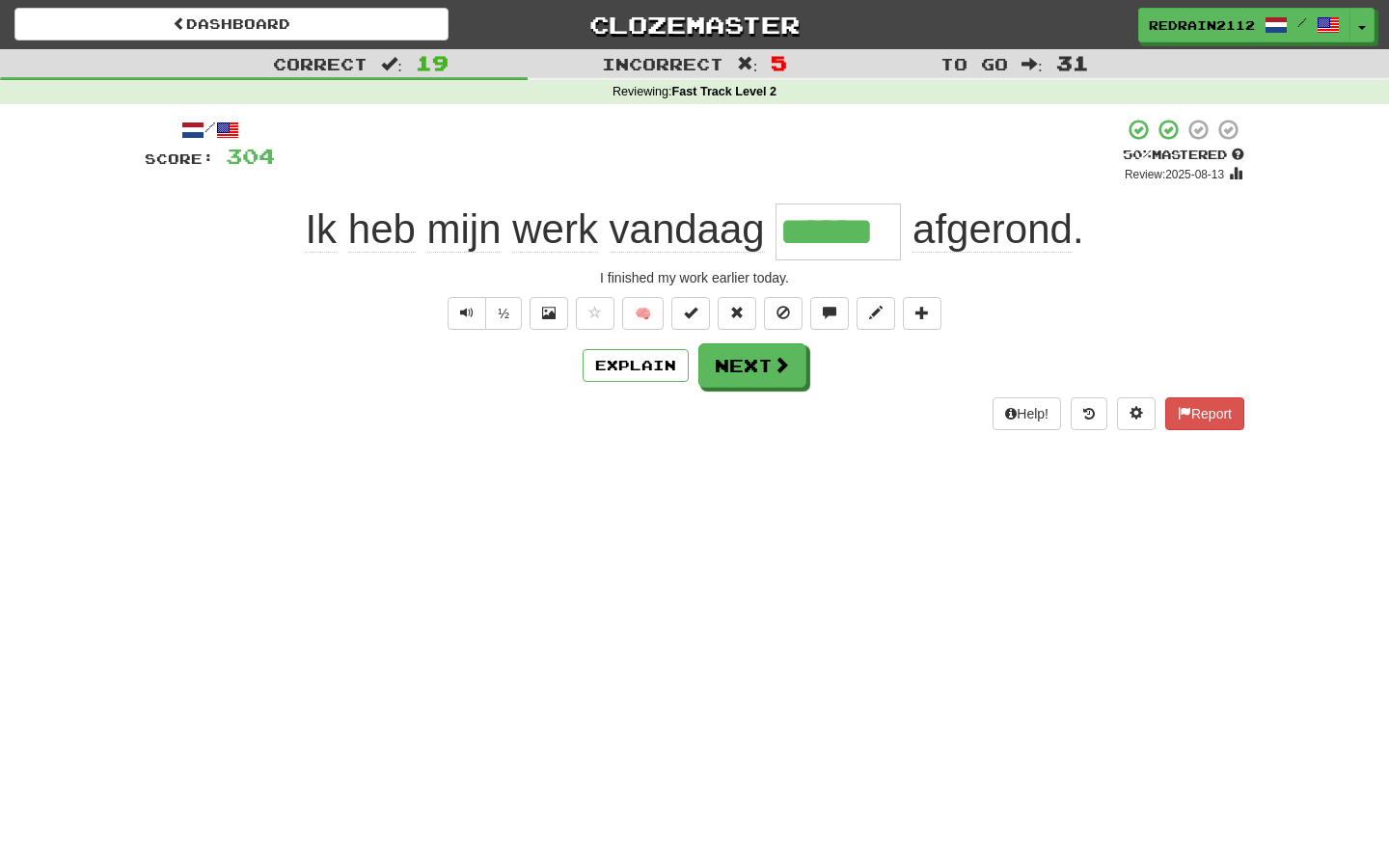 click on "afgerond" at bounding box center [993, 230] 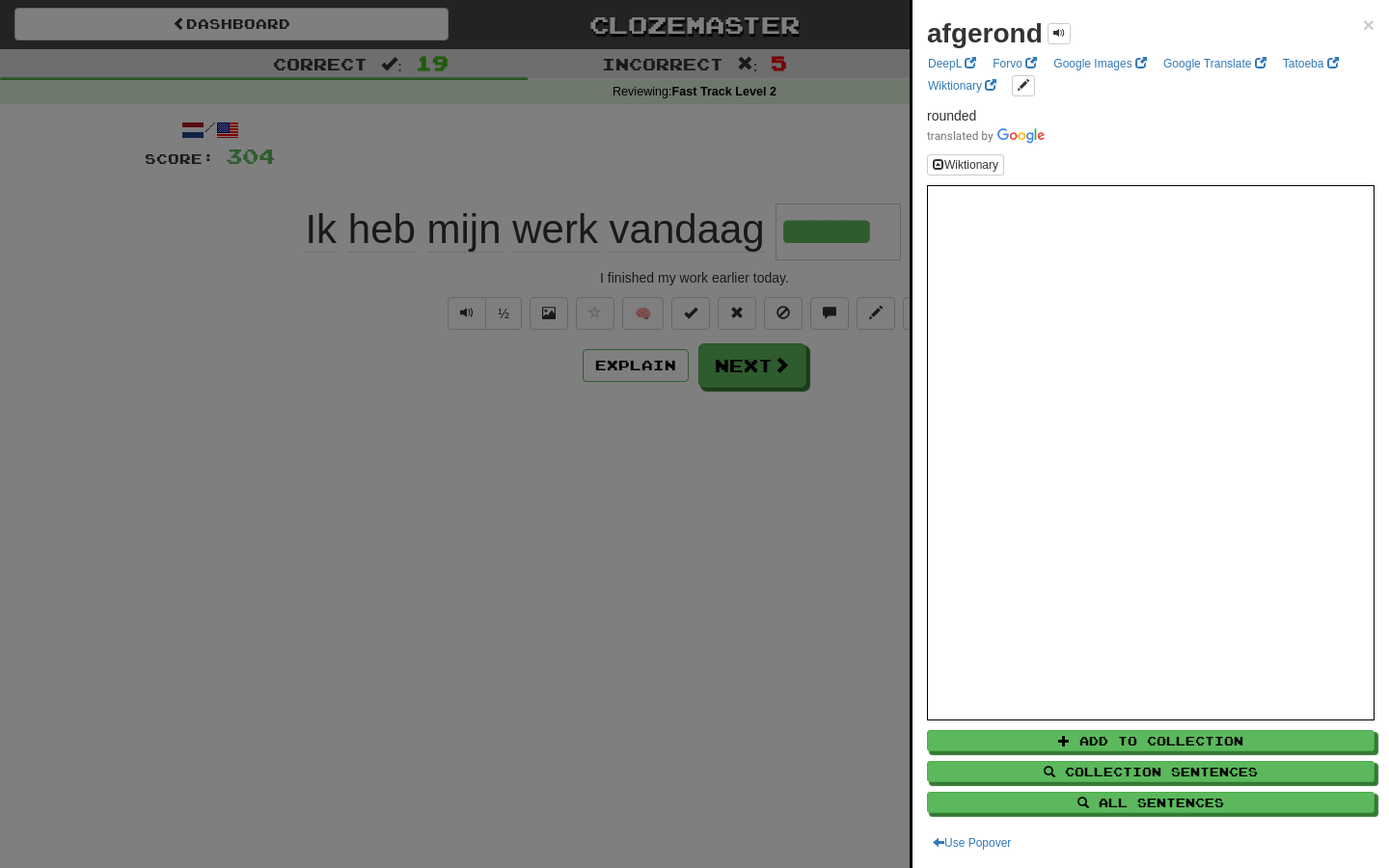 click at bounding box center [694, 434] 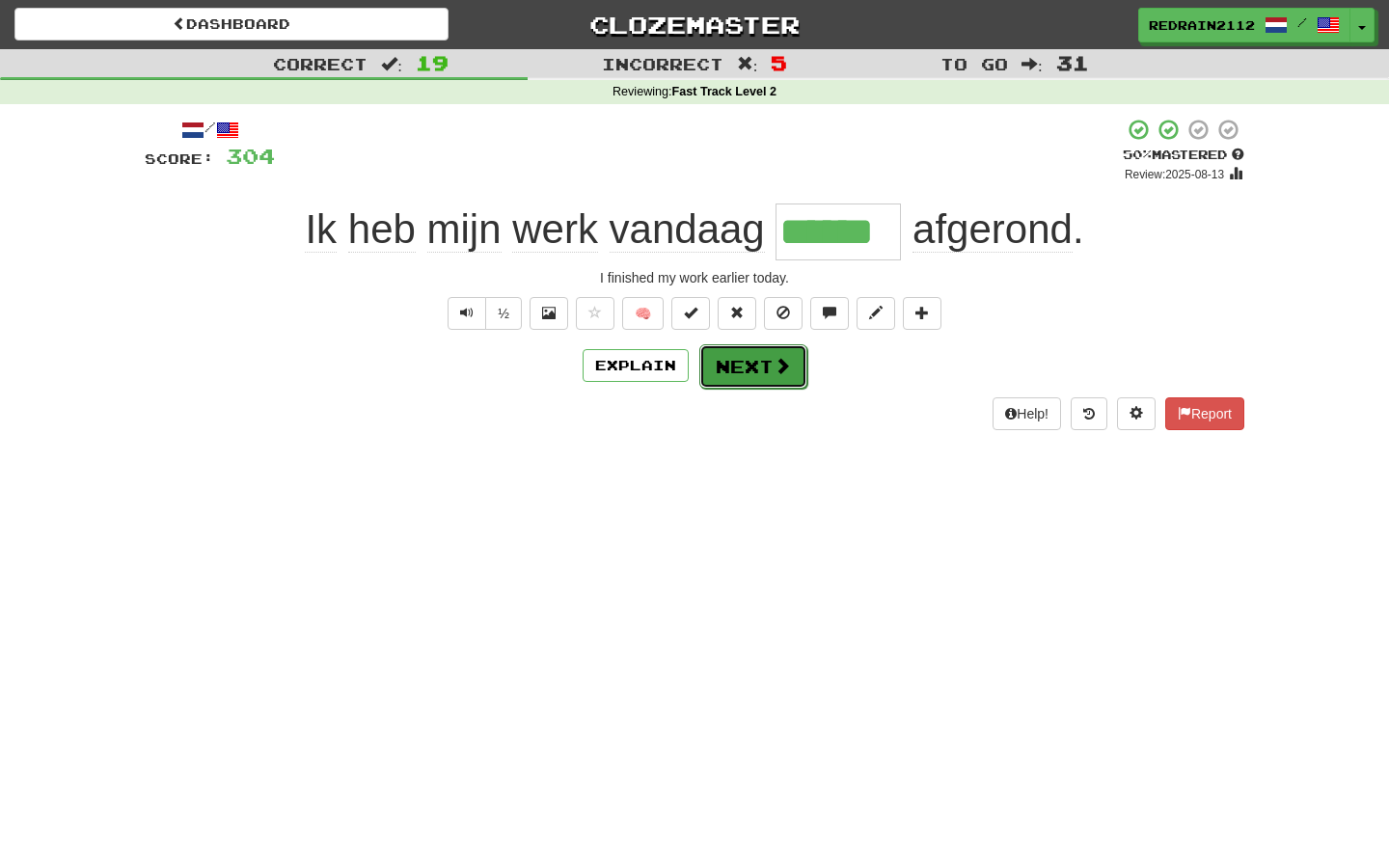 click on "Next" at bounding box center (753, 366) 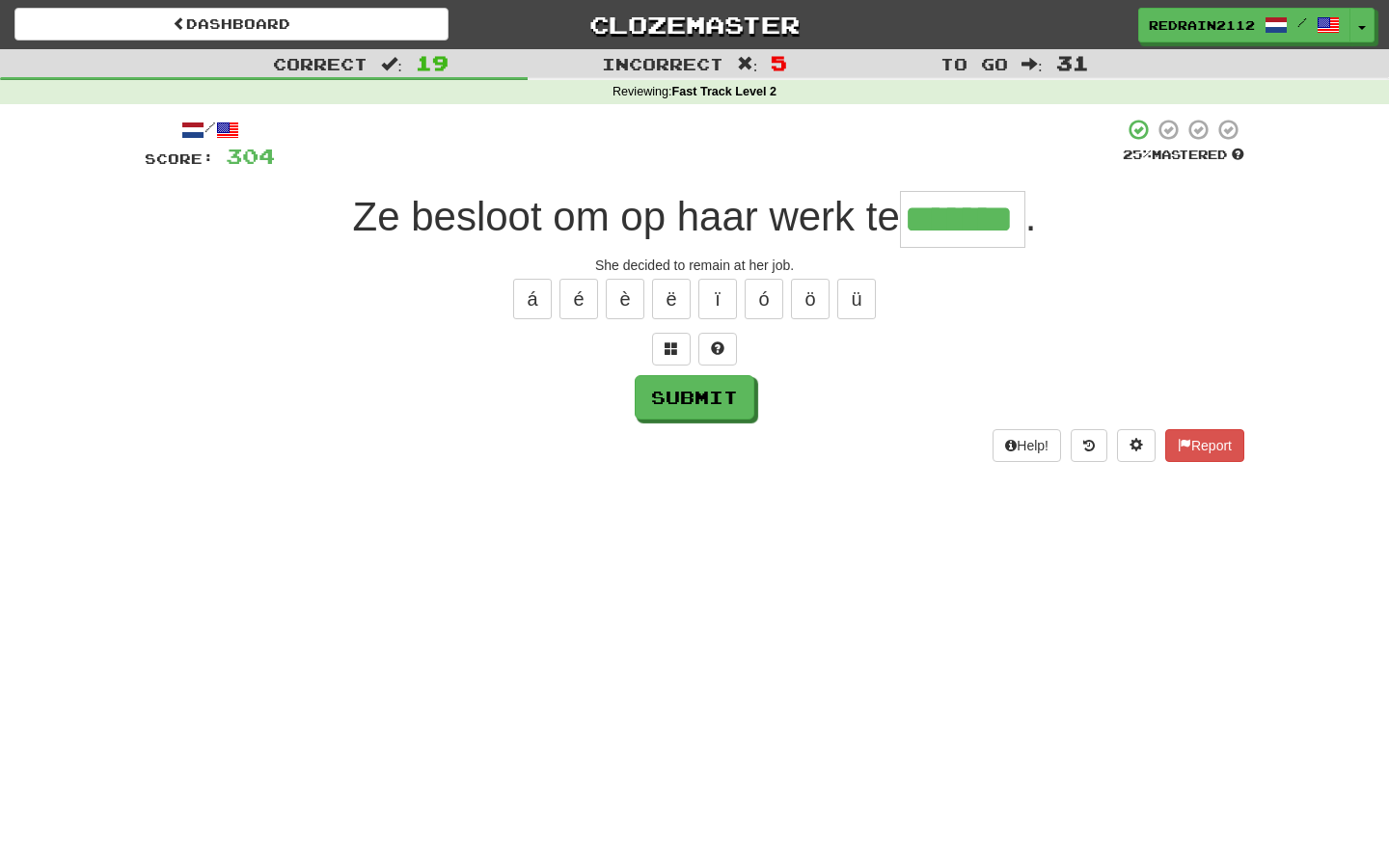 type on "*******" 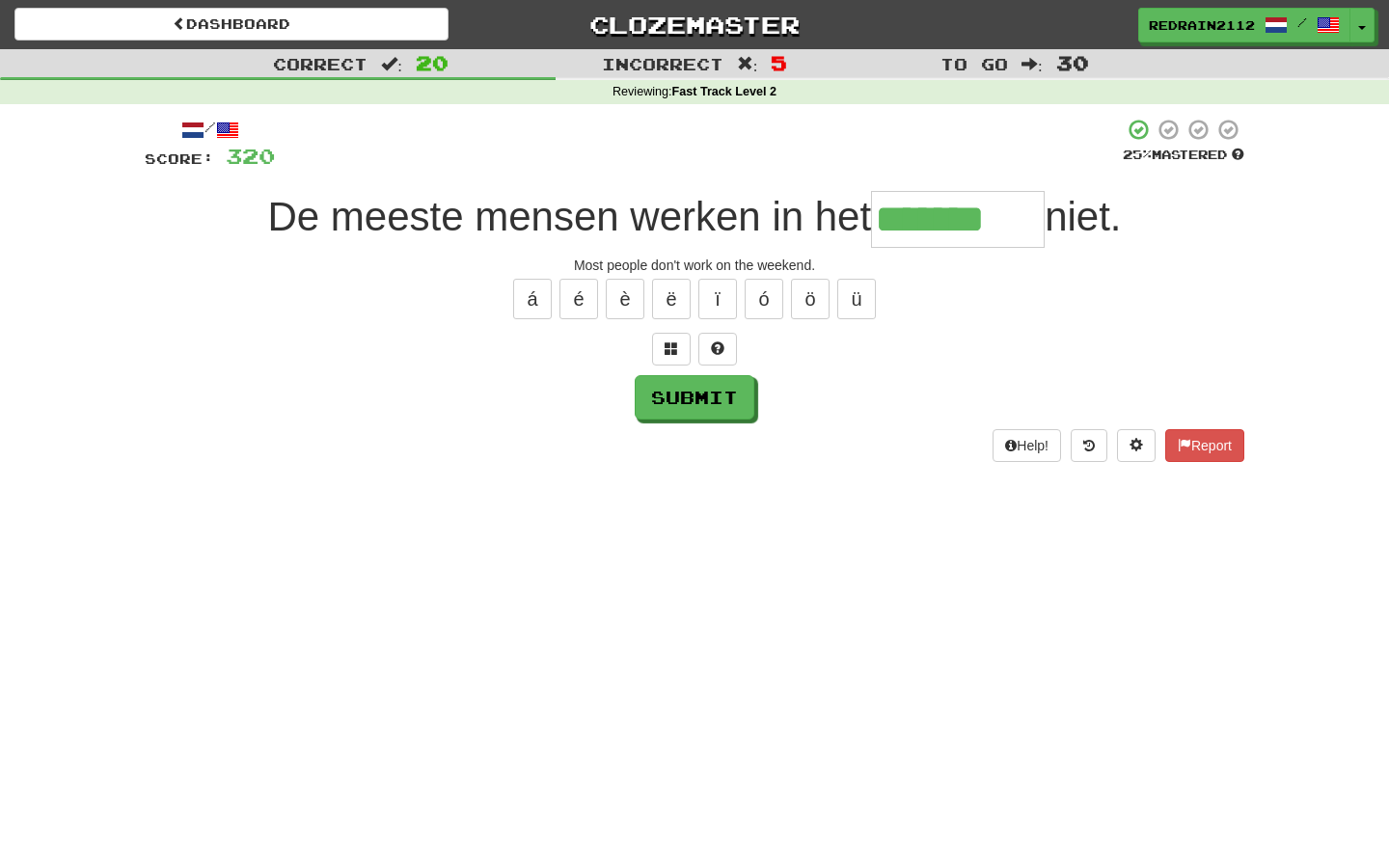 type on "*******" 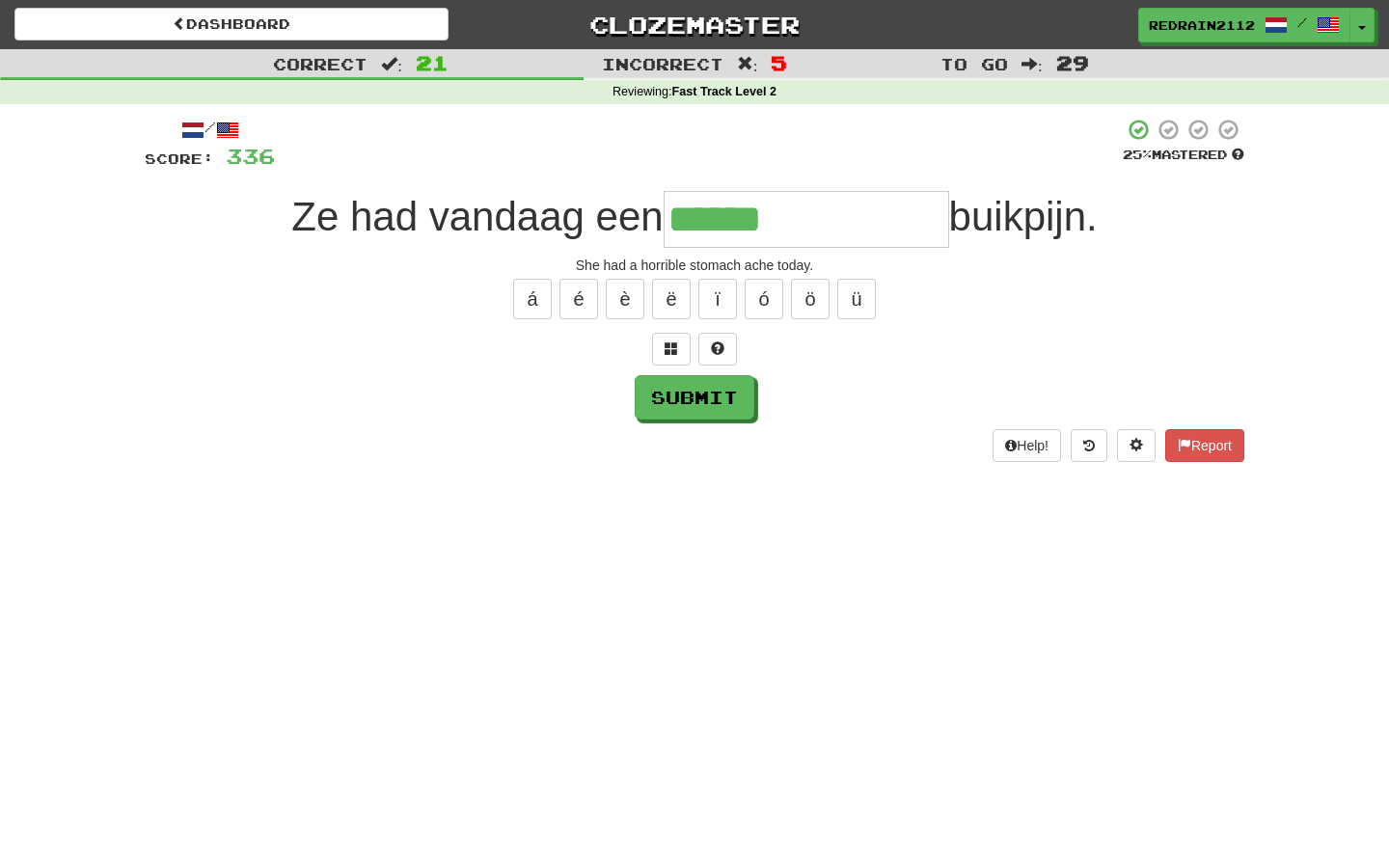 type on "**********" 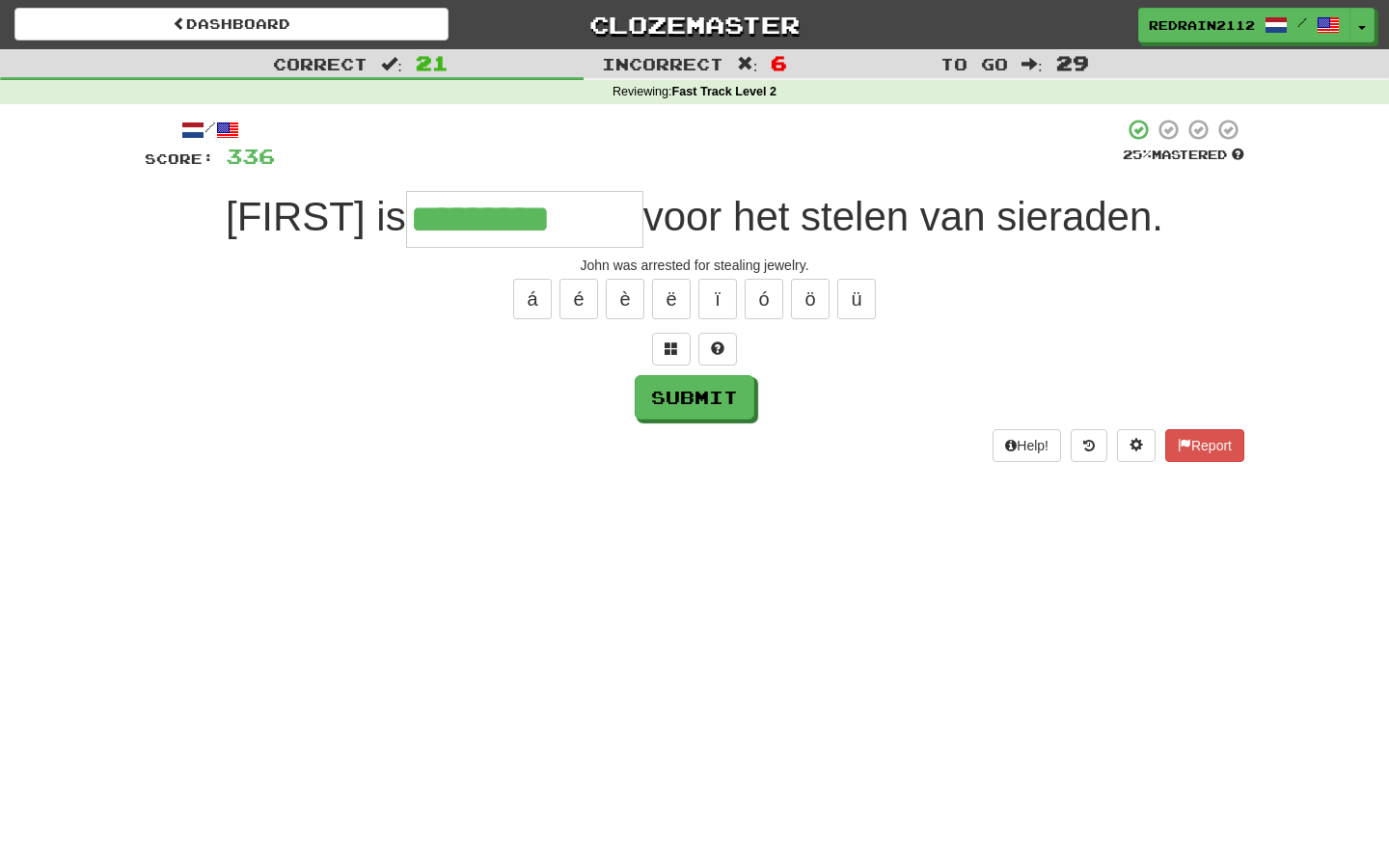type on "**********" 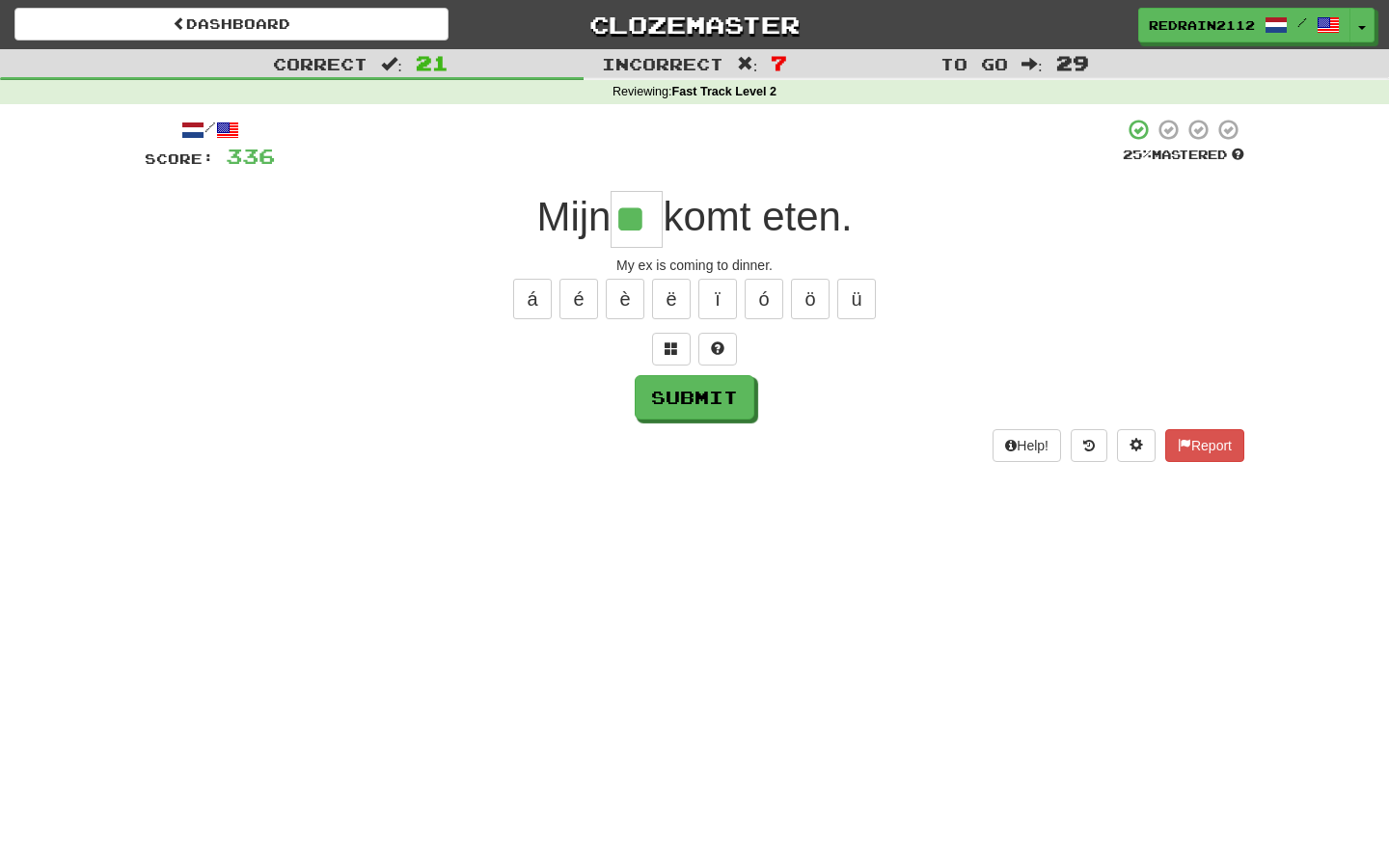 type on "**" 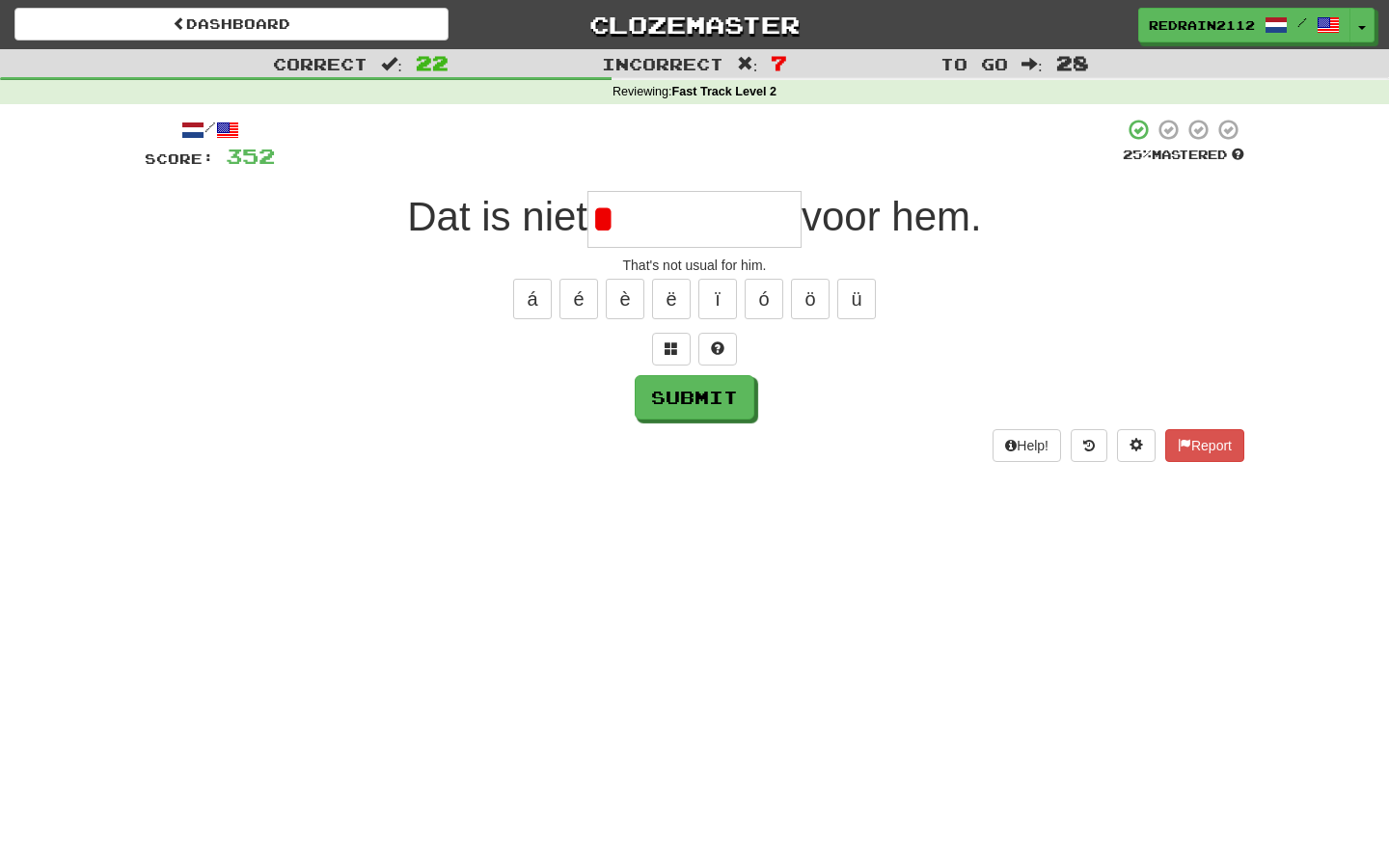 type on "**********" 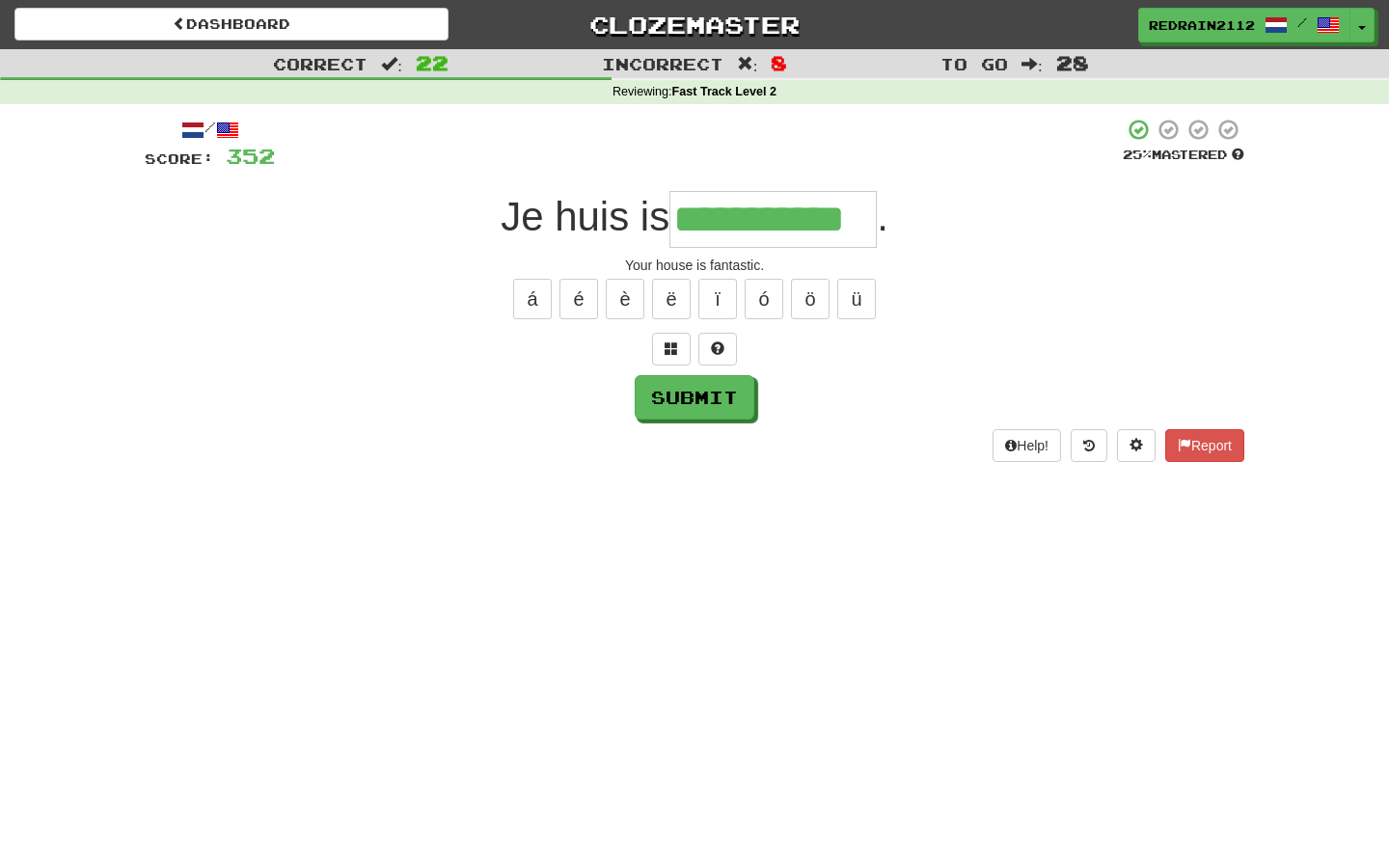 type on "**********" 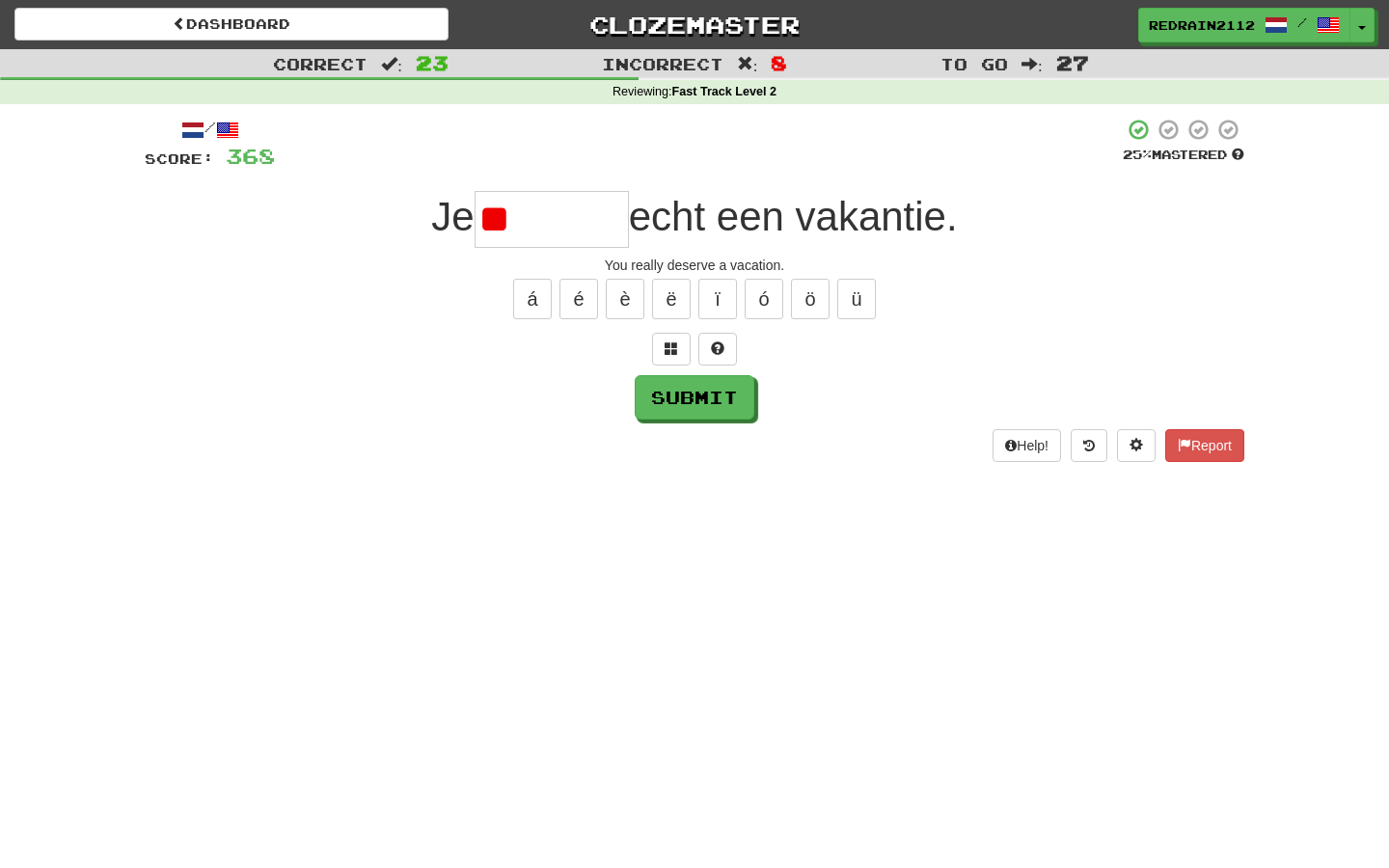 type on "*" 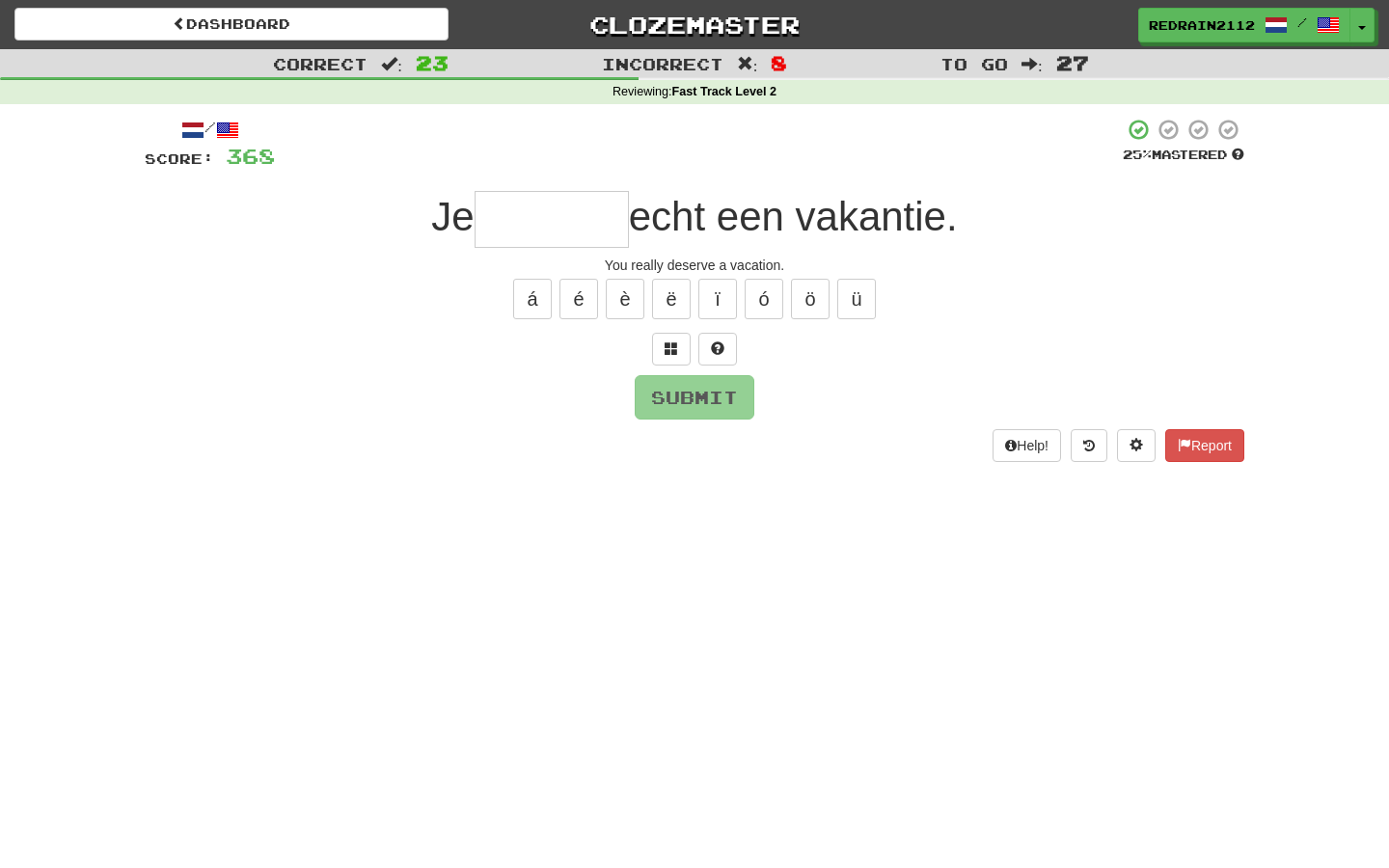 type on "********" 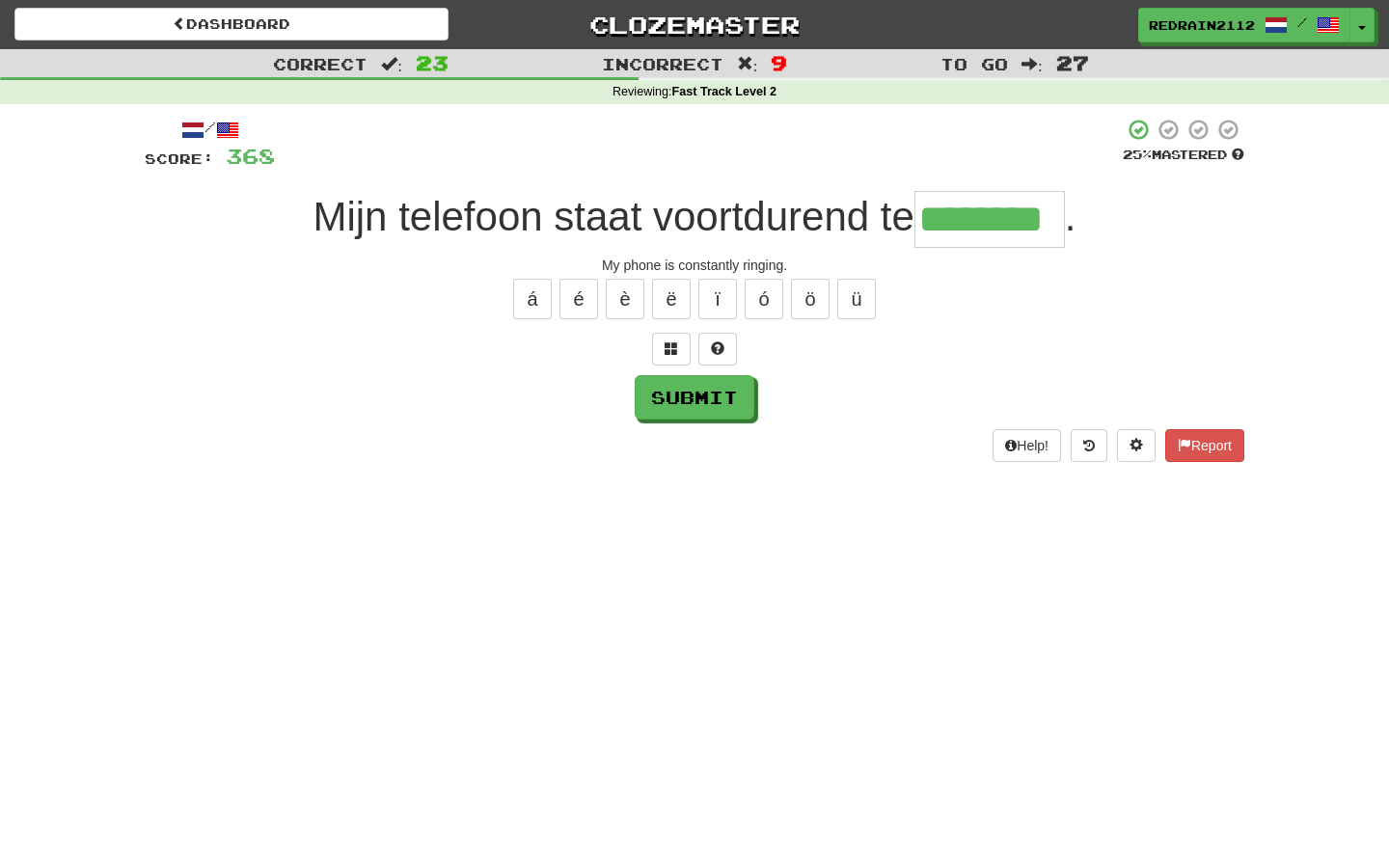 type on "********" 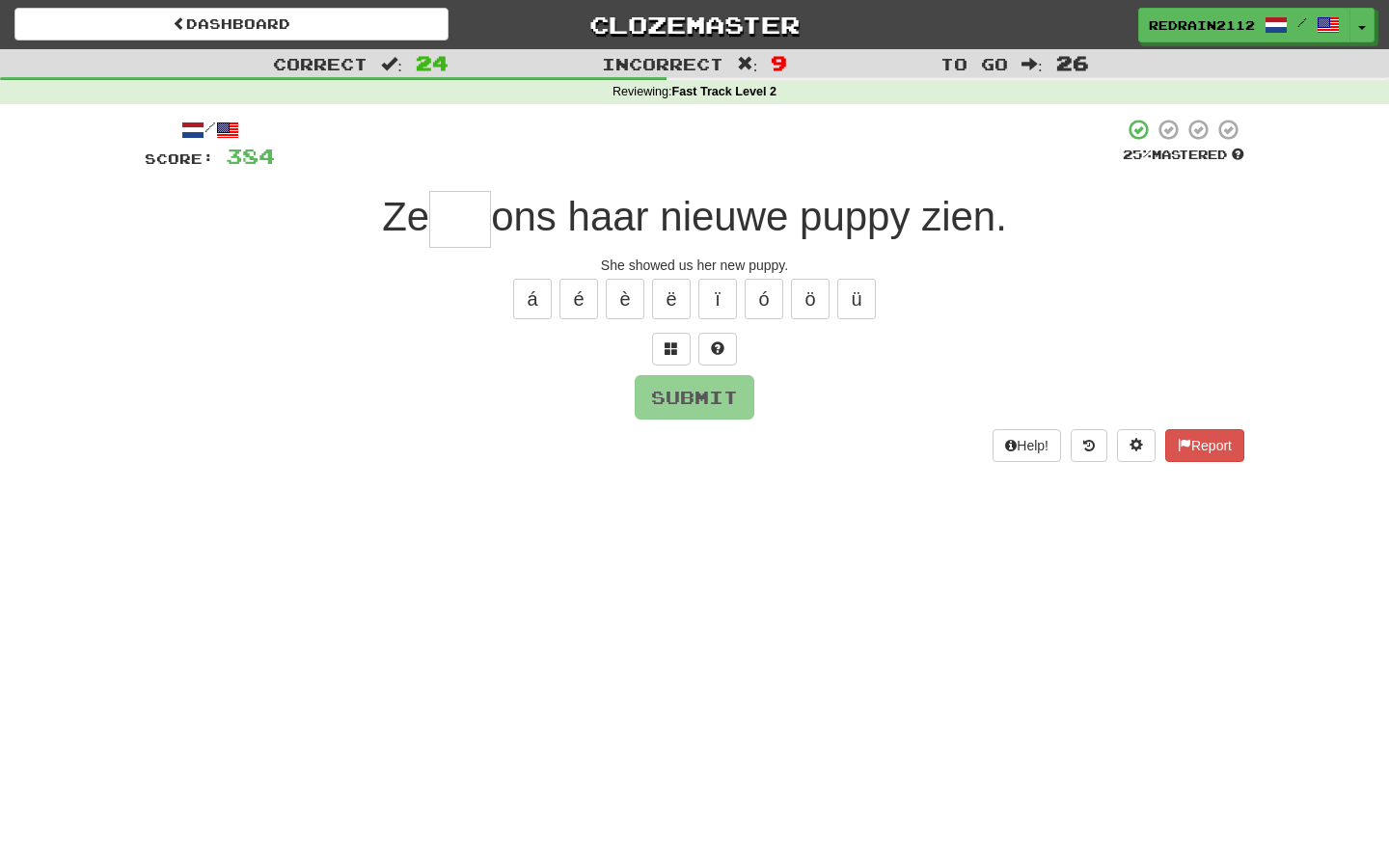 type on "*" 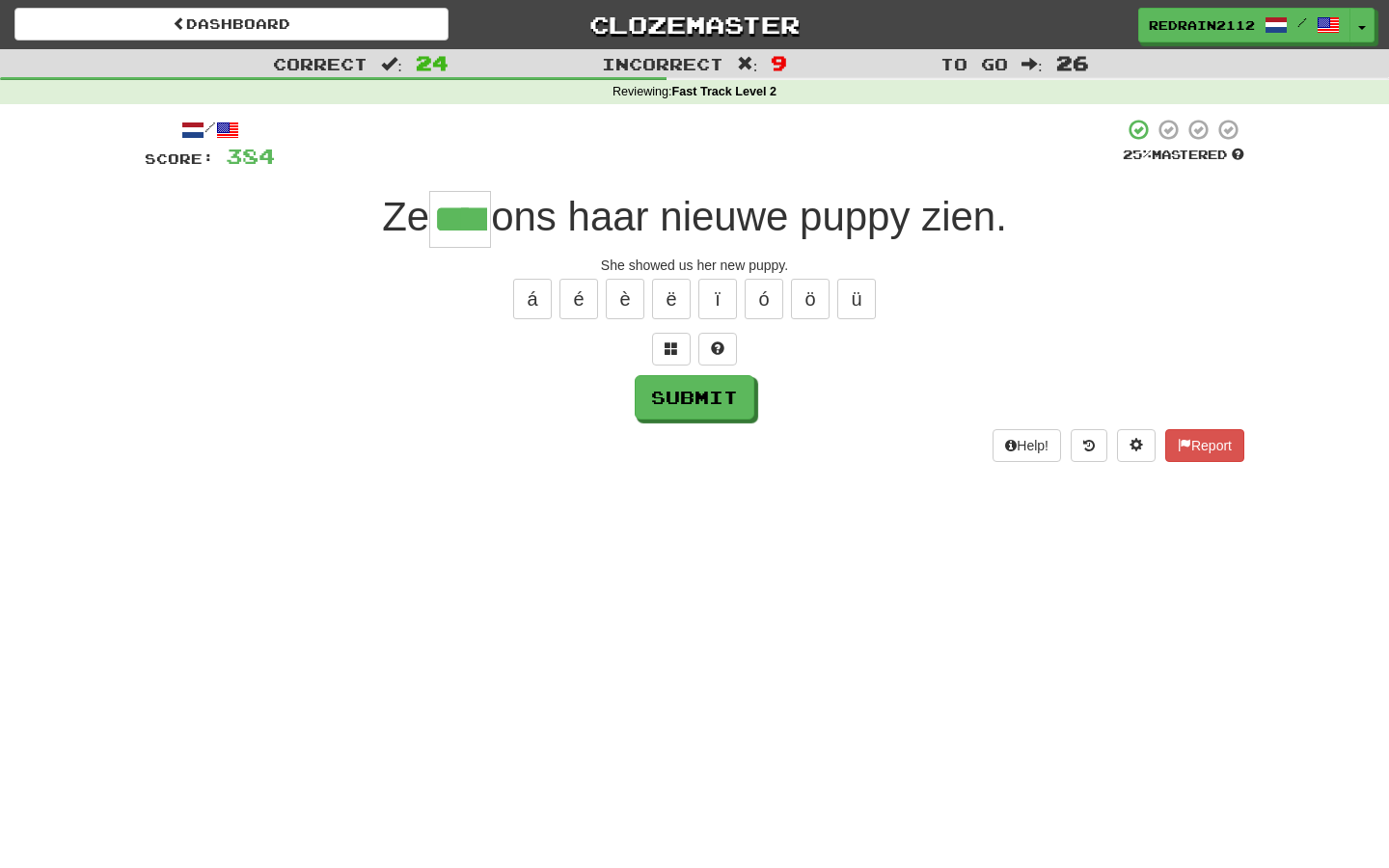 type on "****" 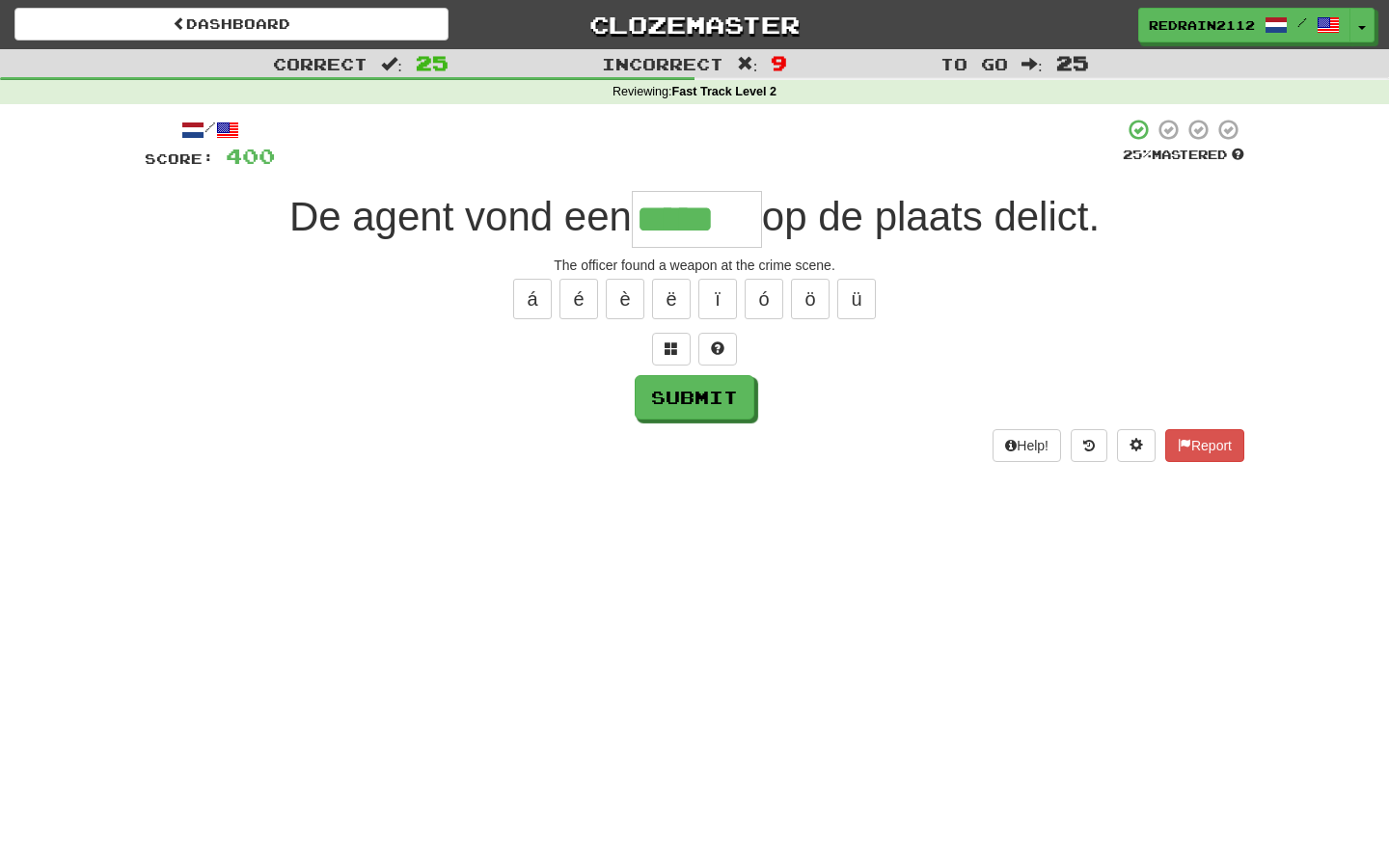 type on "*****" 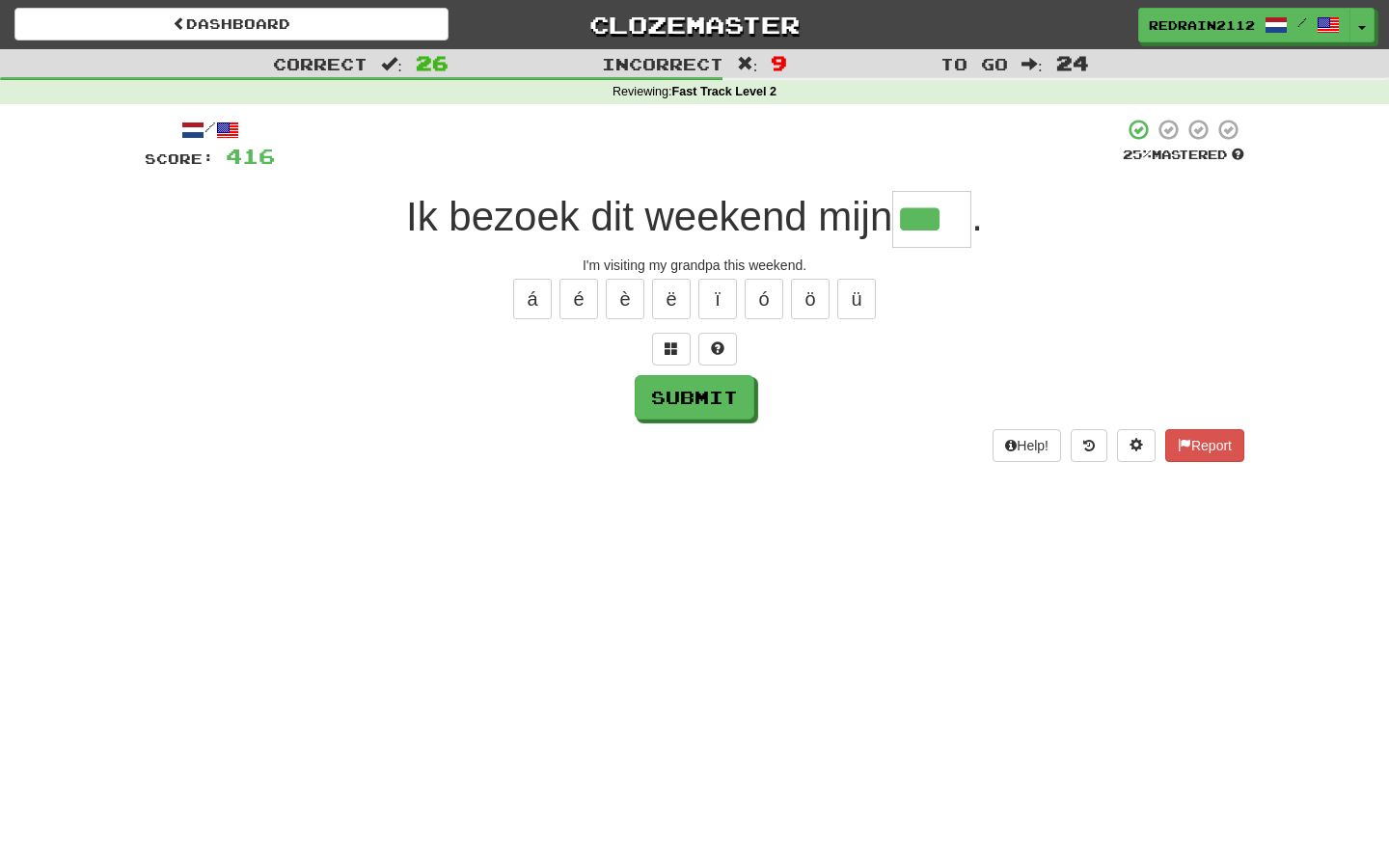 type on "***" 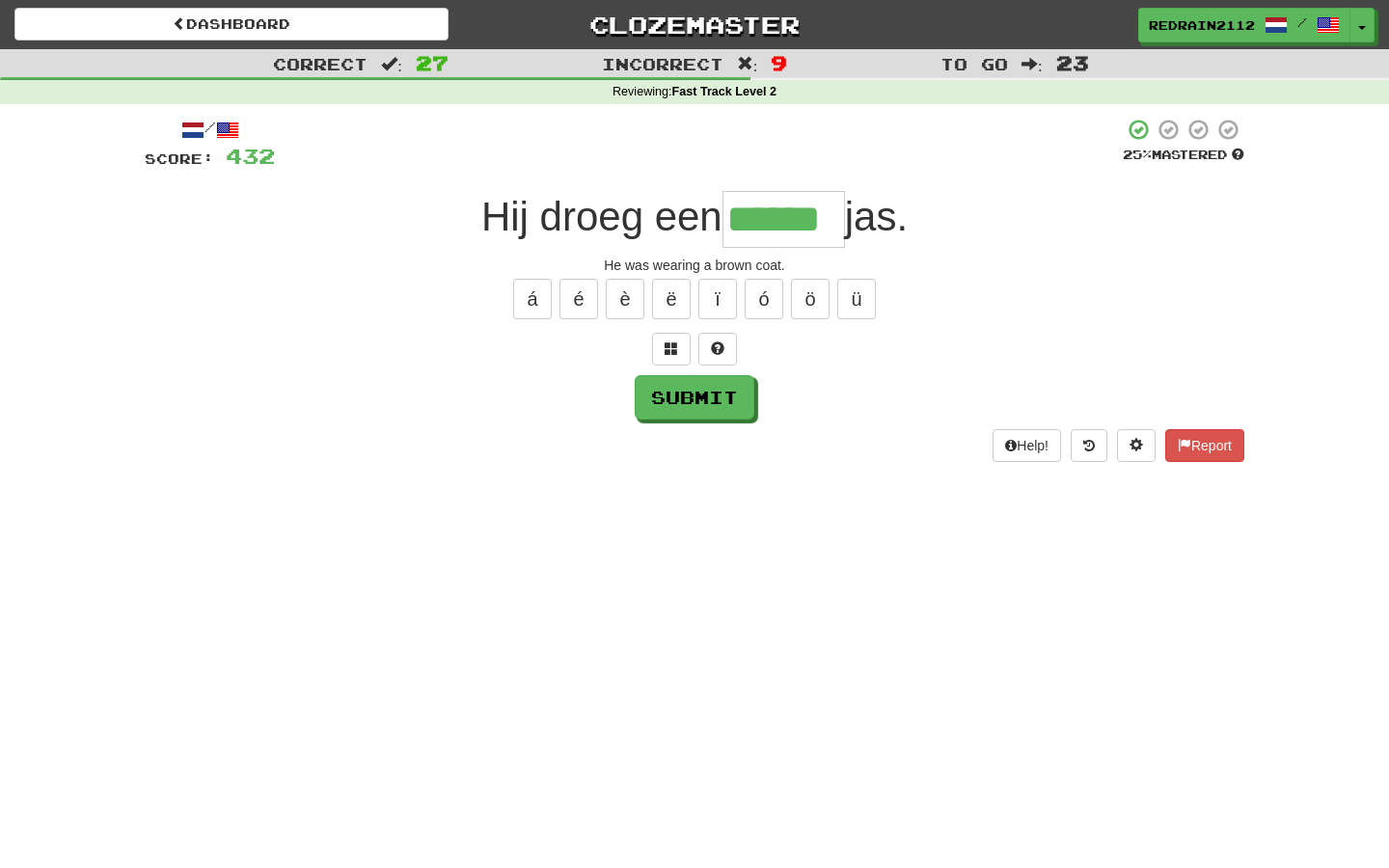 type on "******" 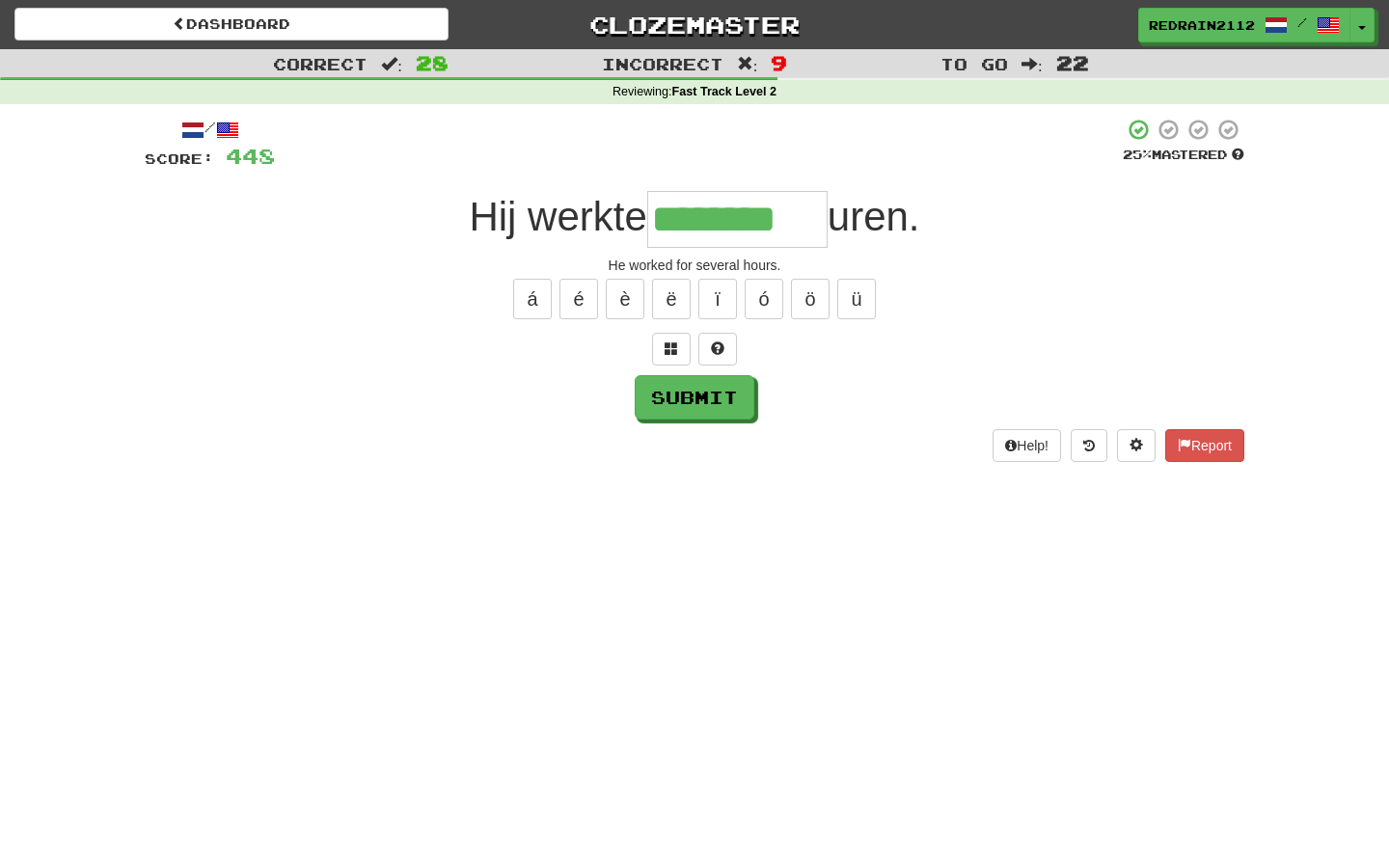 type on "********" 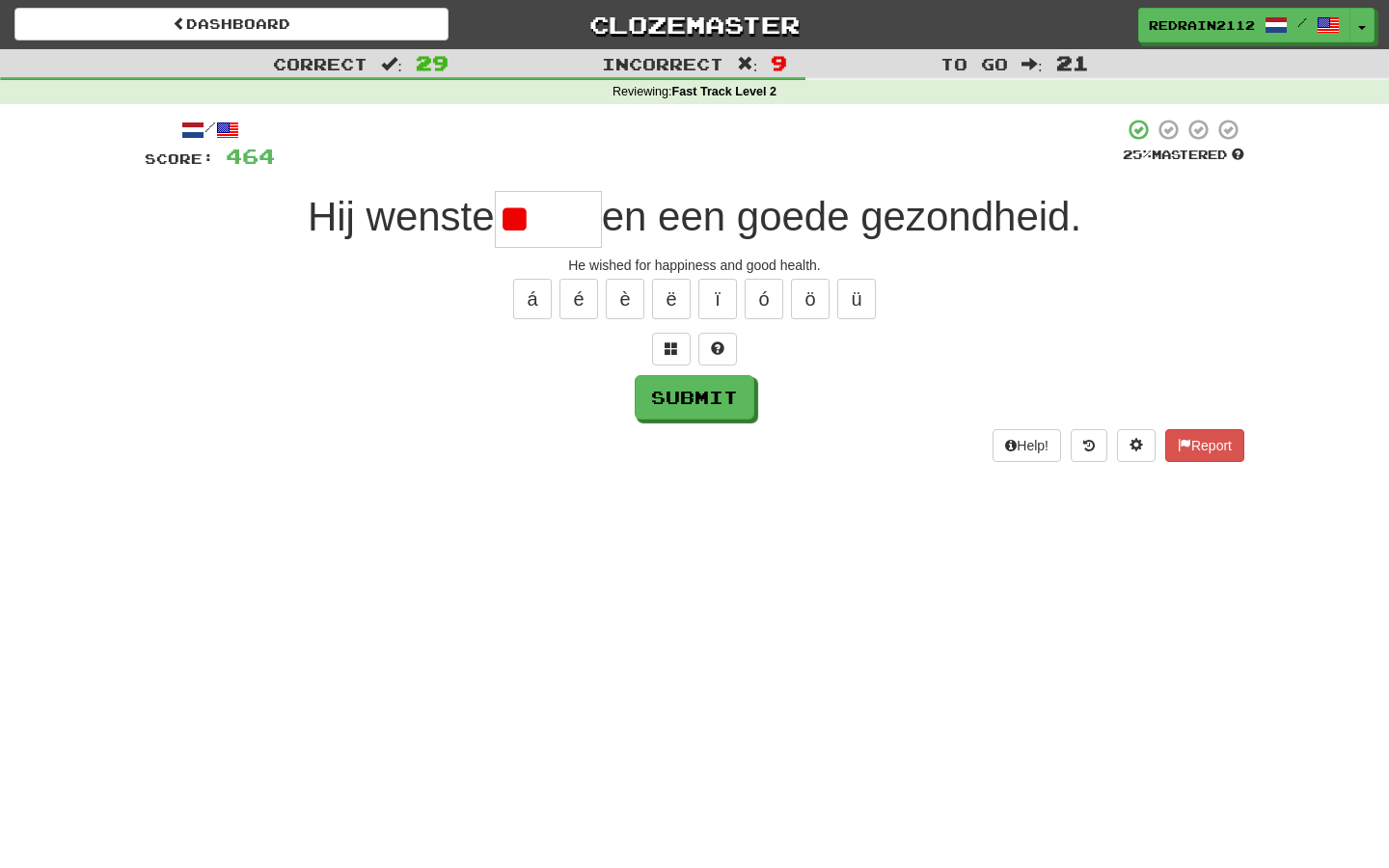 type on "*" 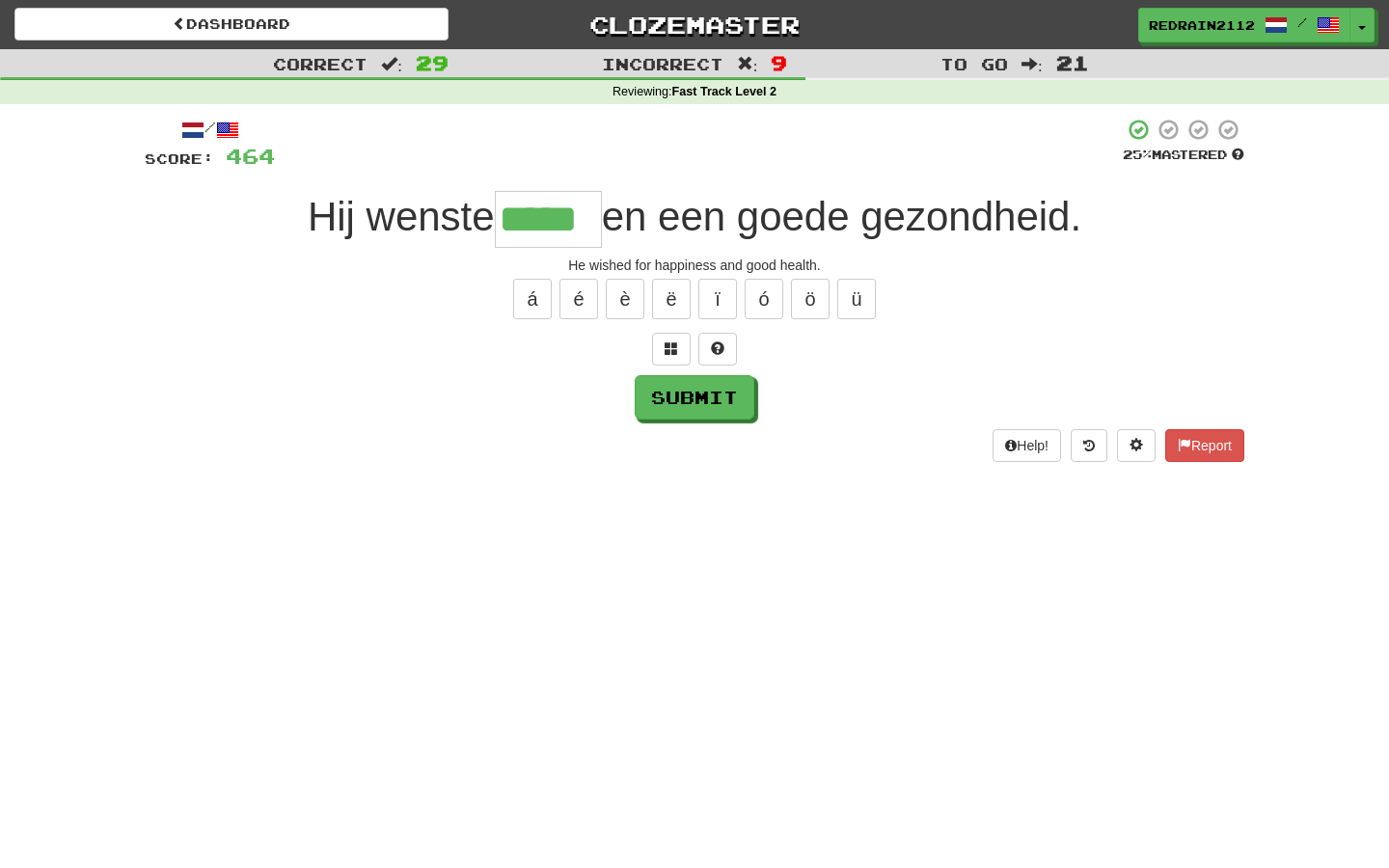 type on "*****" 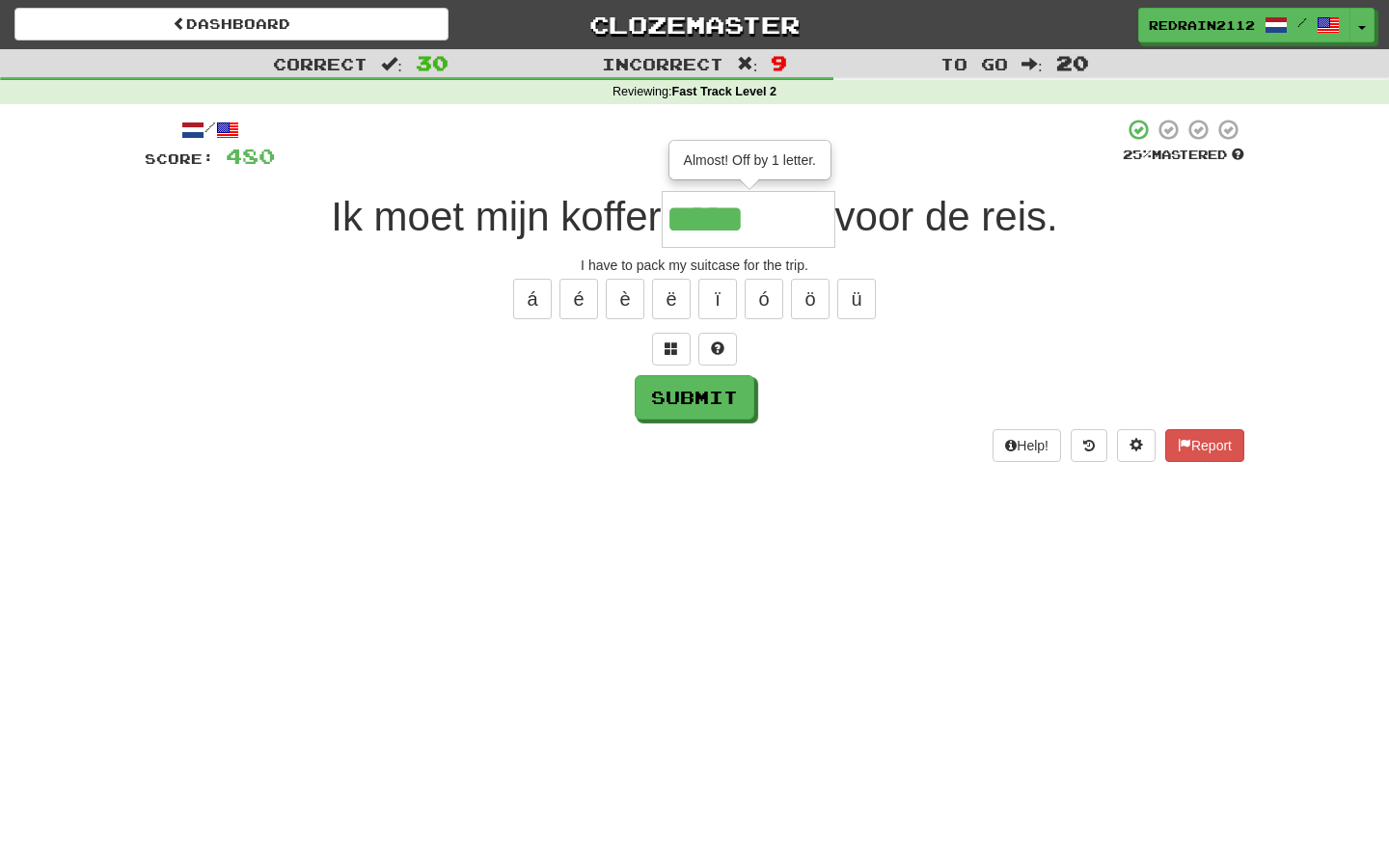 type on "********" 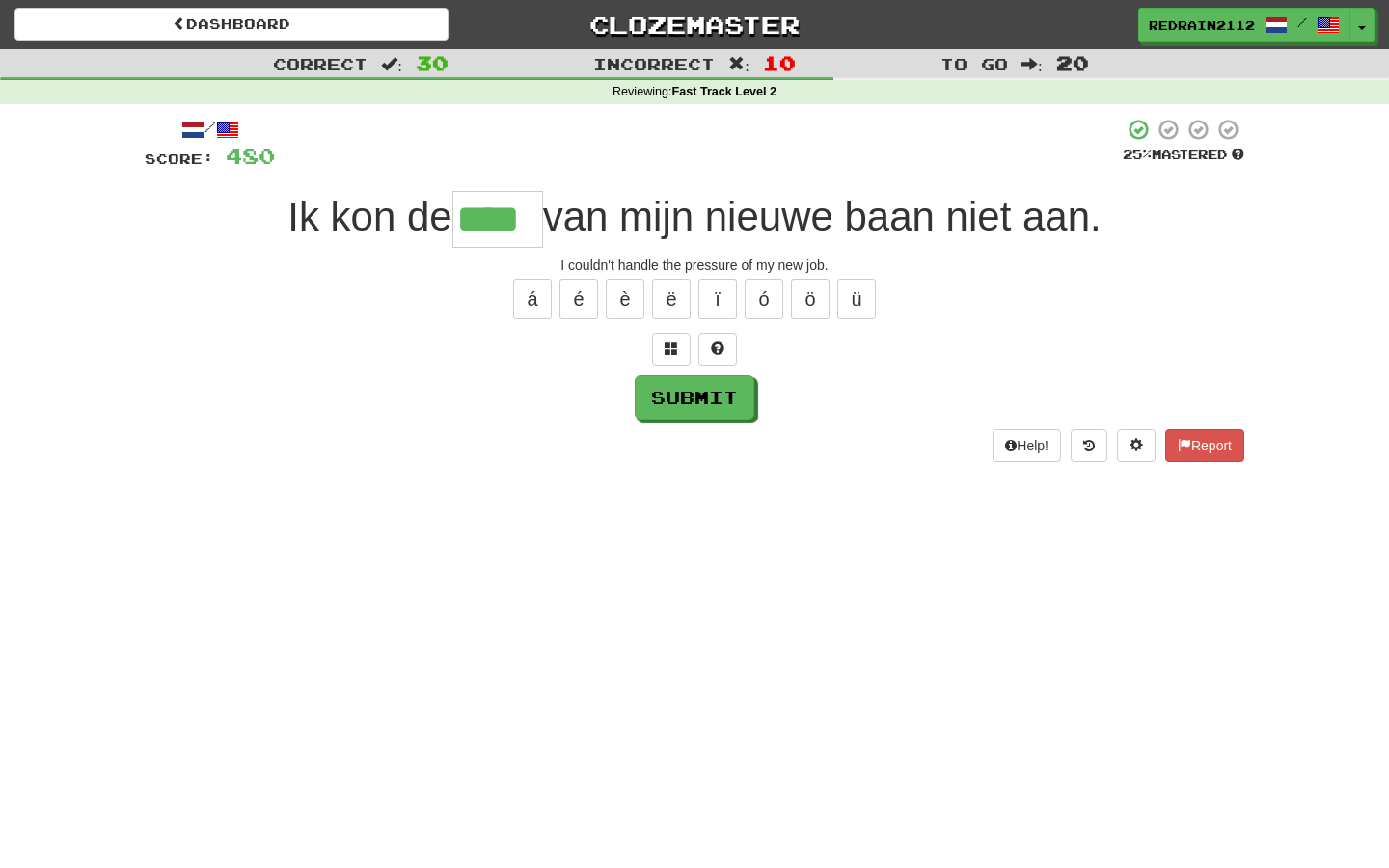 type on "****" 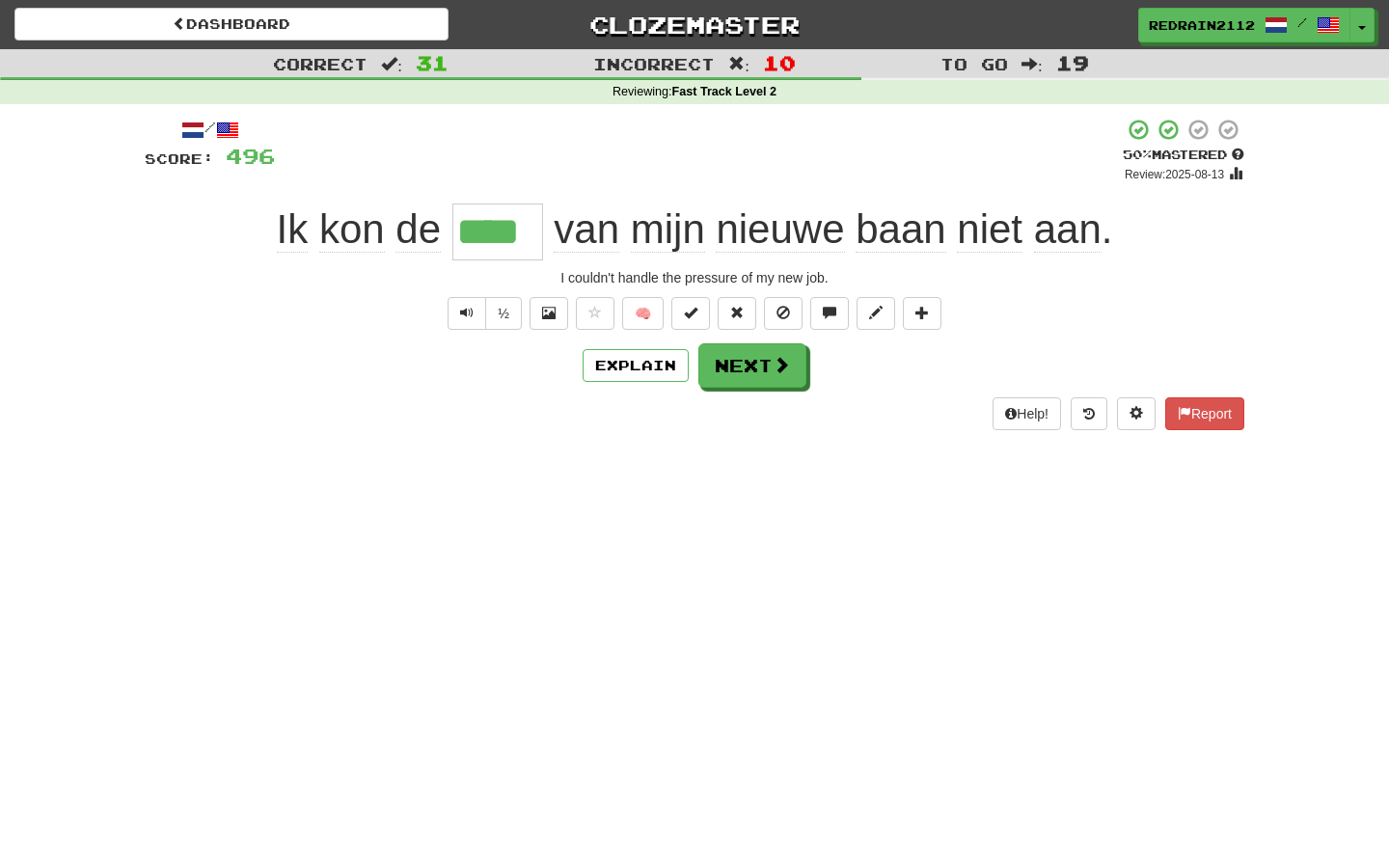 click on "aan" at bounding box center [1068, 230] 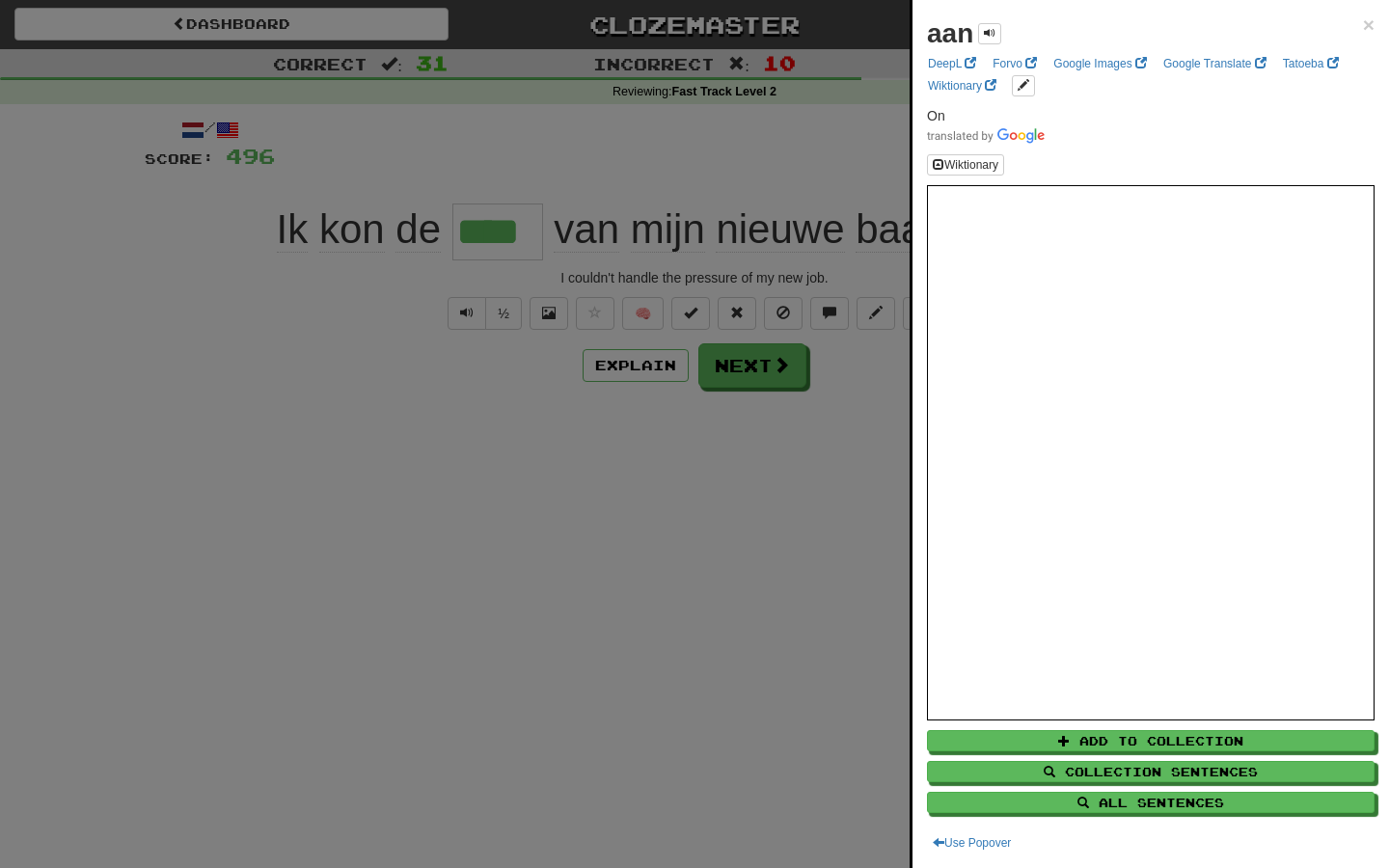 click at bounding box center [694, 434] 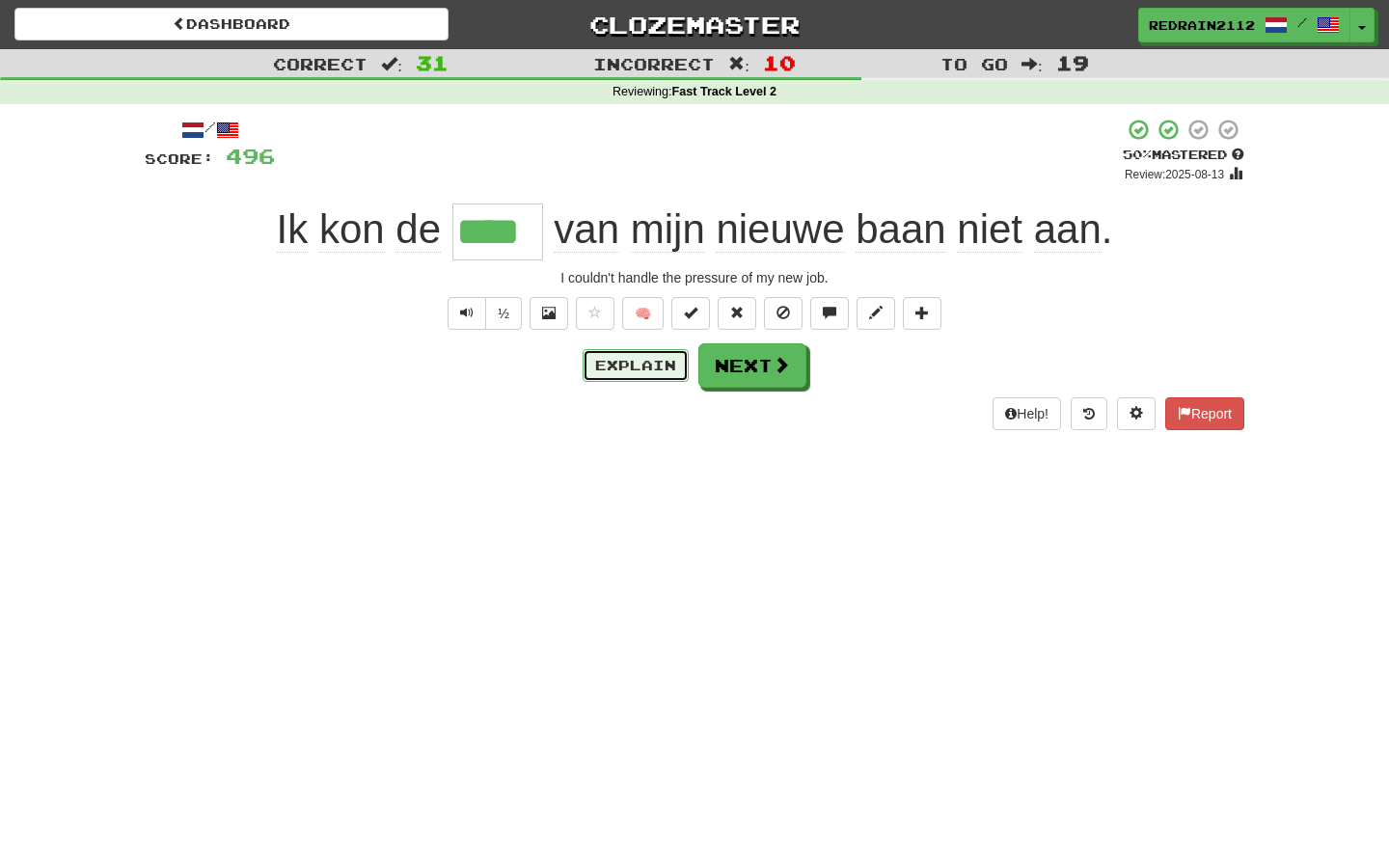 click on "Explain" at bounding box center [636, 366] 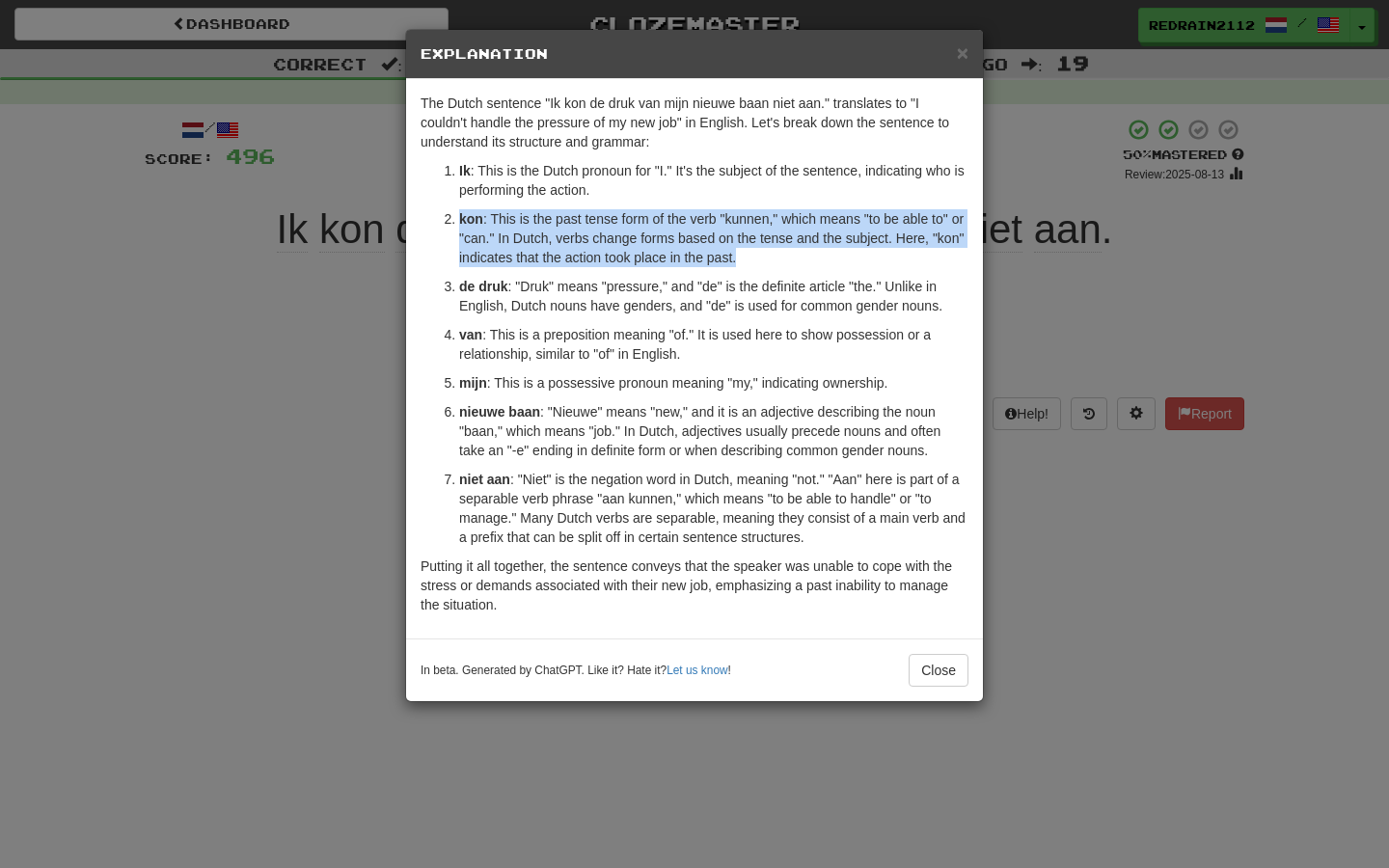 drag, startPoint x: 458, startPoint y: 228, endPoint x: 825, endPoint y: 258, distance: 368.2241 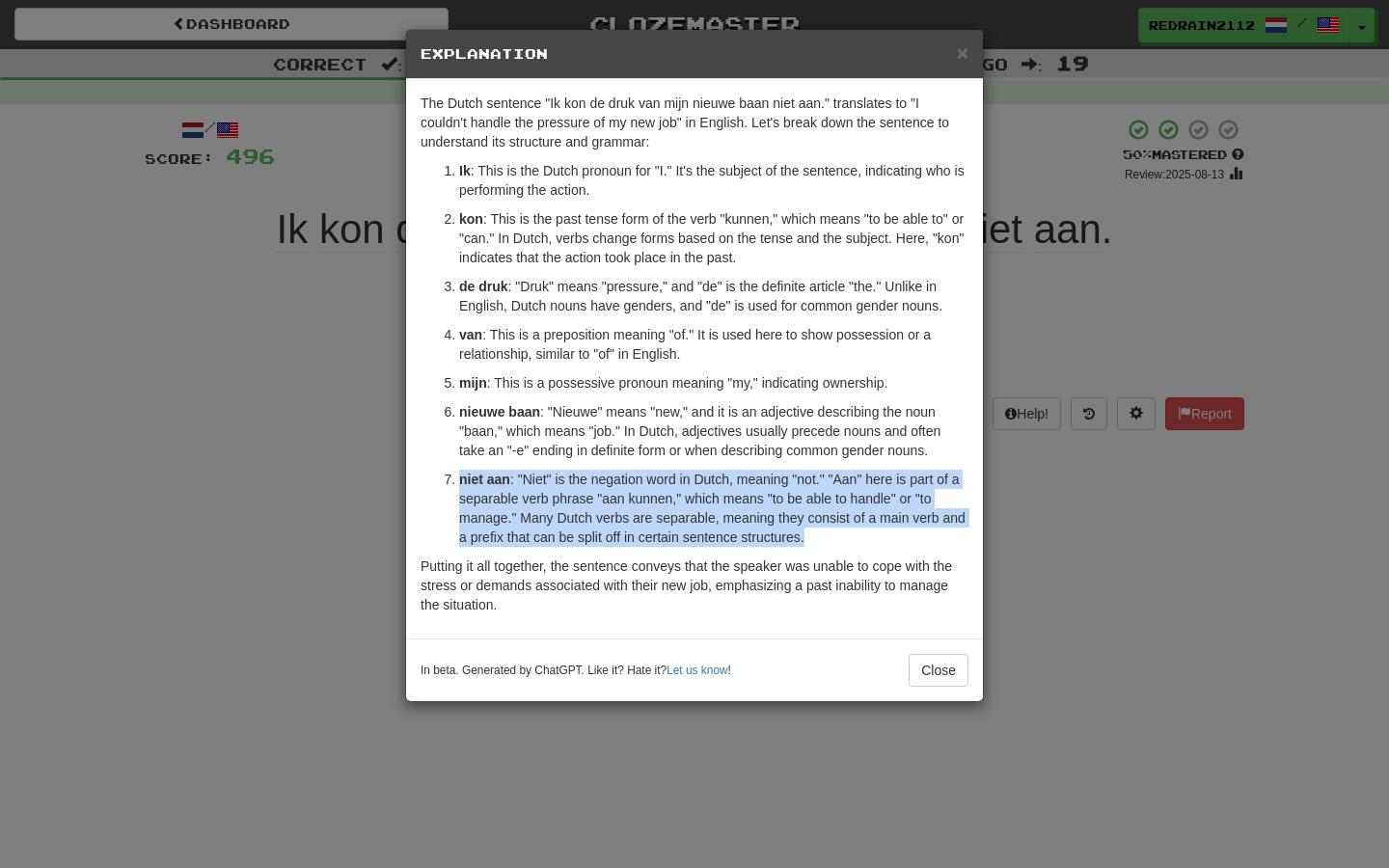drag, startPoint x: 450, startPoint y: 482, endPoint x: 898, endPoint y: 530, distance: 450.5641 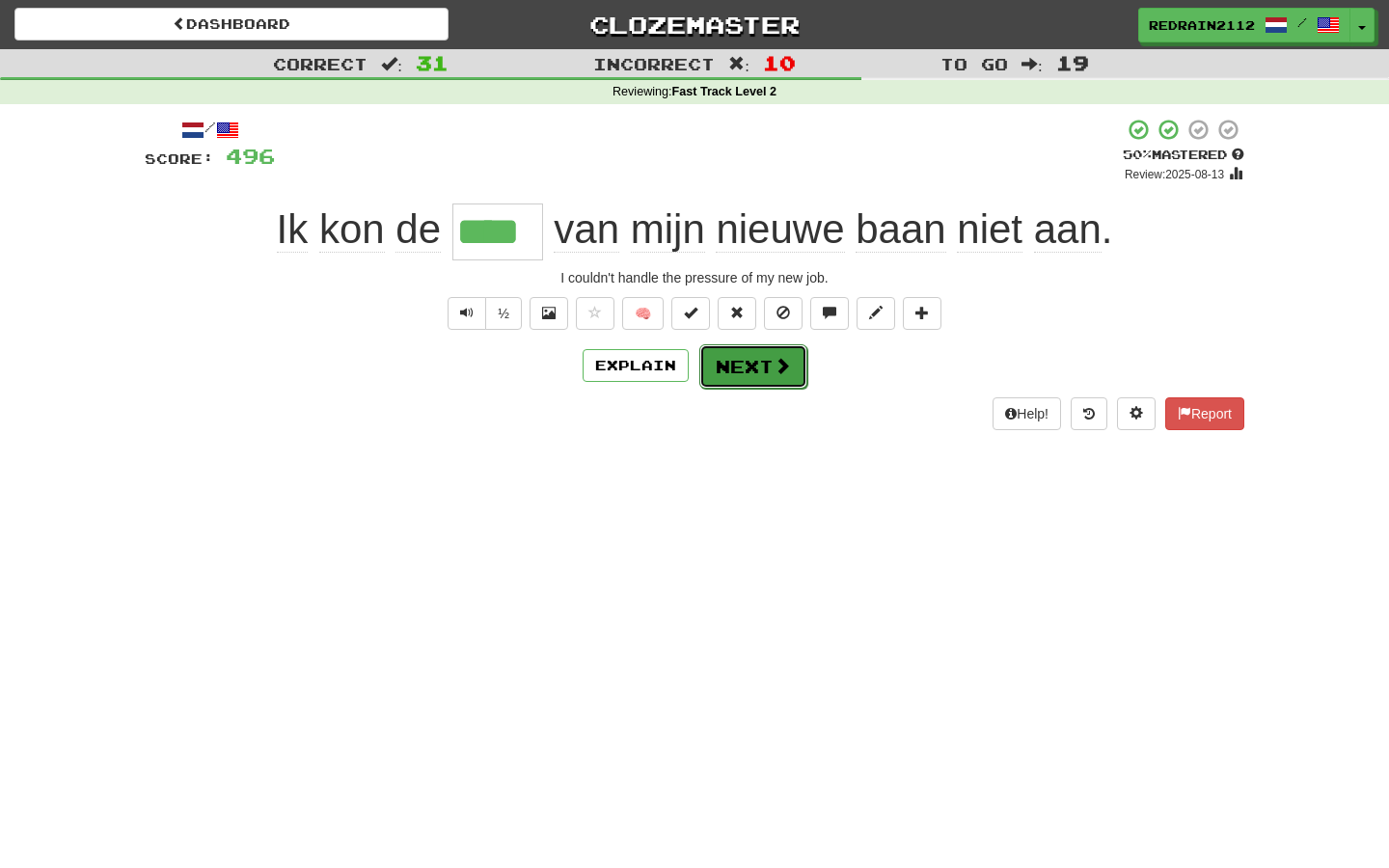 click on "Next" at bounding box center (753, 366) 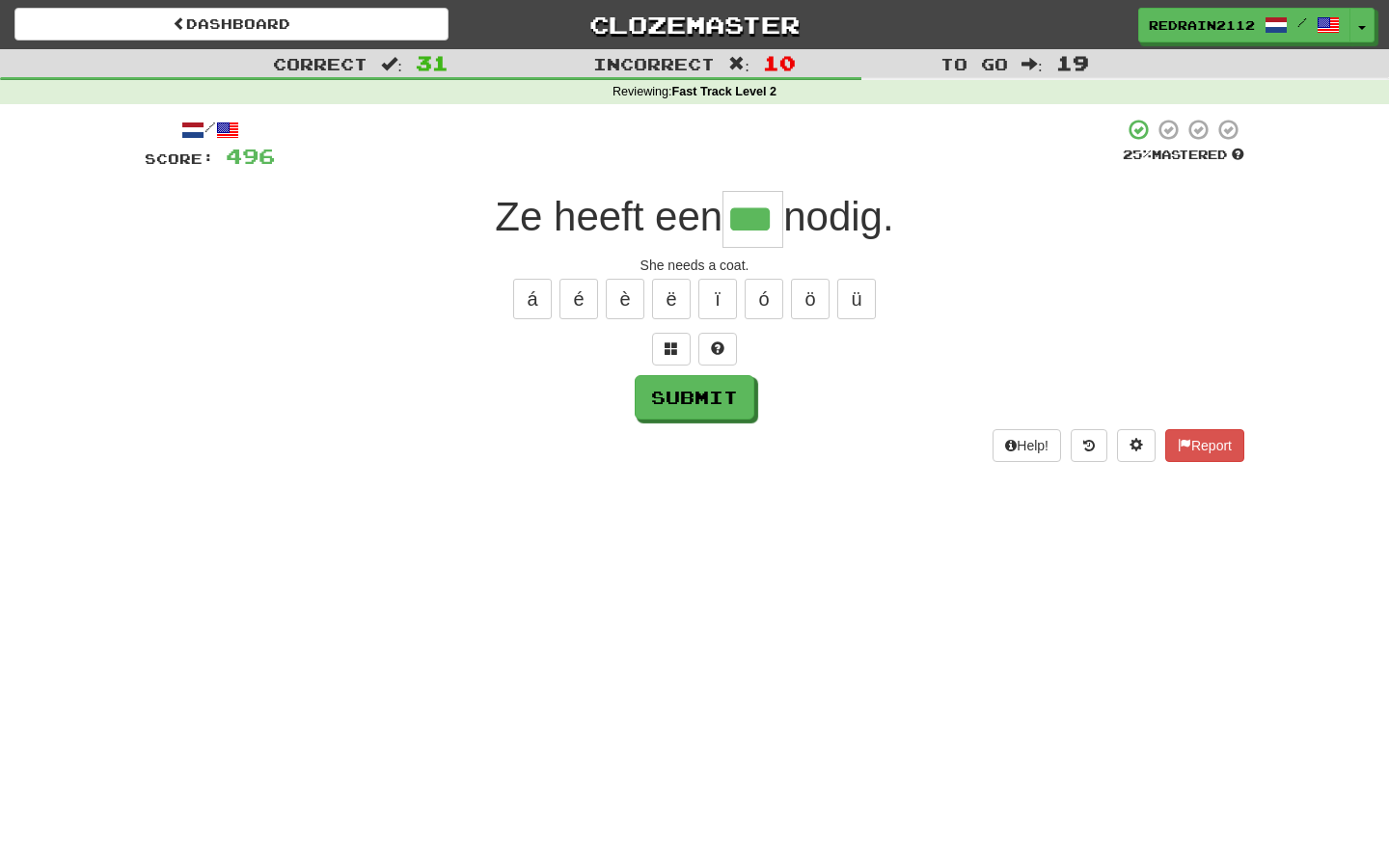 type on "***" 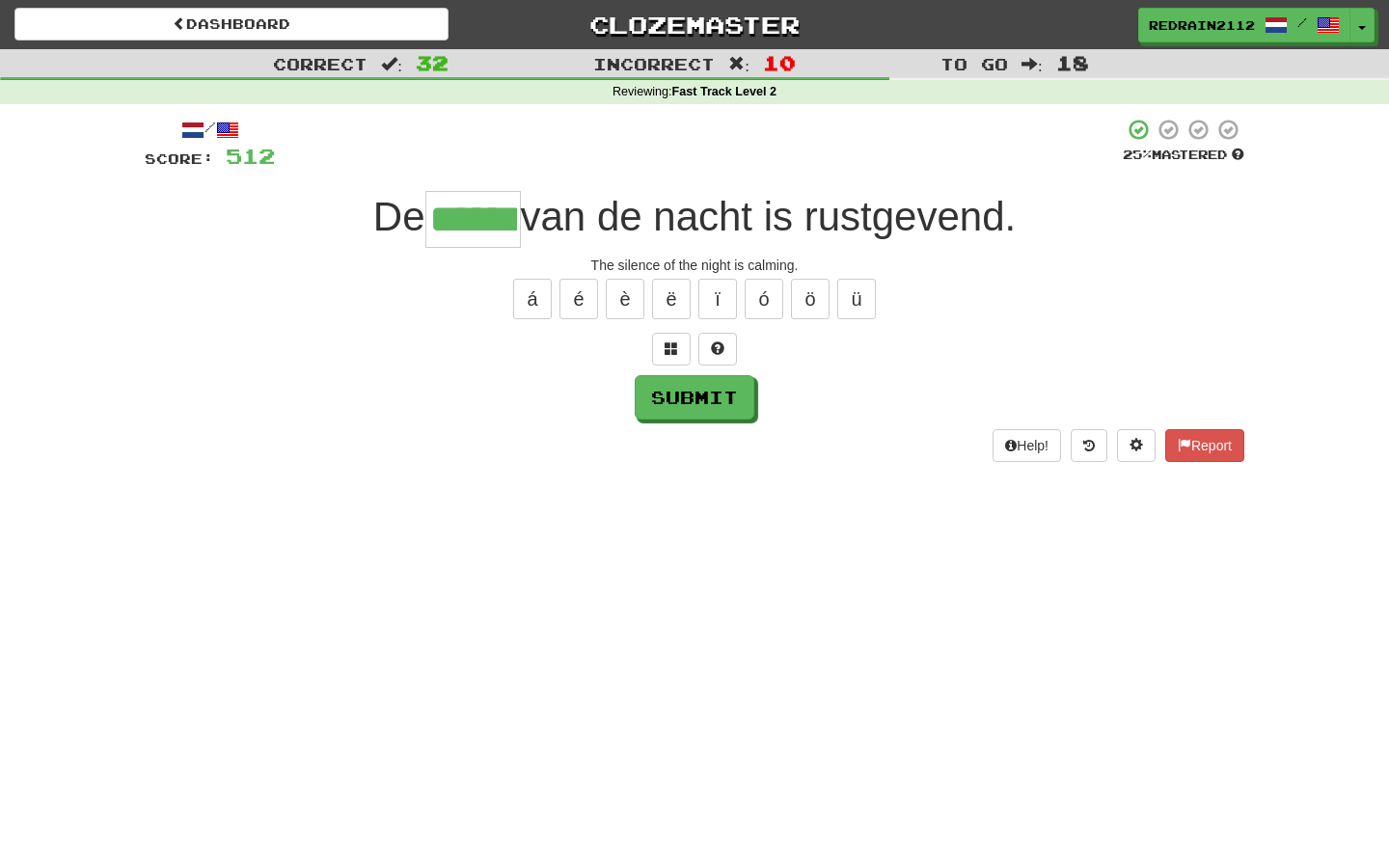 type on "******" 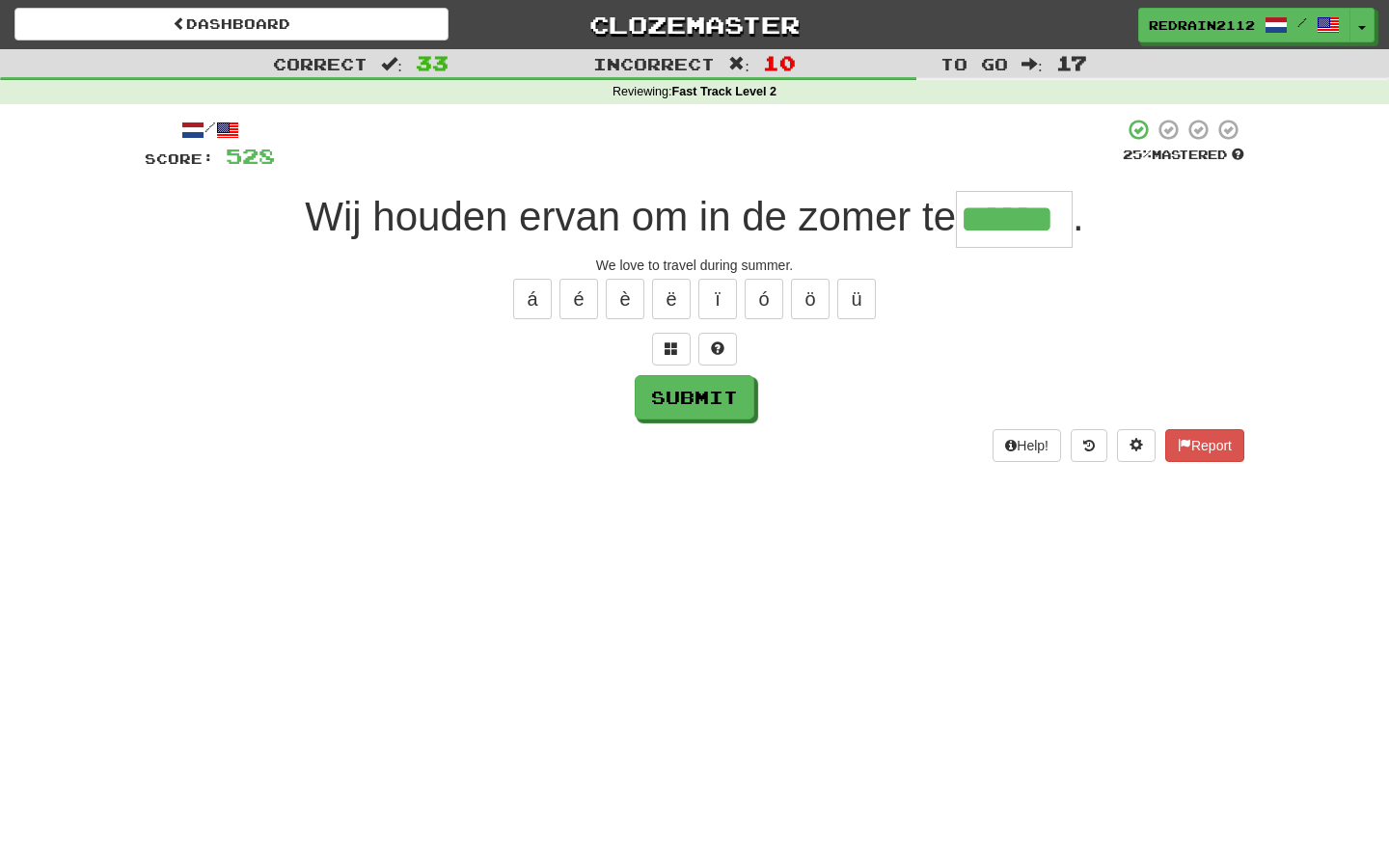 type on "******" 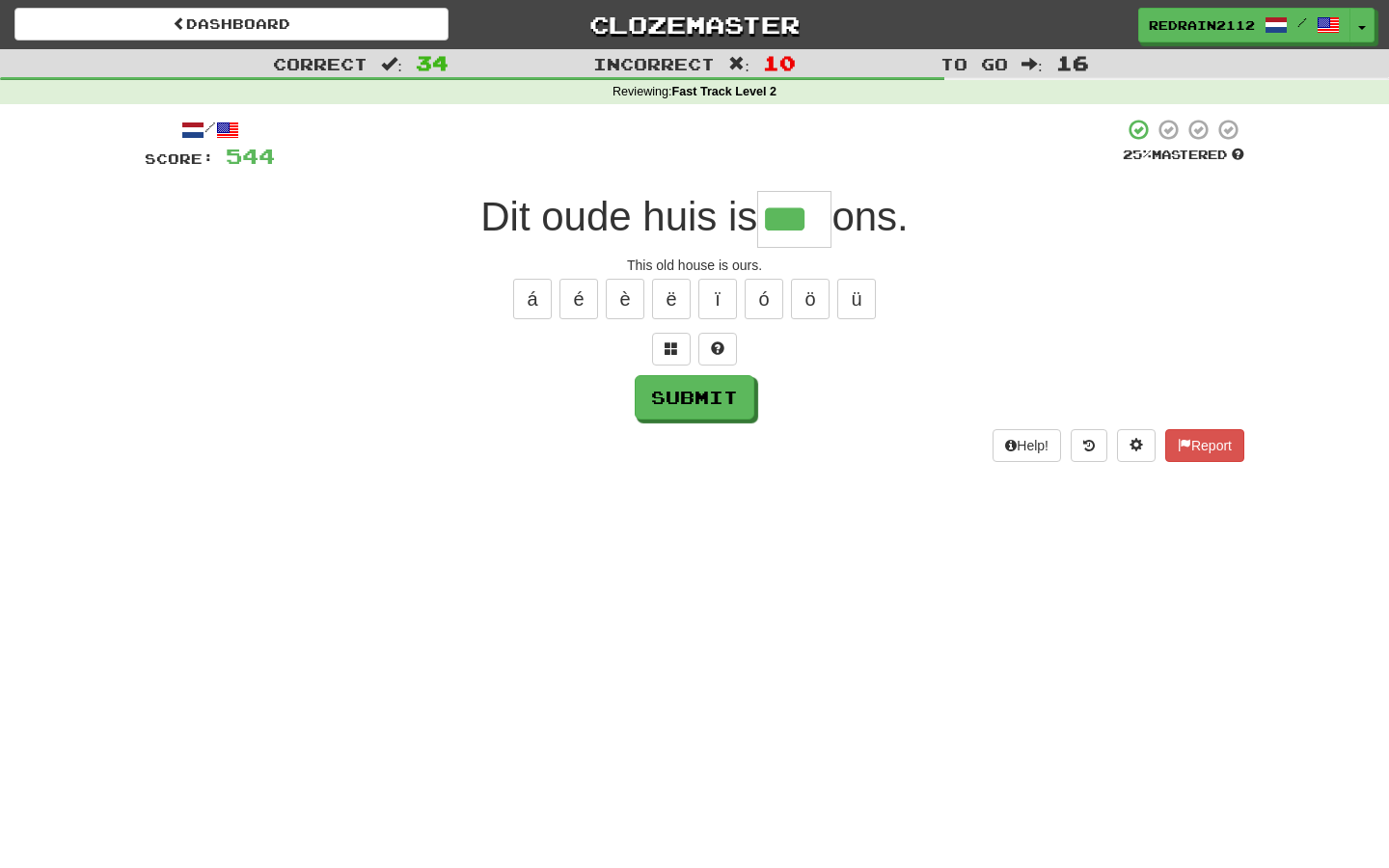 type on "***" 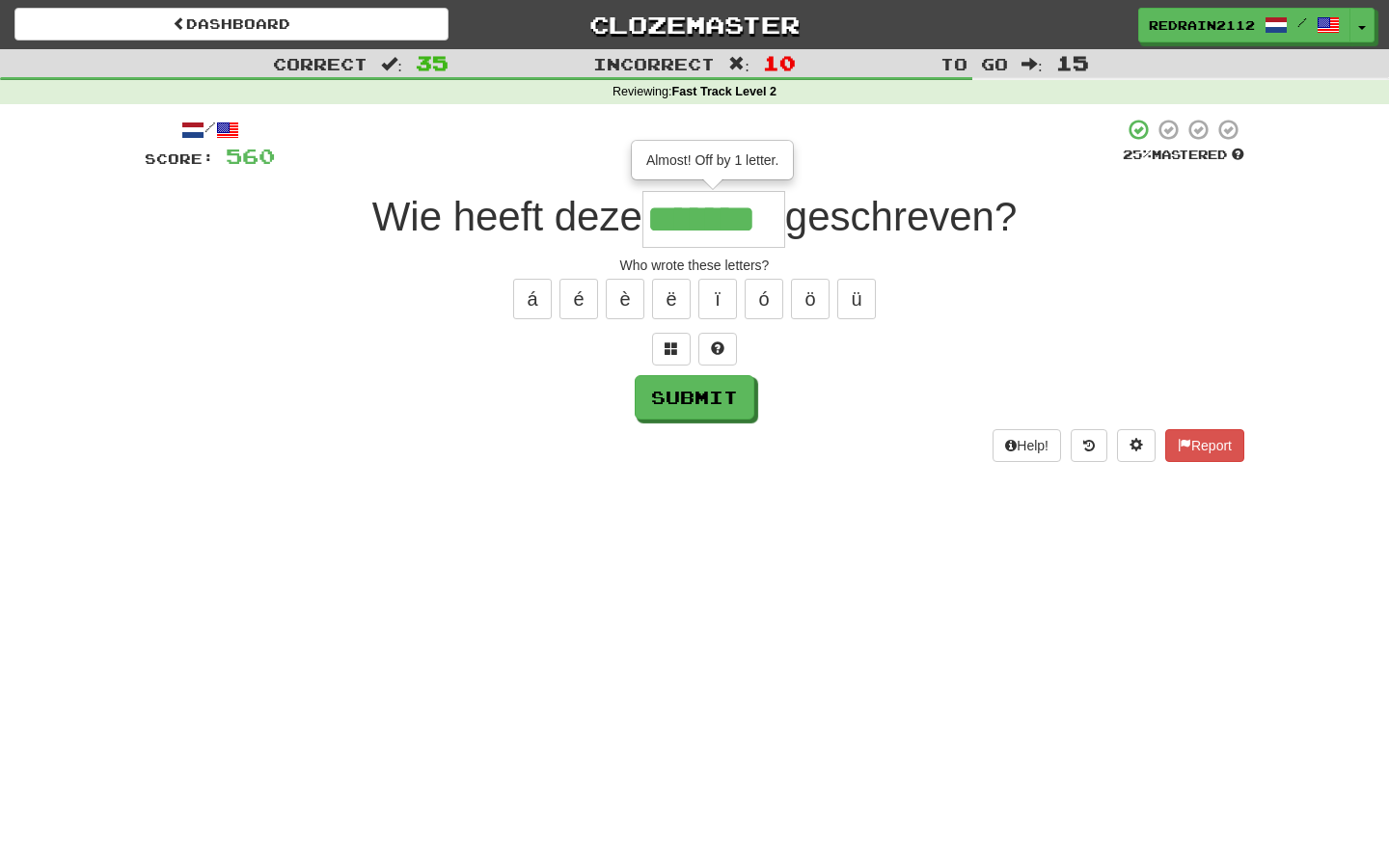 type on "*******" 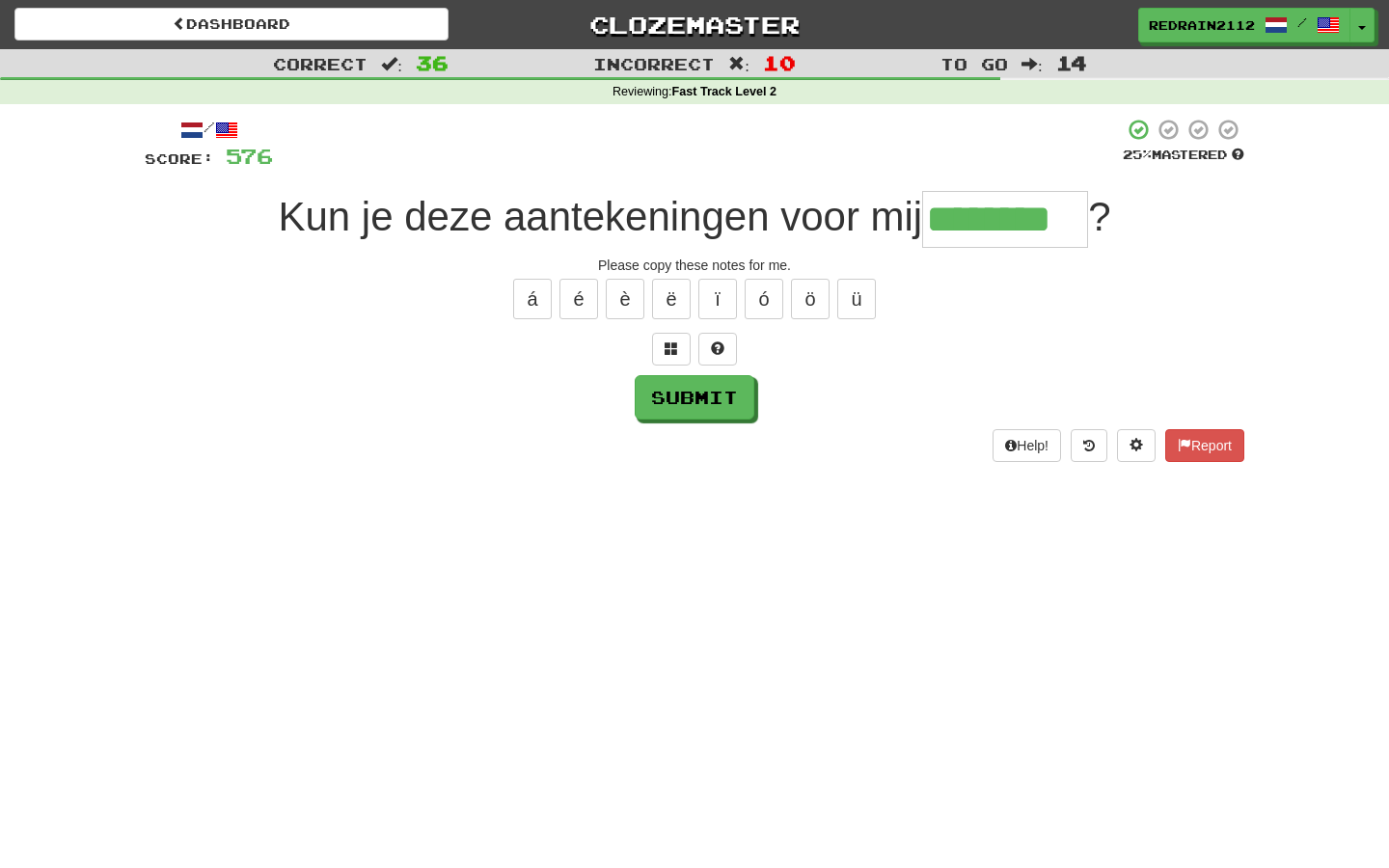 type on "********" 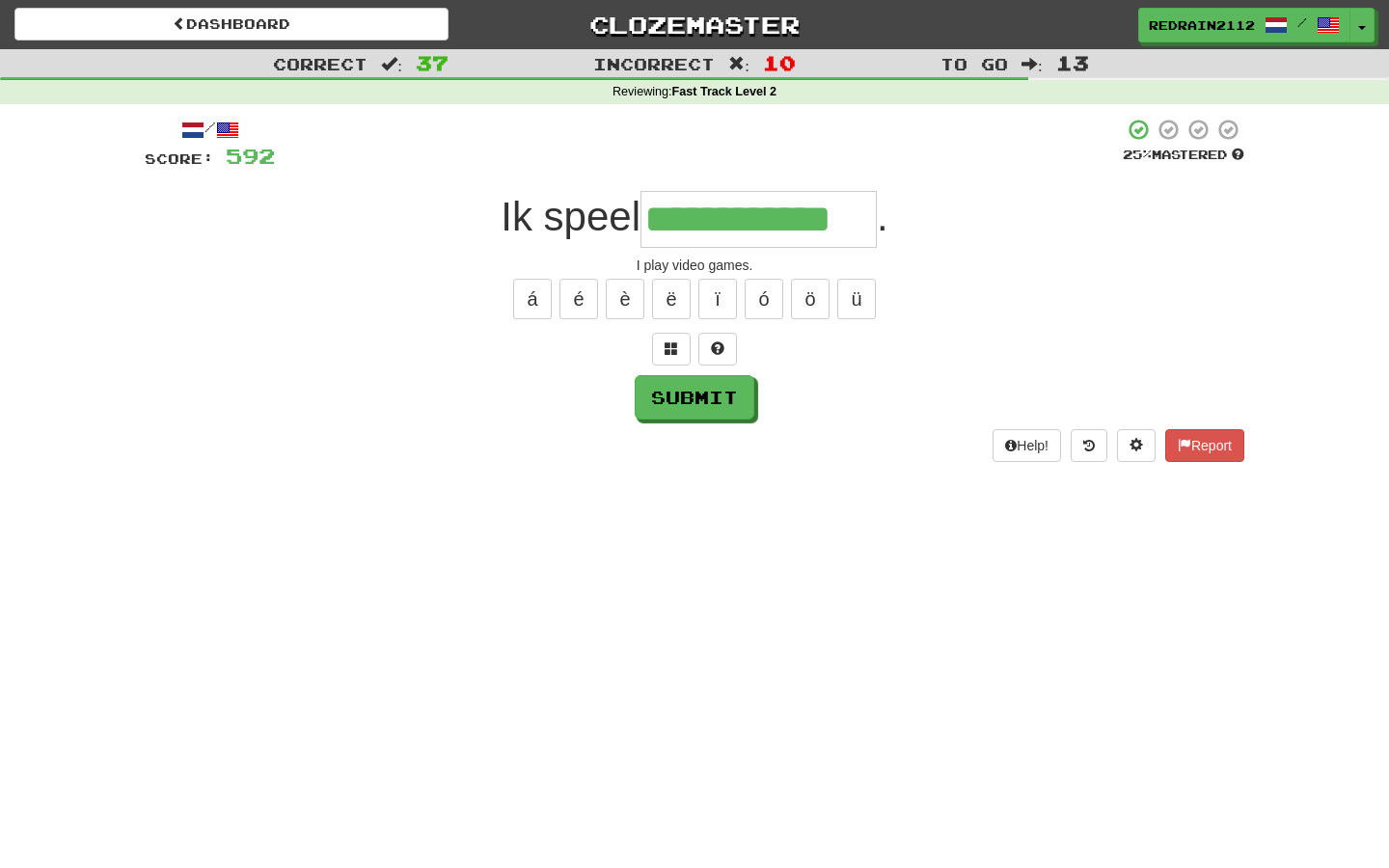 type on "**********" 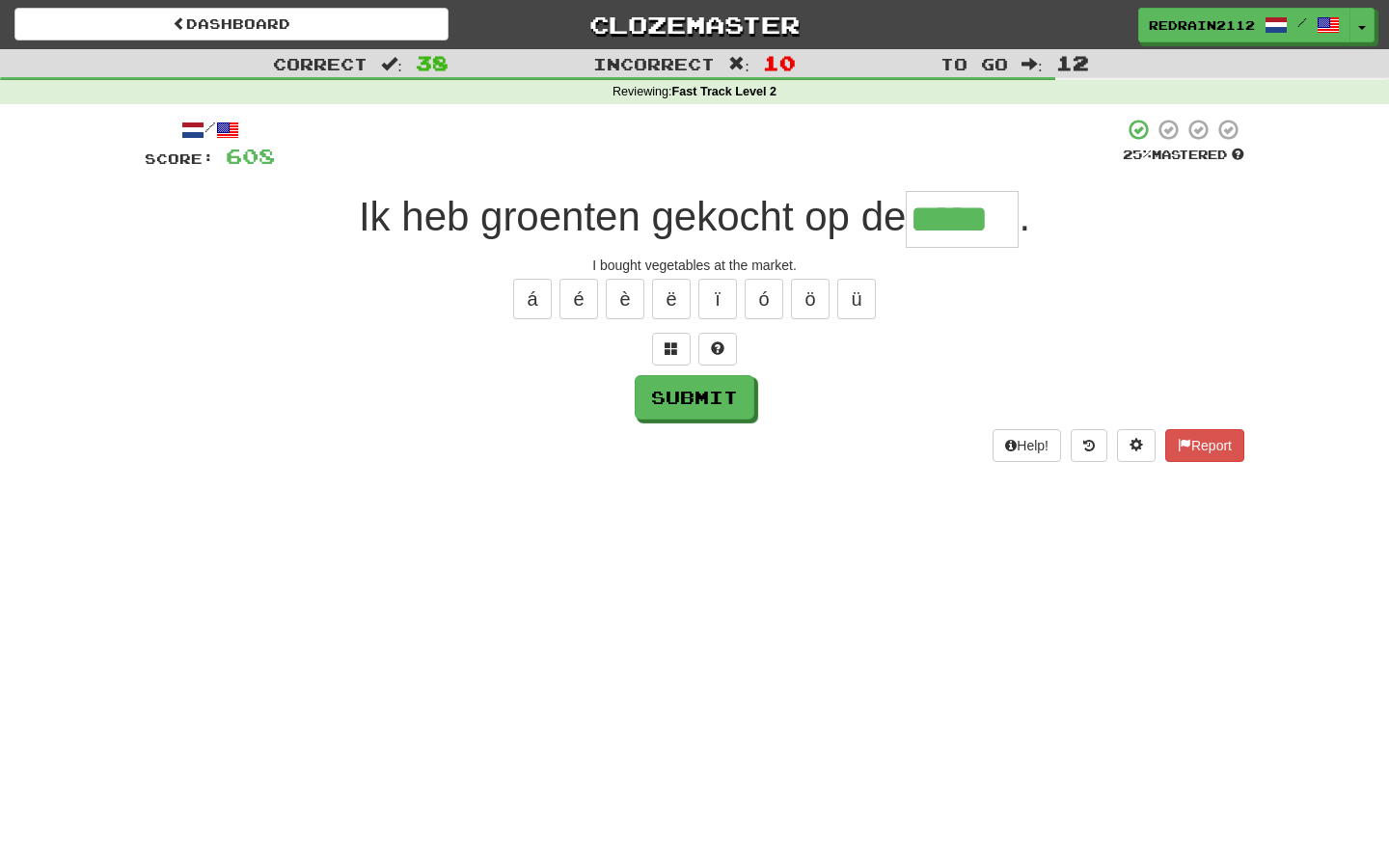 type on "*****" 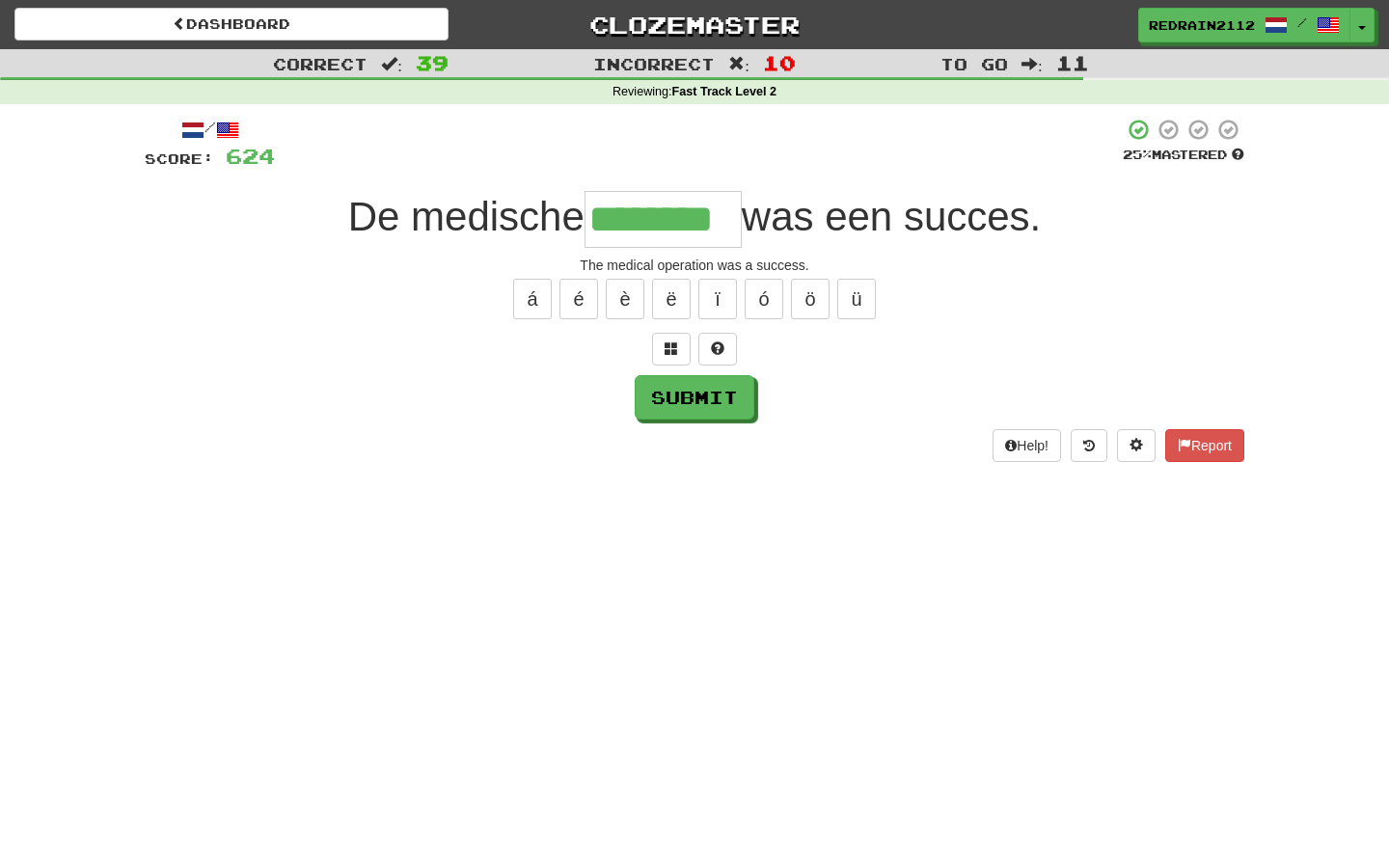 type on "********" 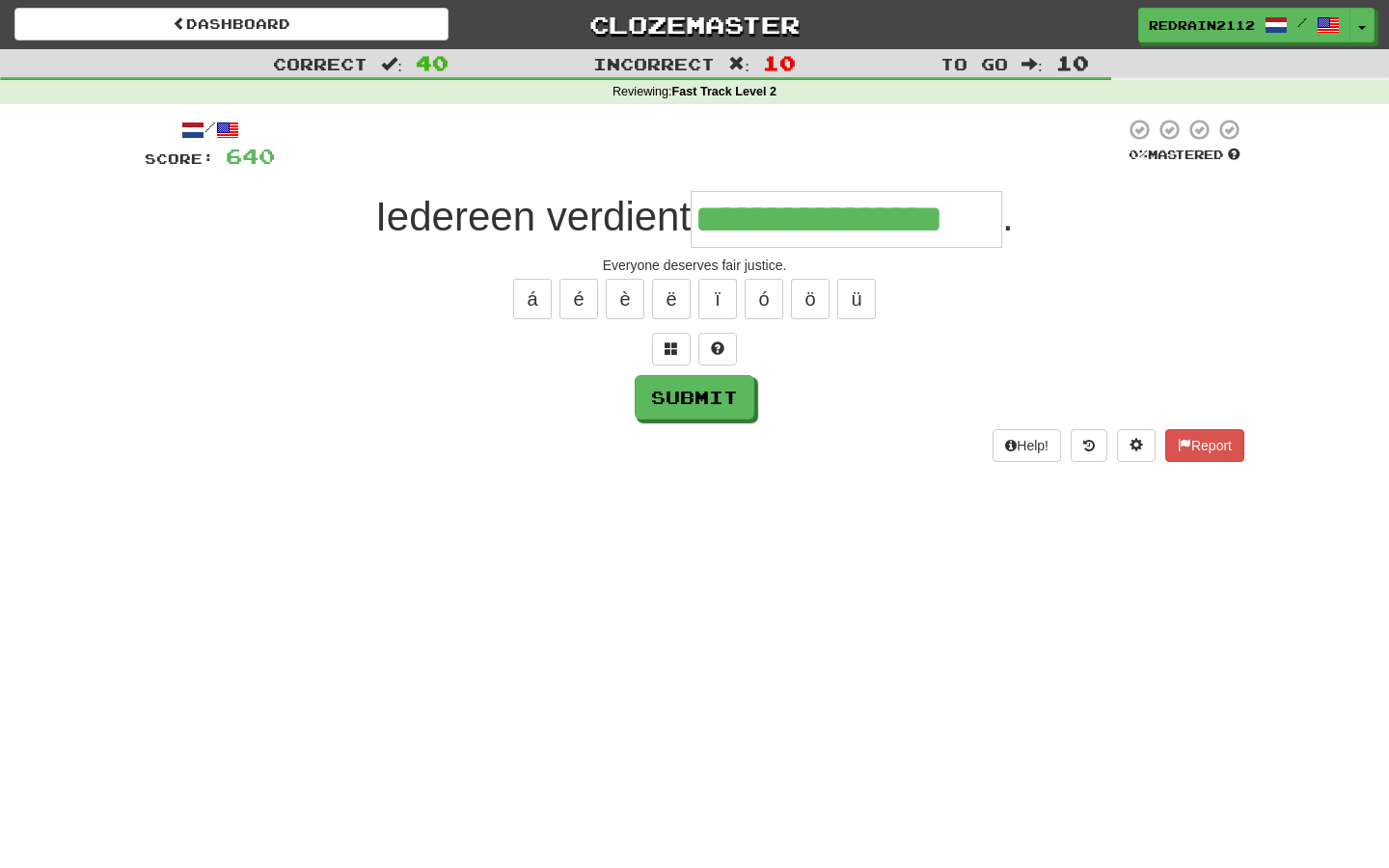 type on "**********" 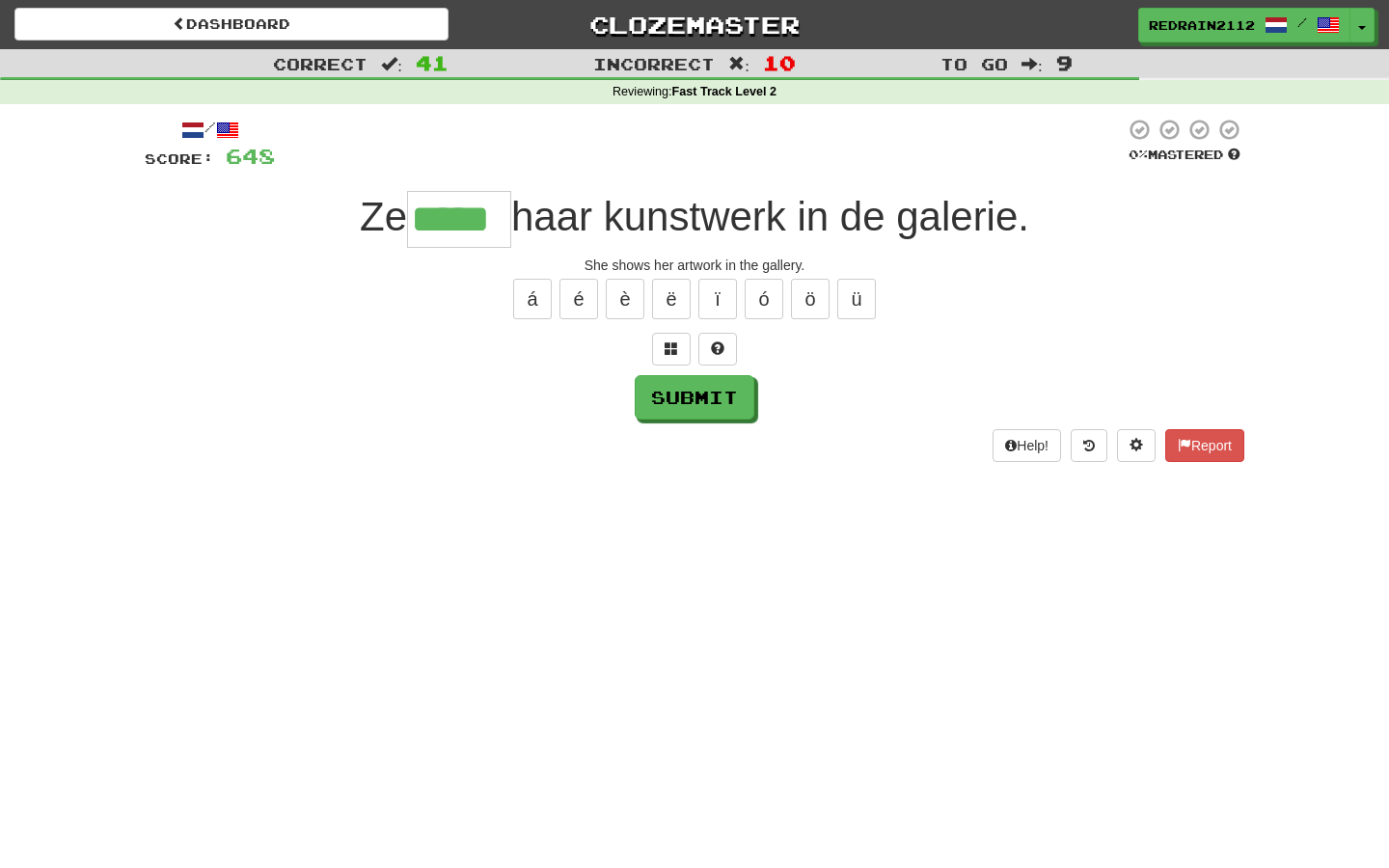 type on "*****" 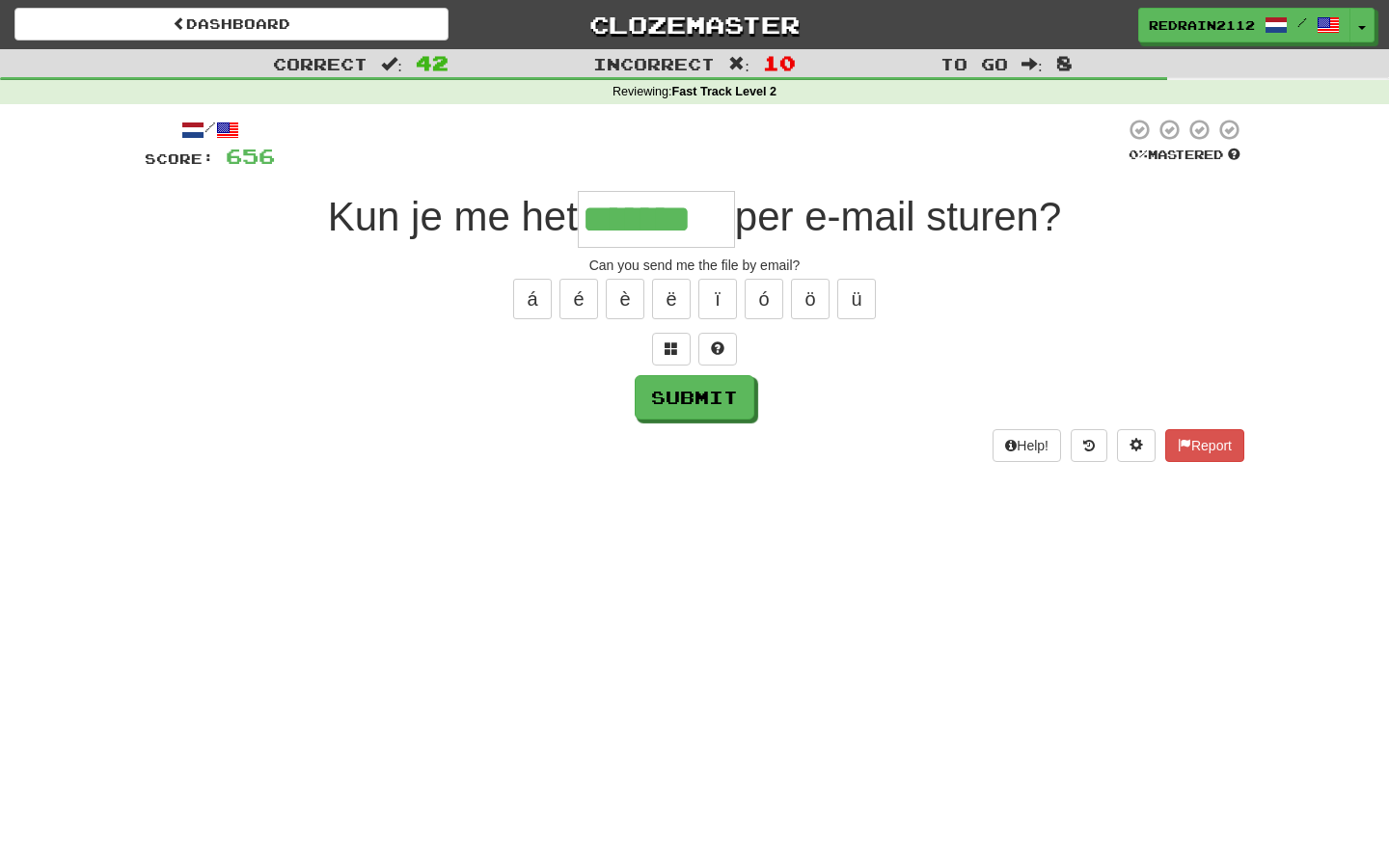 type on "*******" 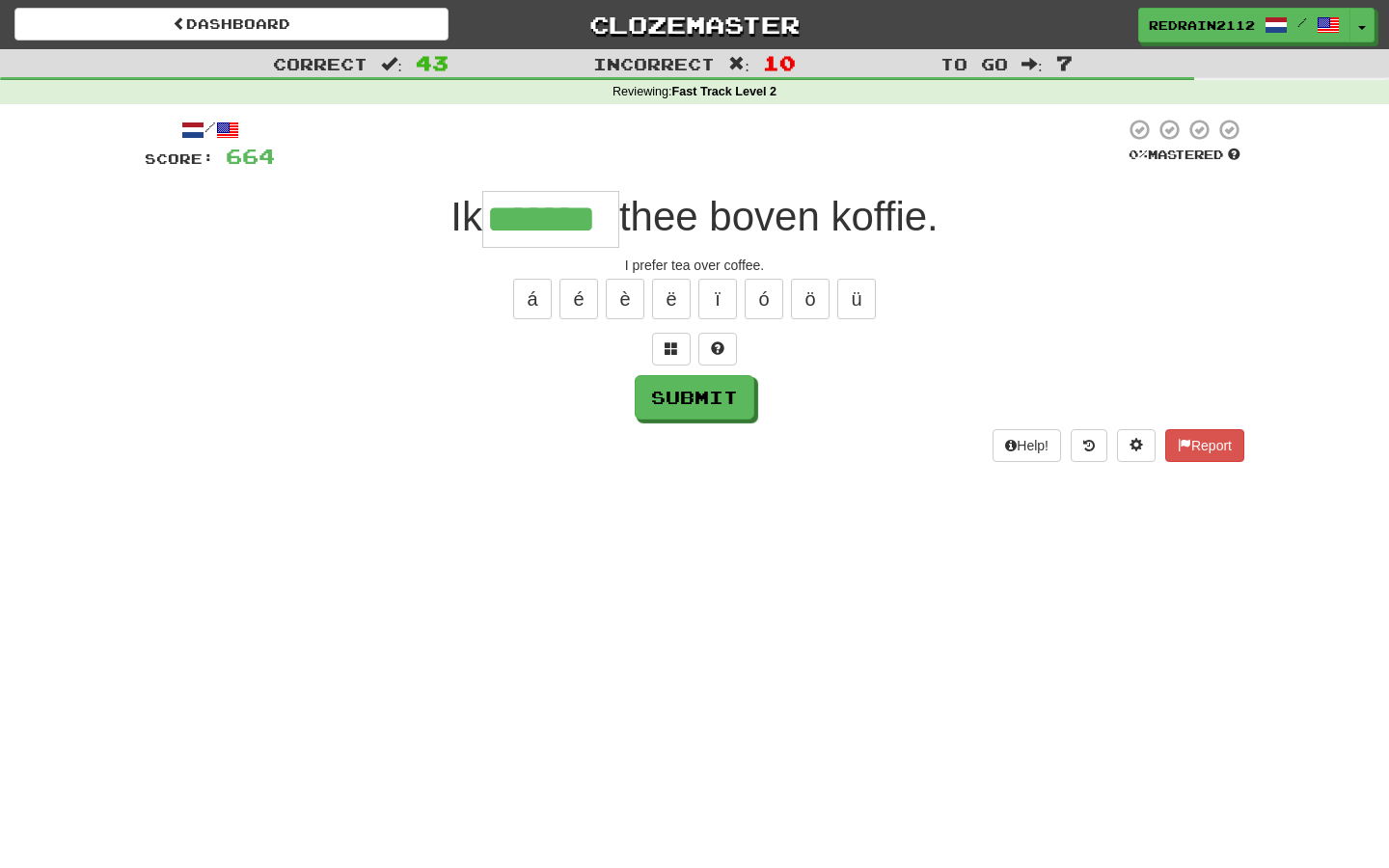 type on "*******" 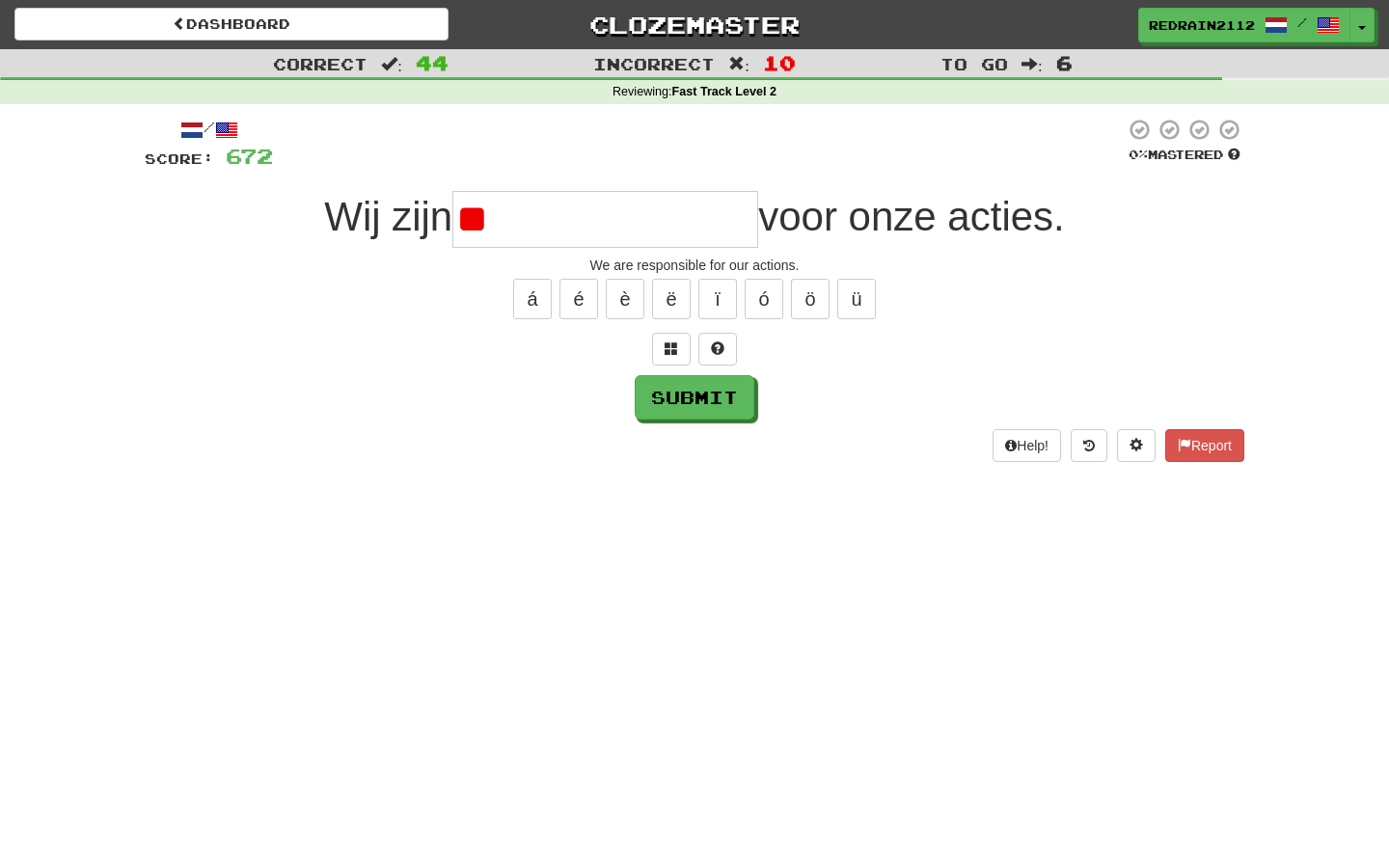 type on "**********" 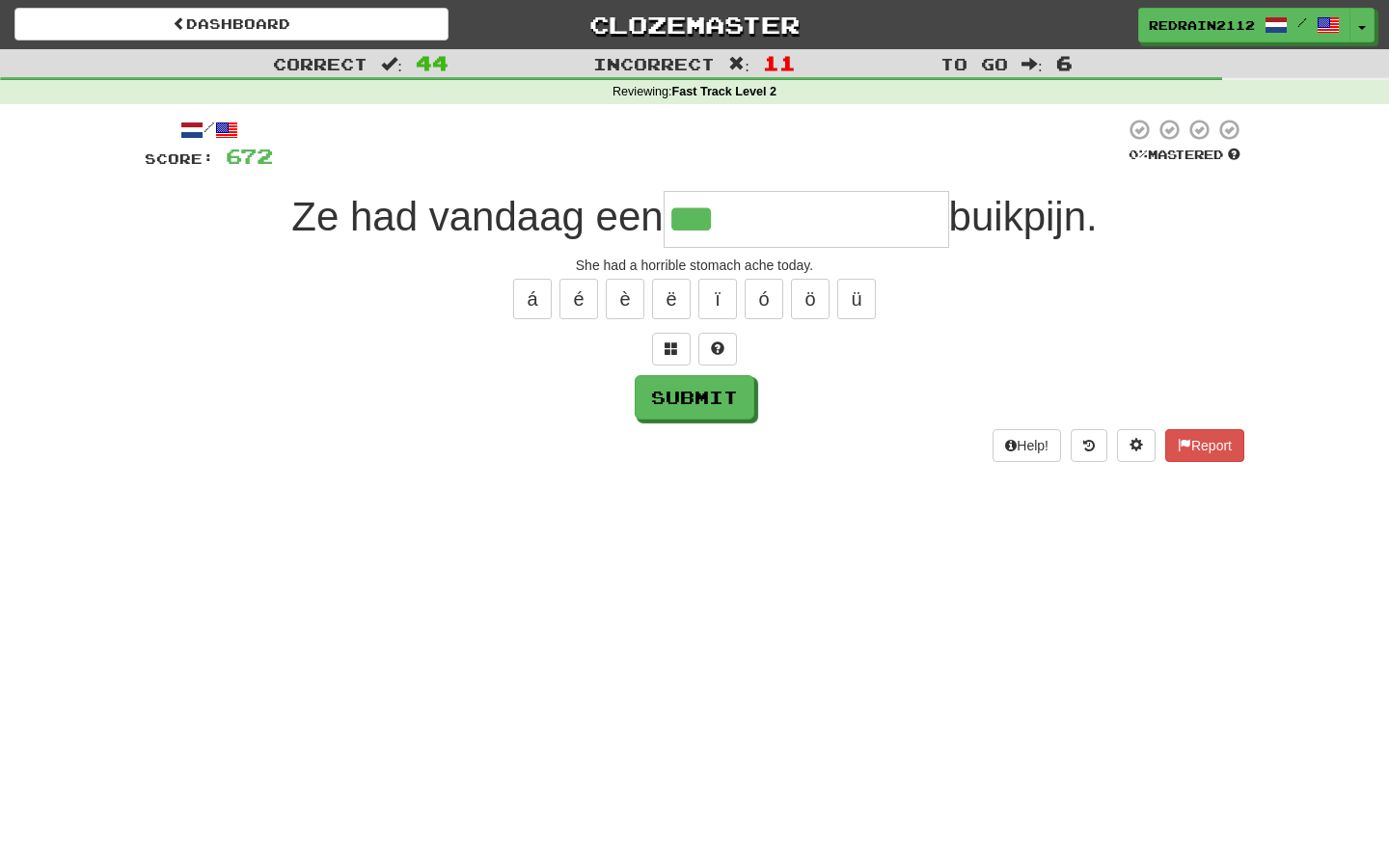 type on "**********" 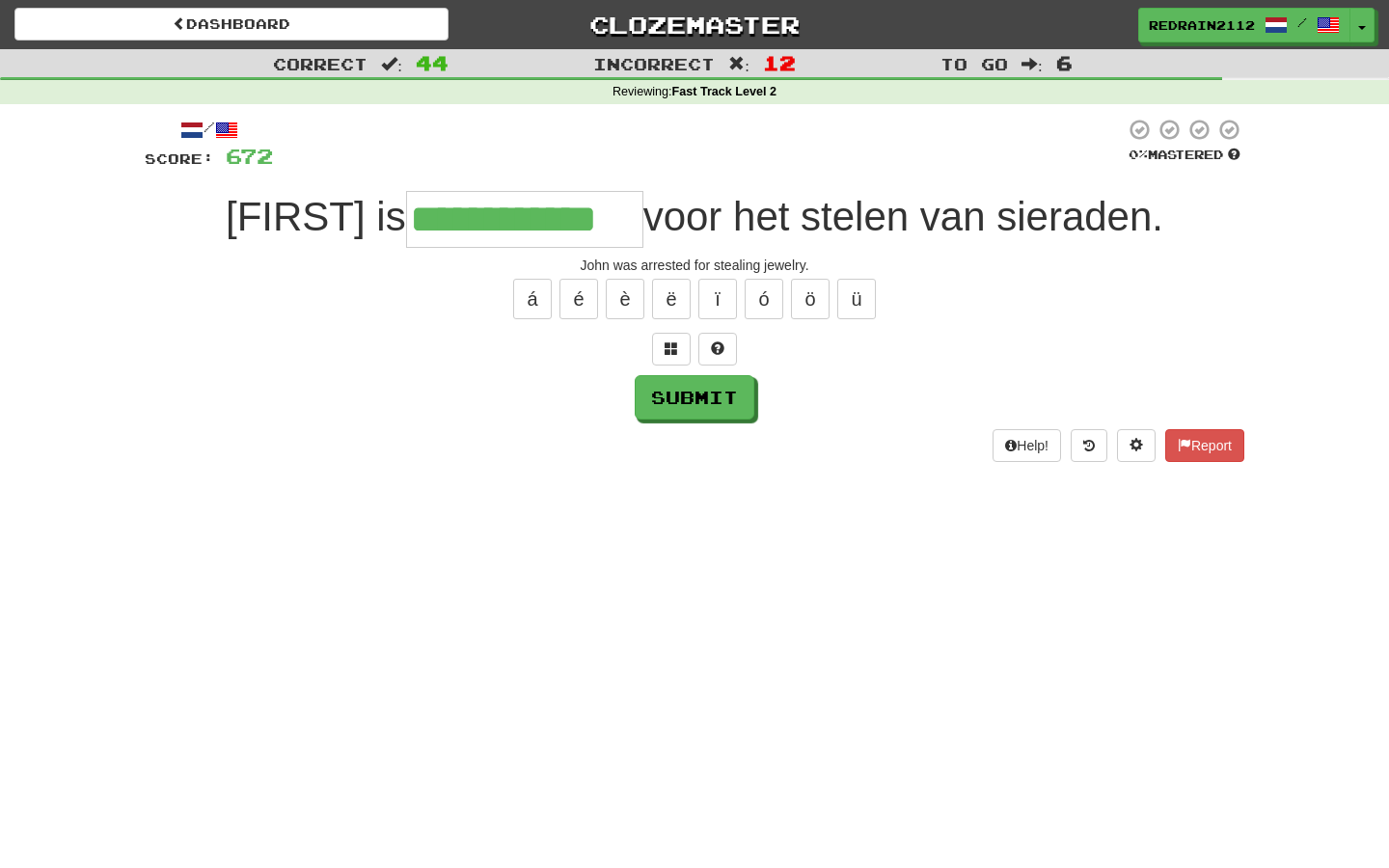 type on "**********" 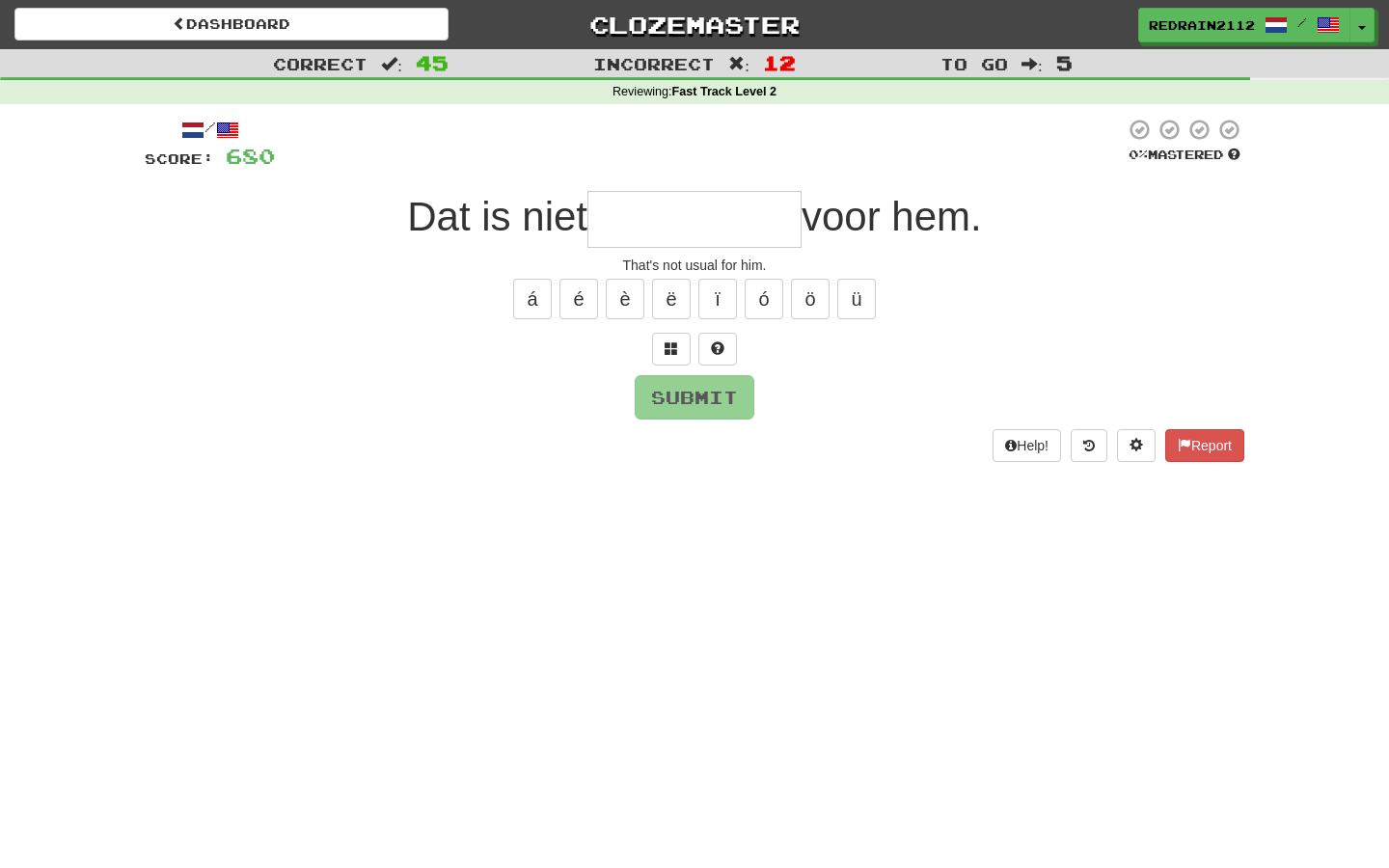 type on "*" 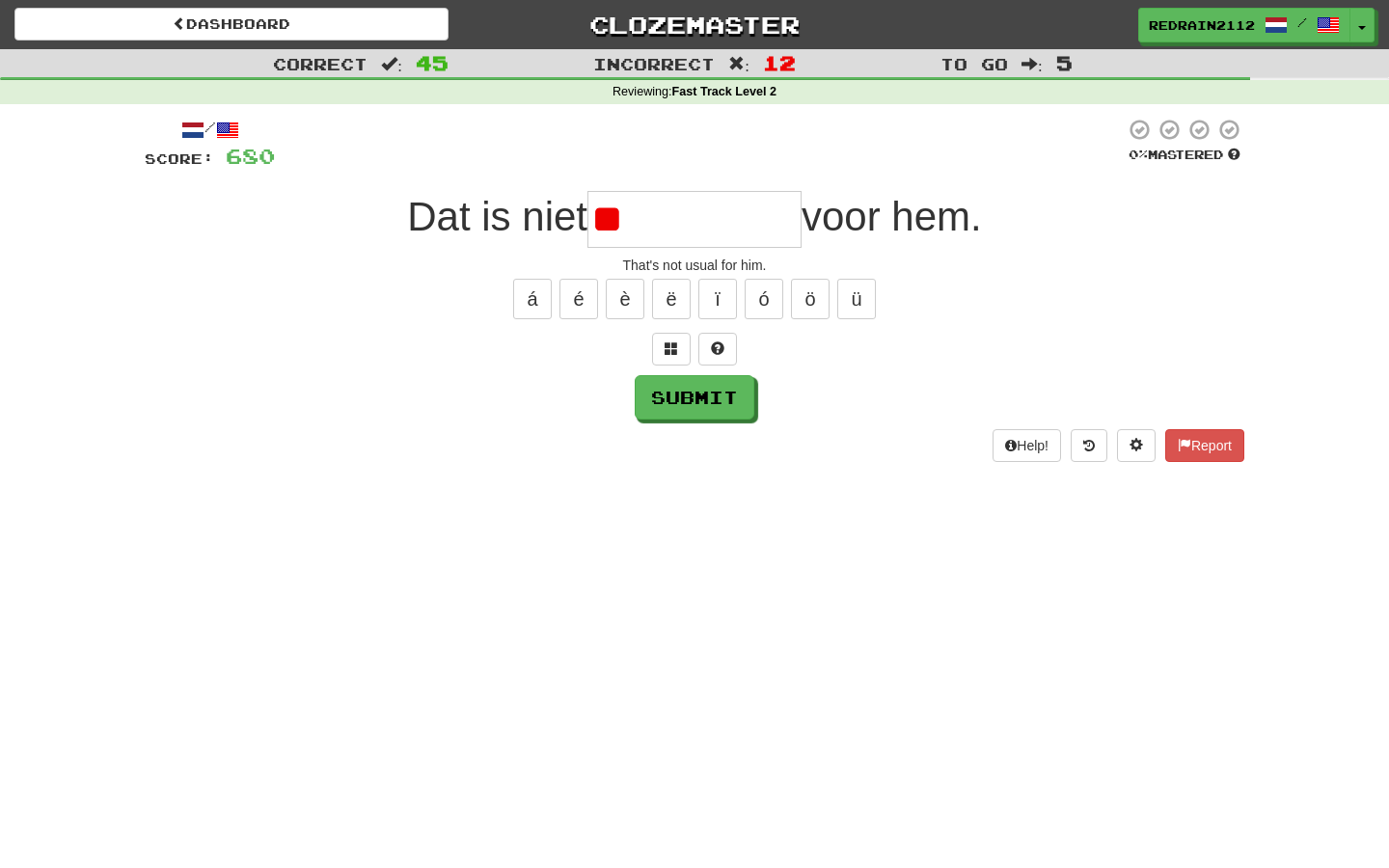 type on "*" 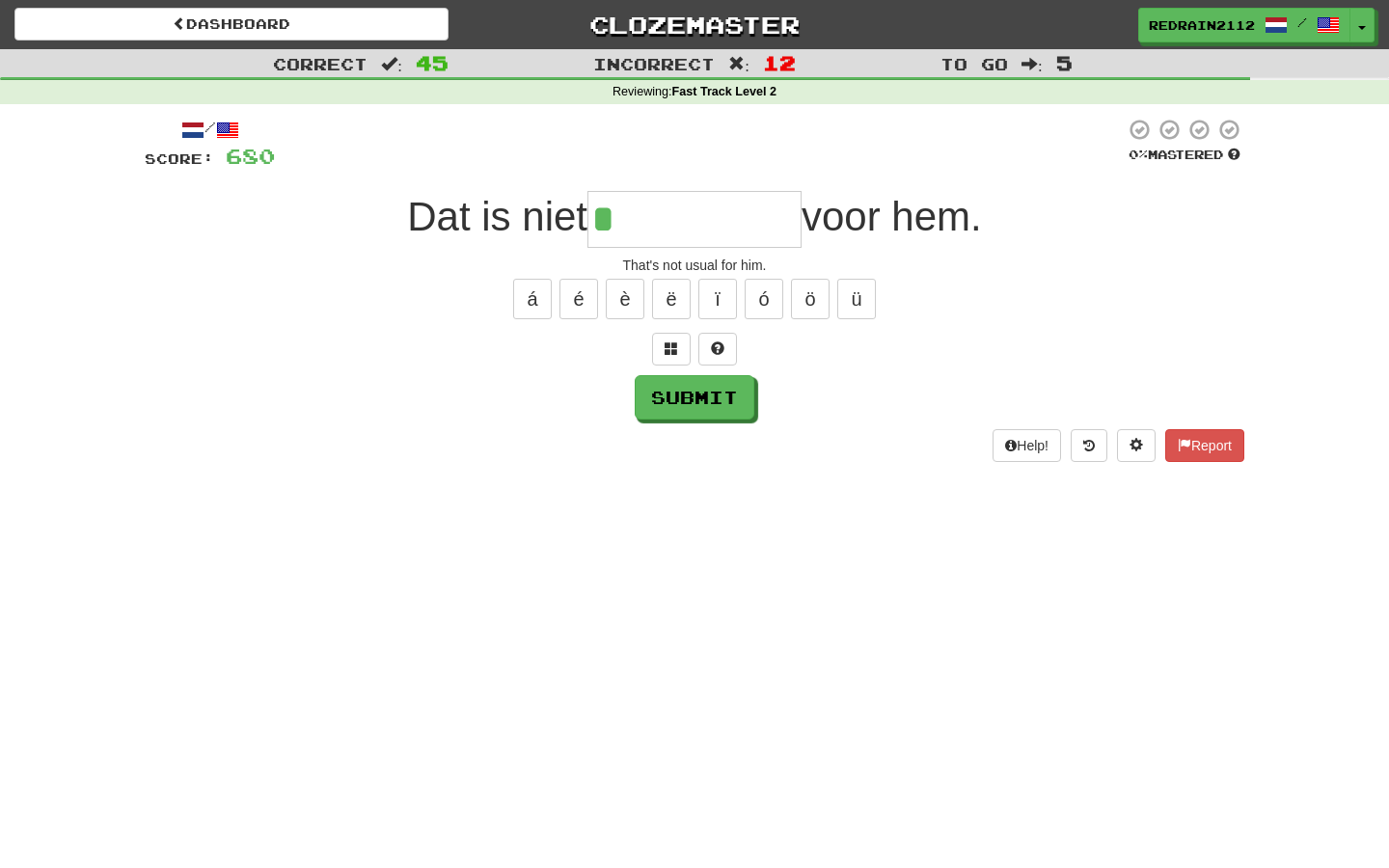 type on "**********" 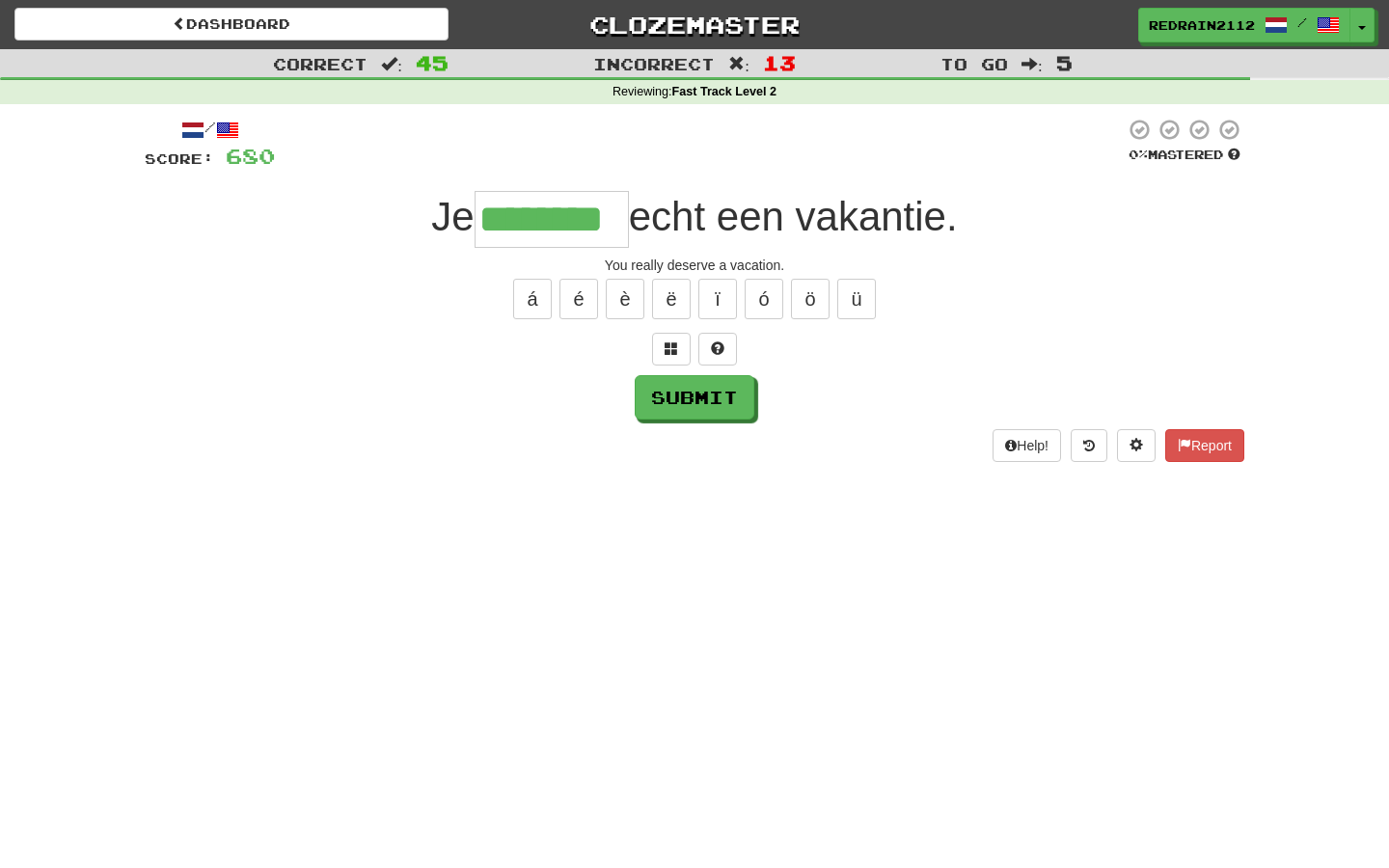 type on "********" 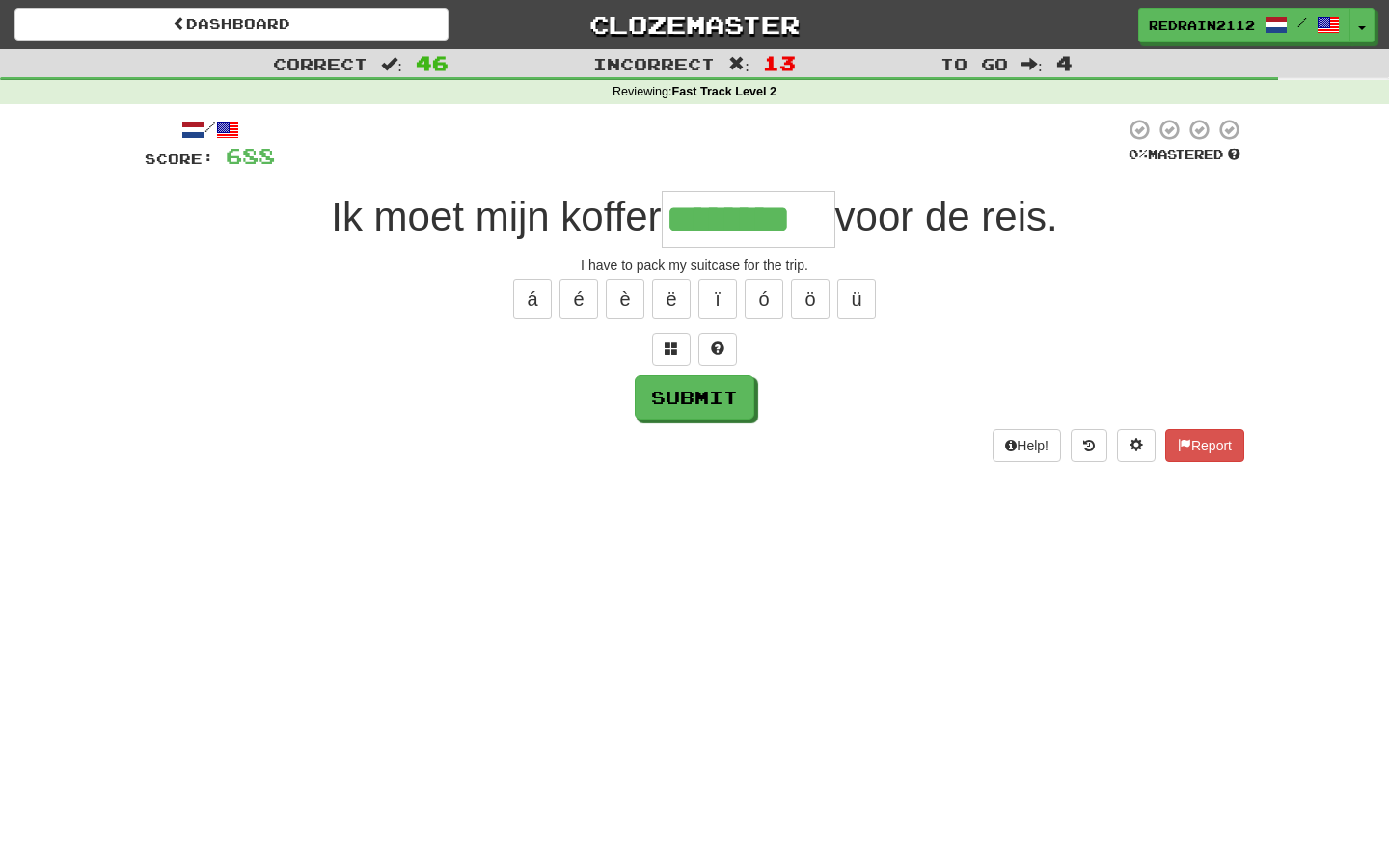 type on "********" 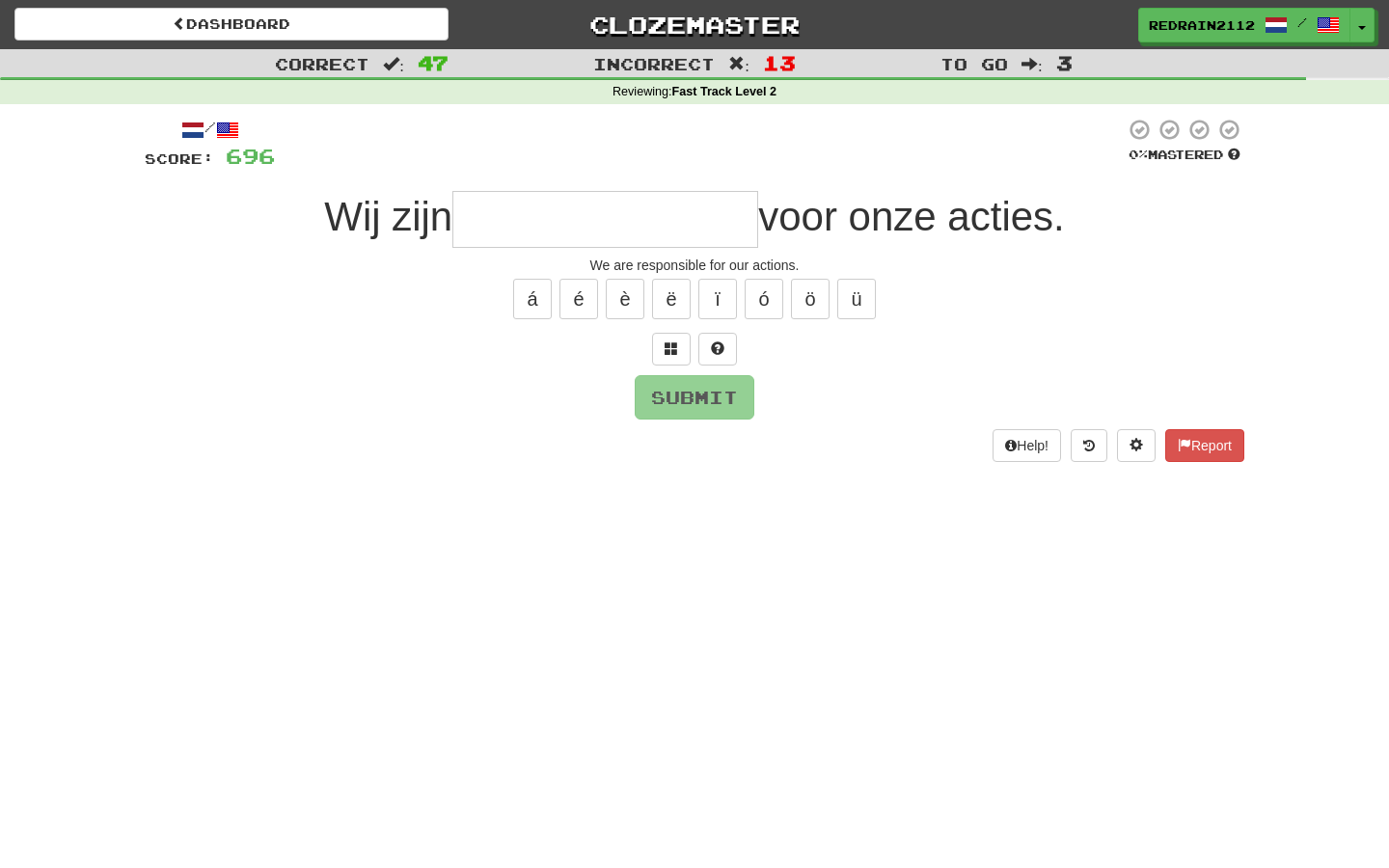 type on "*" 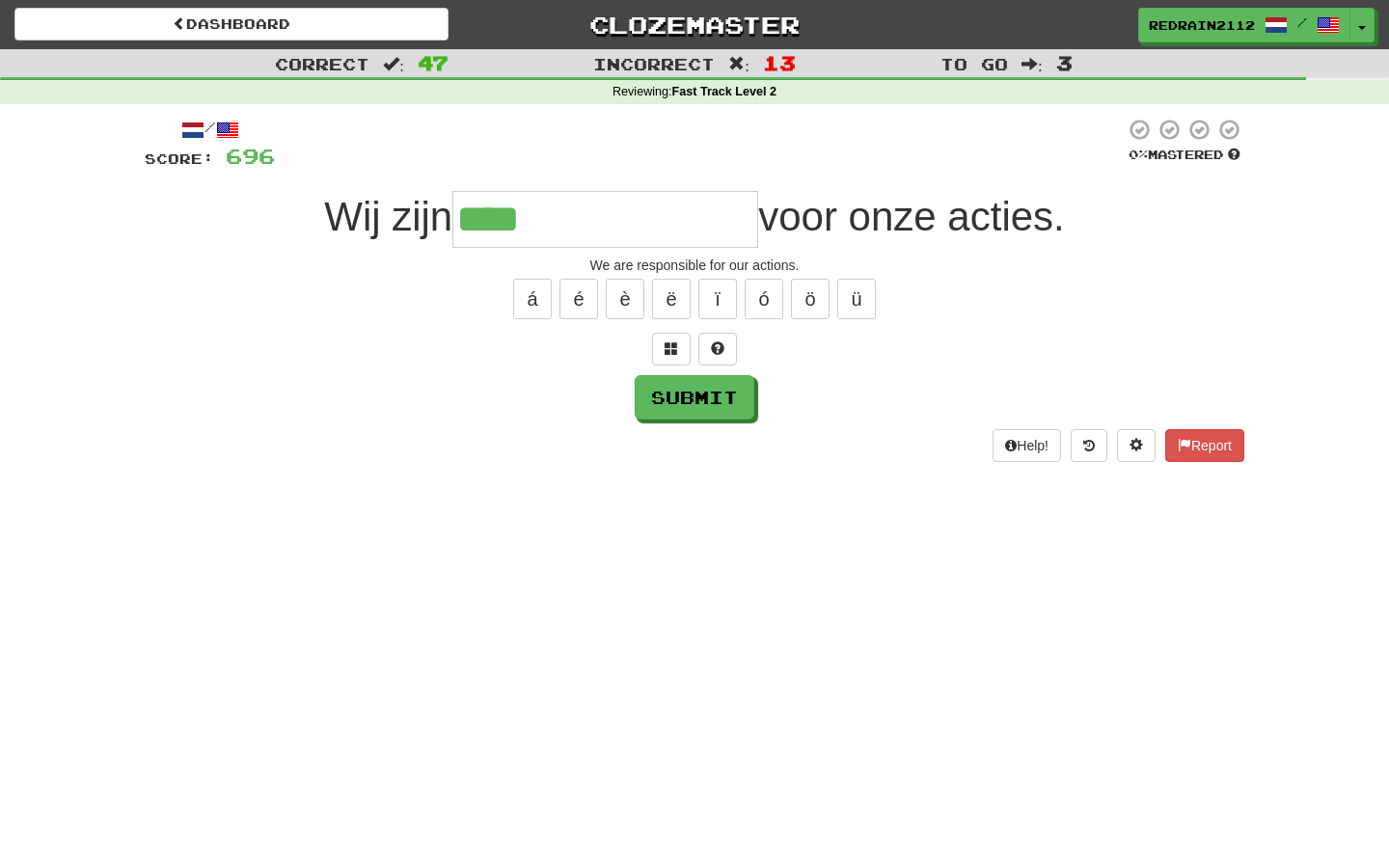 type on "**********" 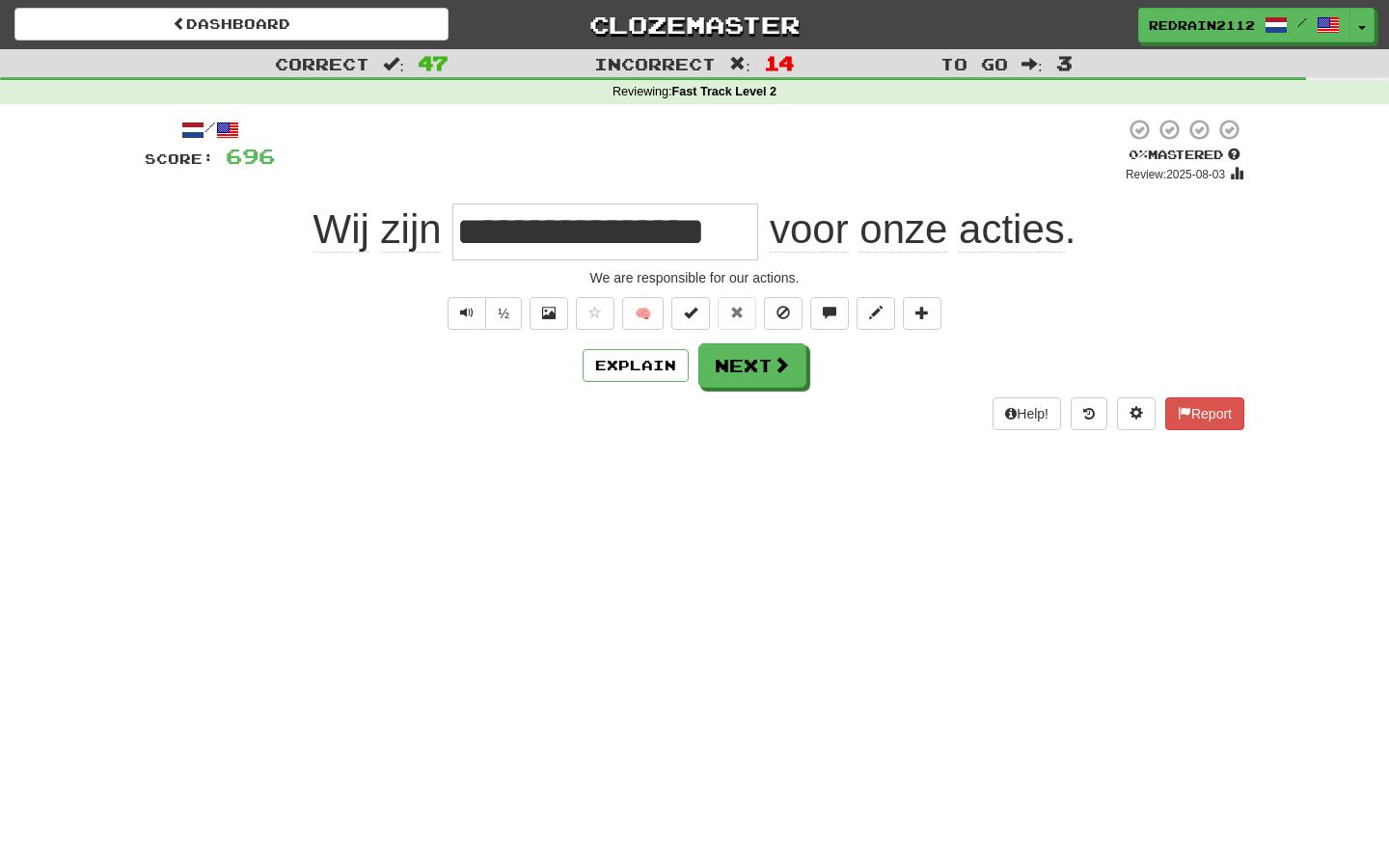 drag, startPoint x: 458, startPoint y: 227, endPoint x: 567, endPoint y: 208, distance: 110.64357 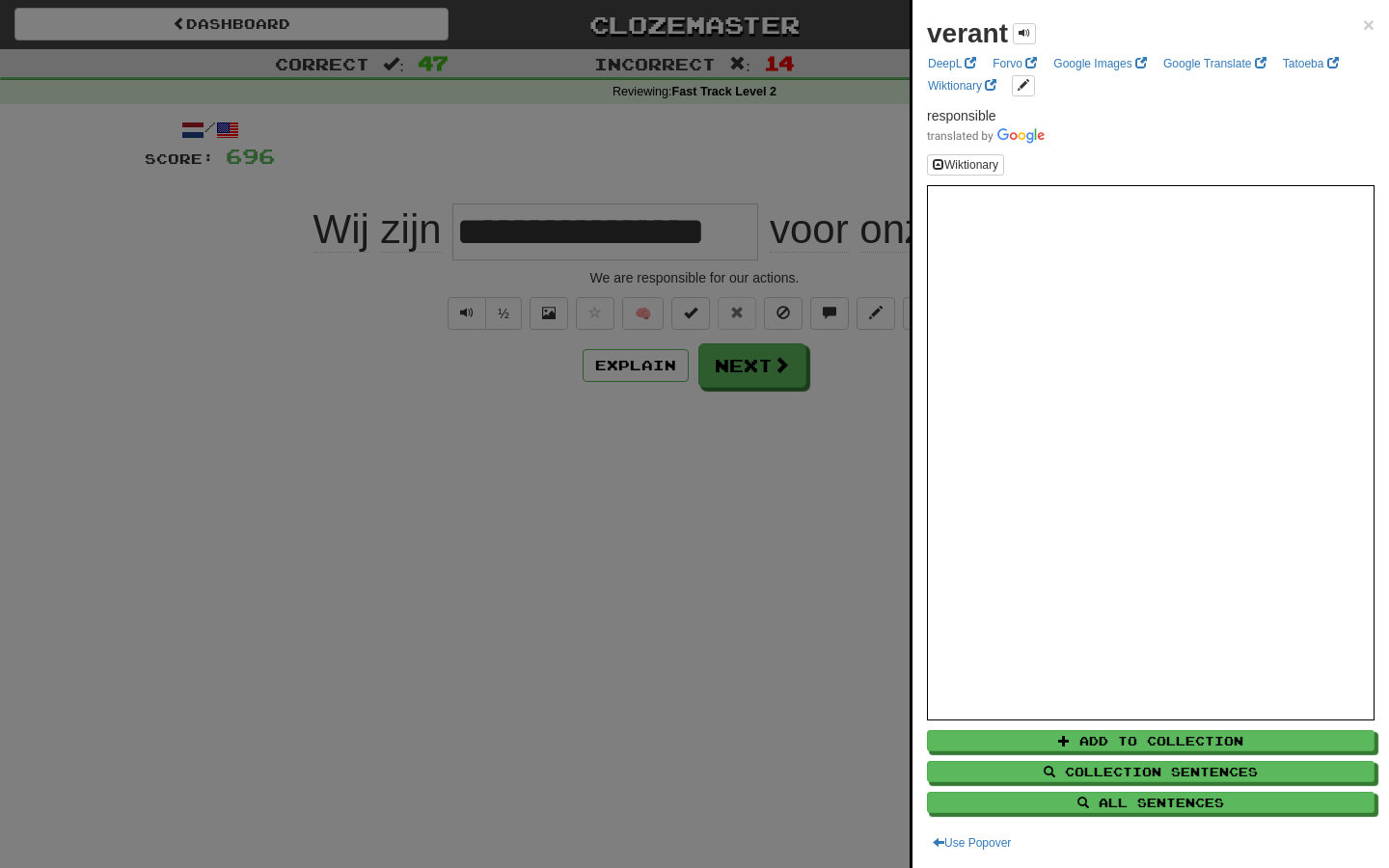 click at bounding box center (694, 434) 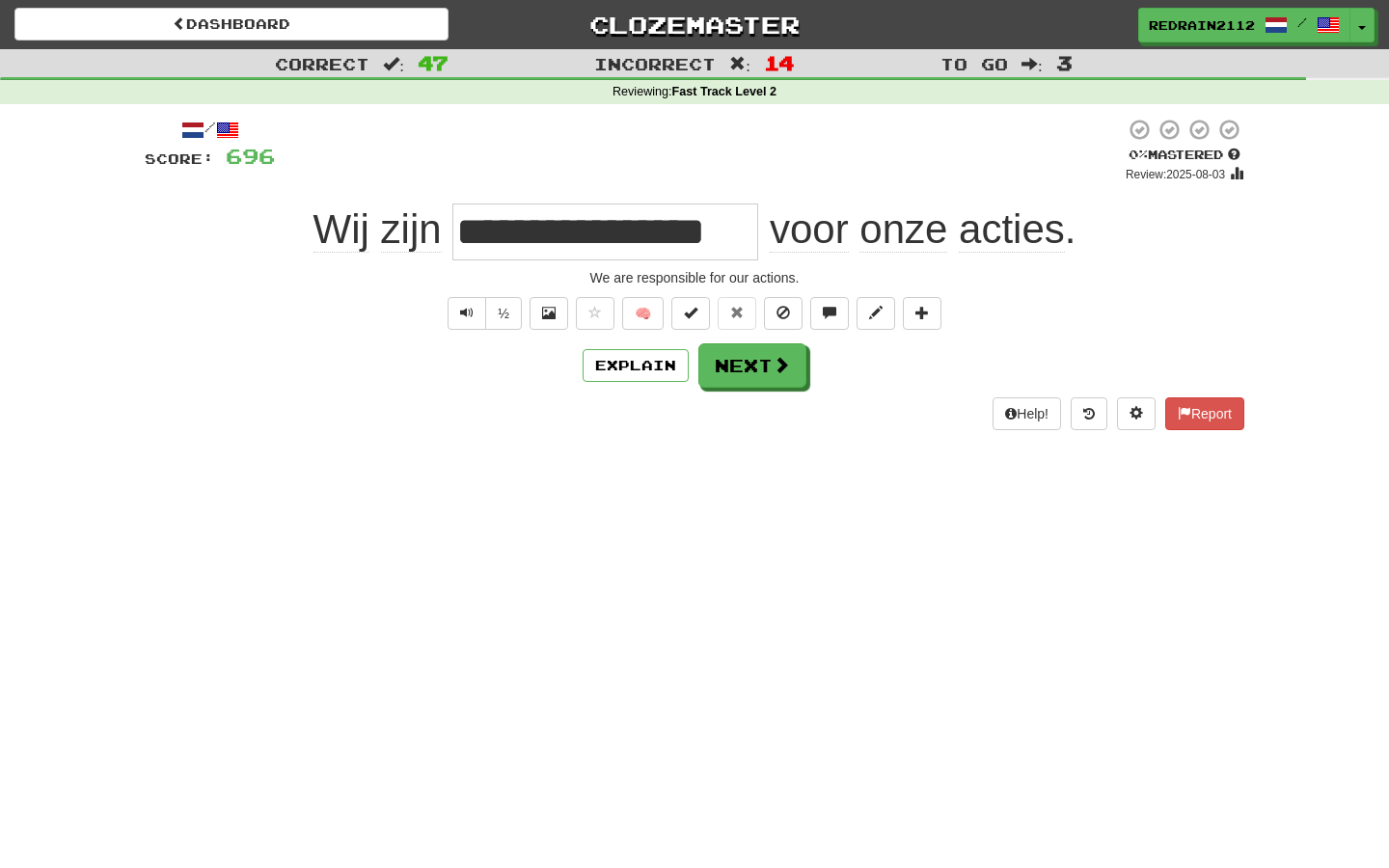 drag, startPoint x: 575, startPoint y: 236, endPoint x: 754, endPoint y: 235, distance: 179.00279 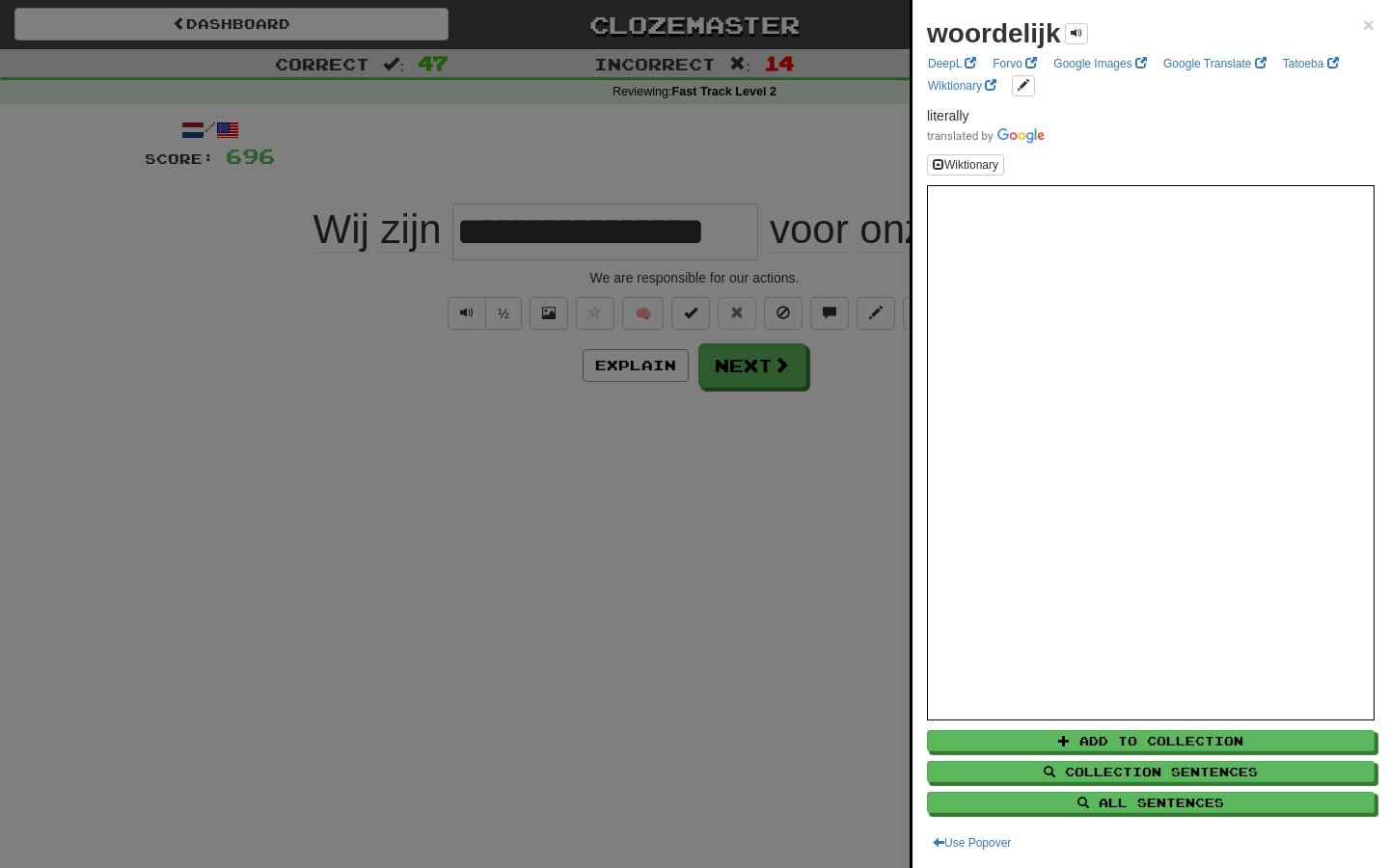 click at bounding box center (694, 434) 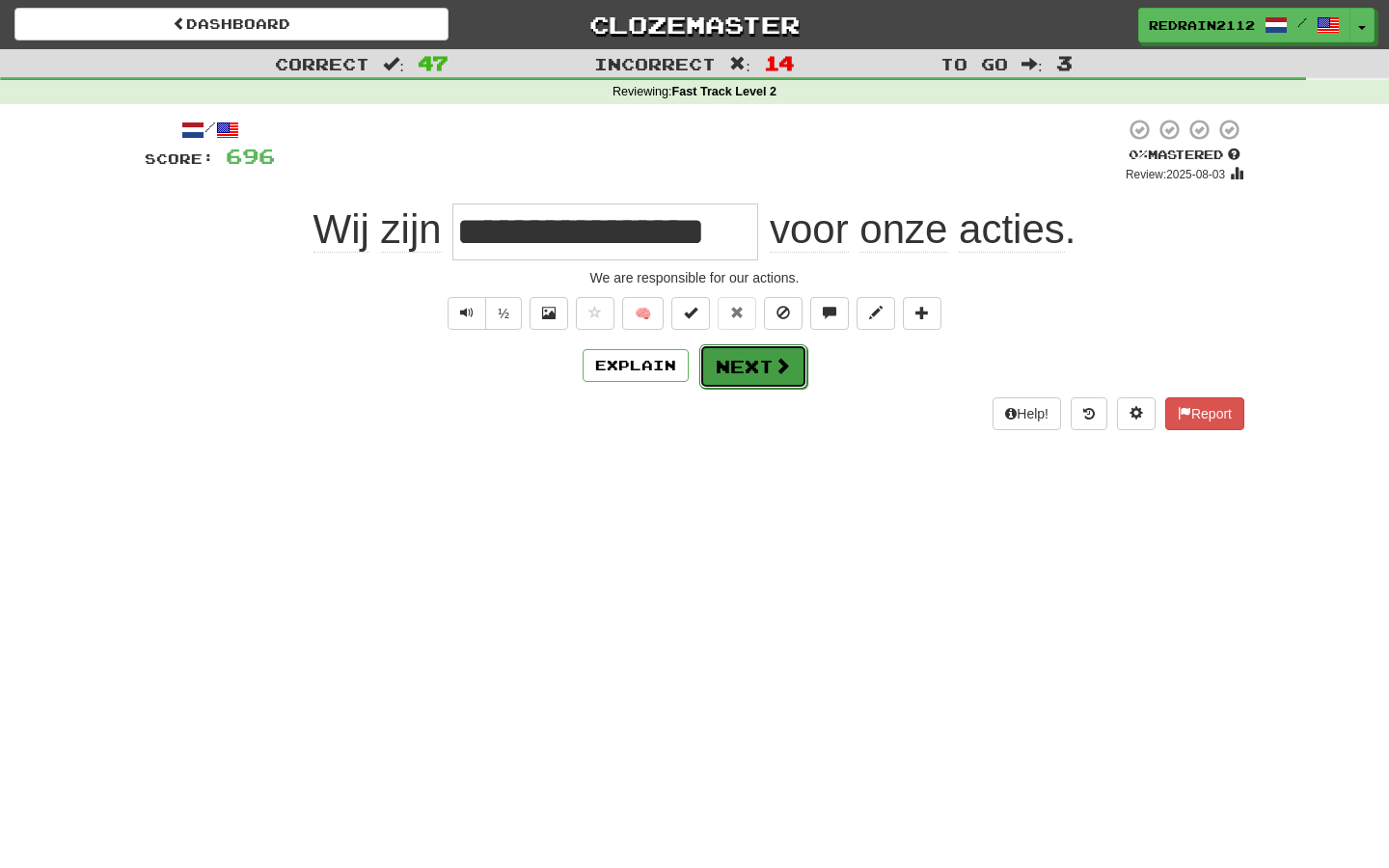 click on "Next" at bounding box center (753, 366) 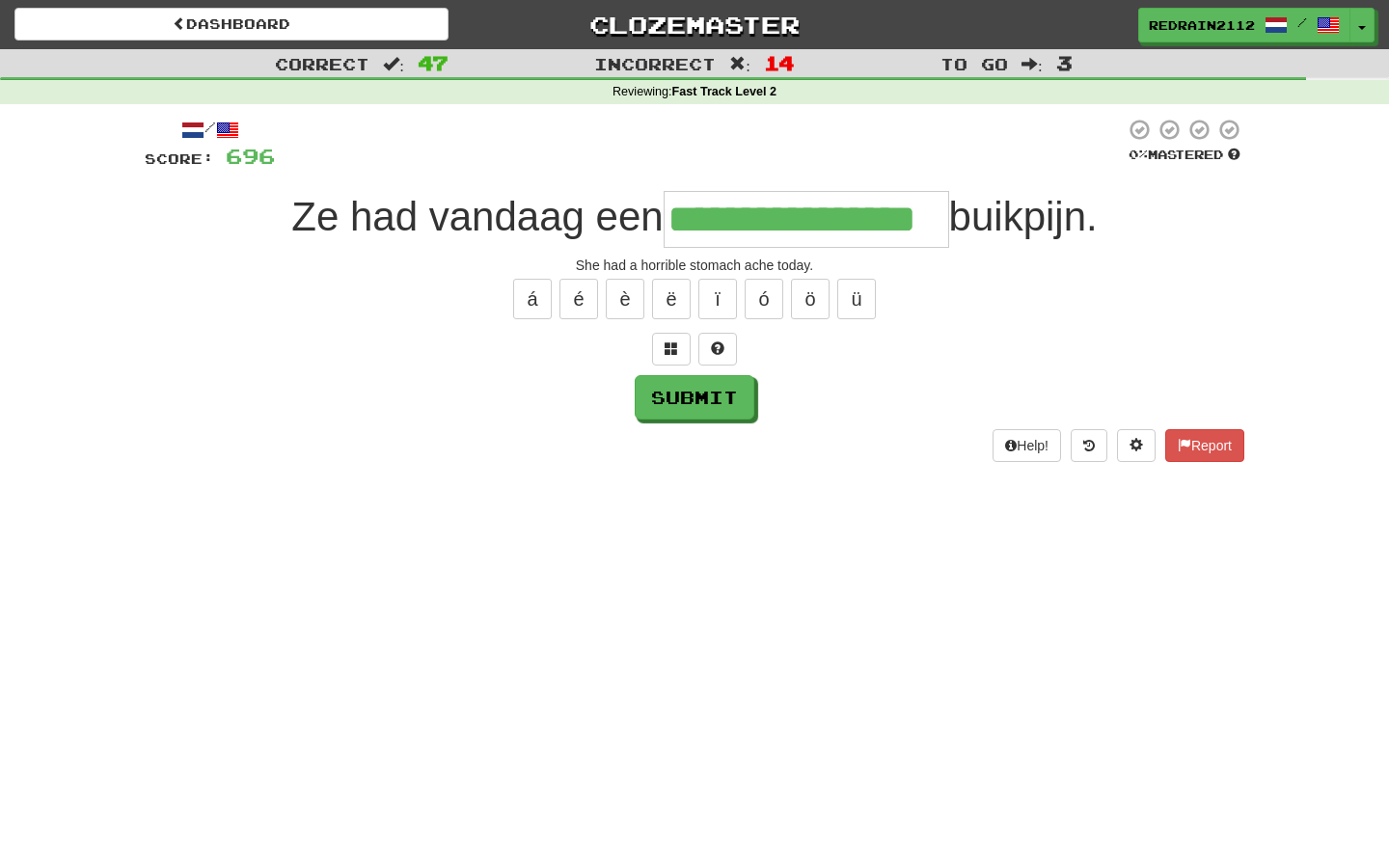 type on "**********" 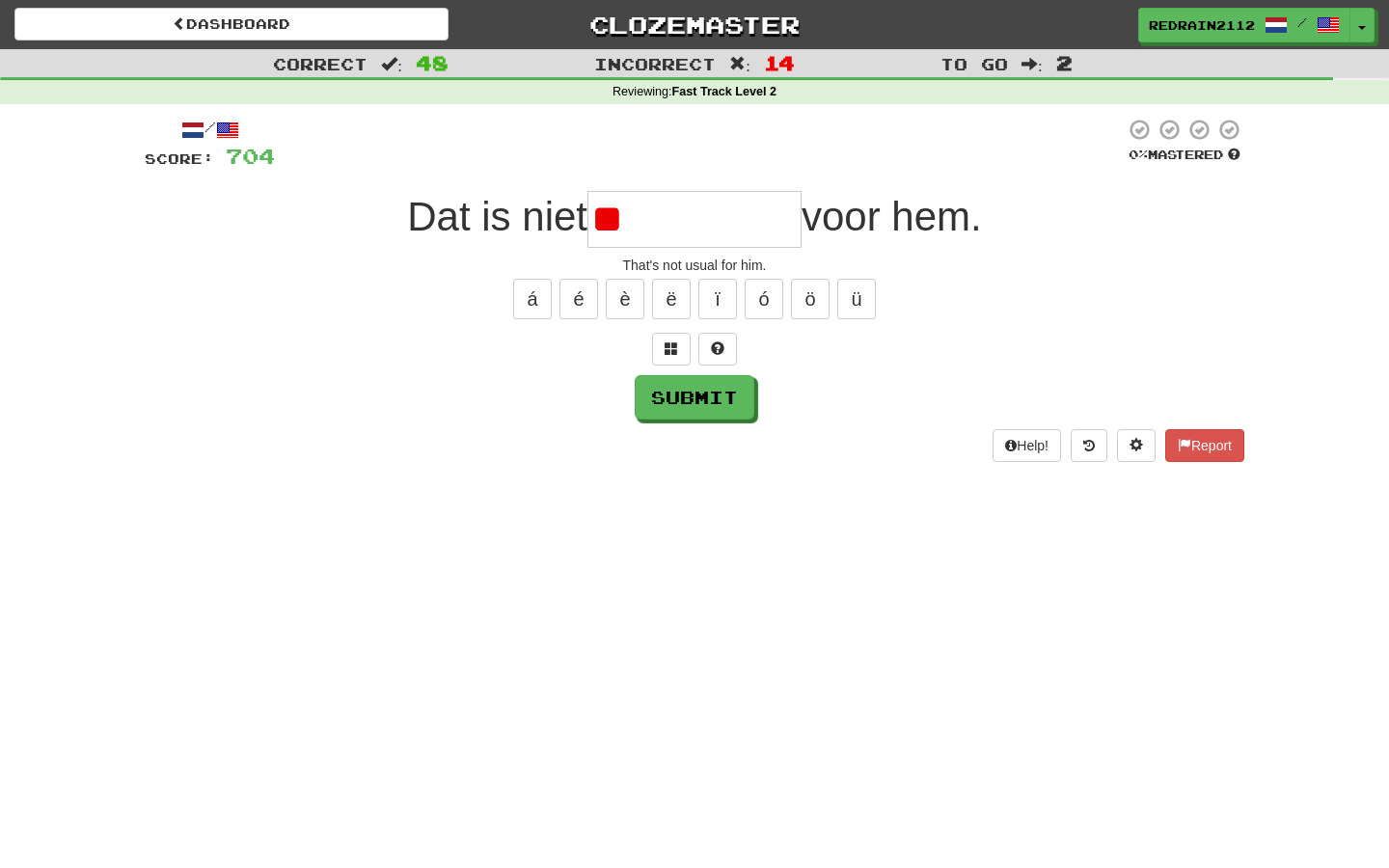 type on "*" 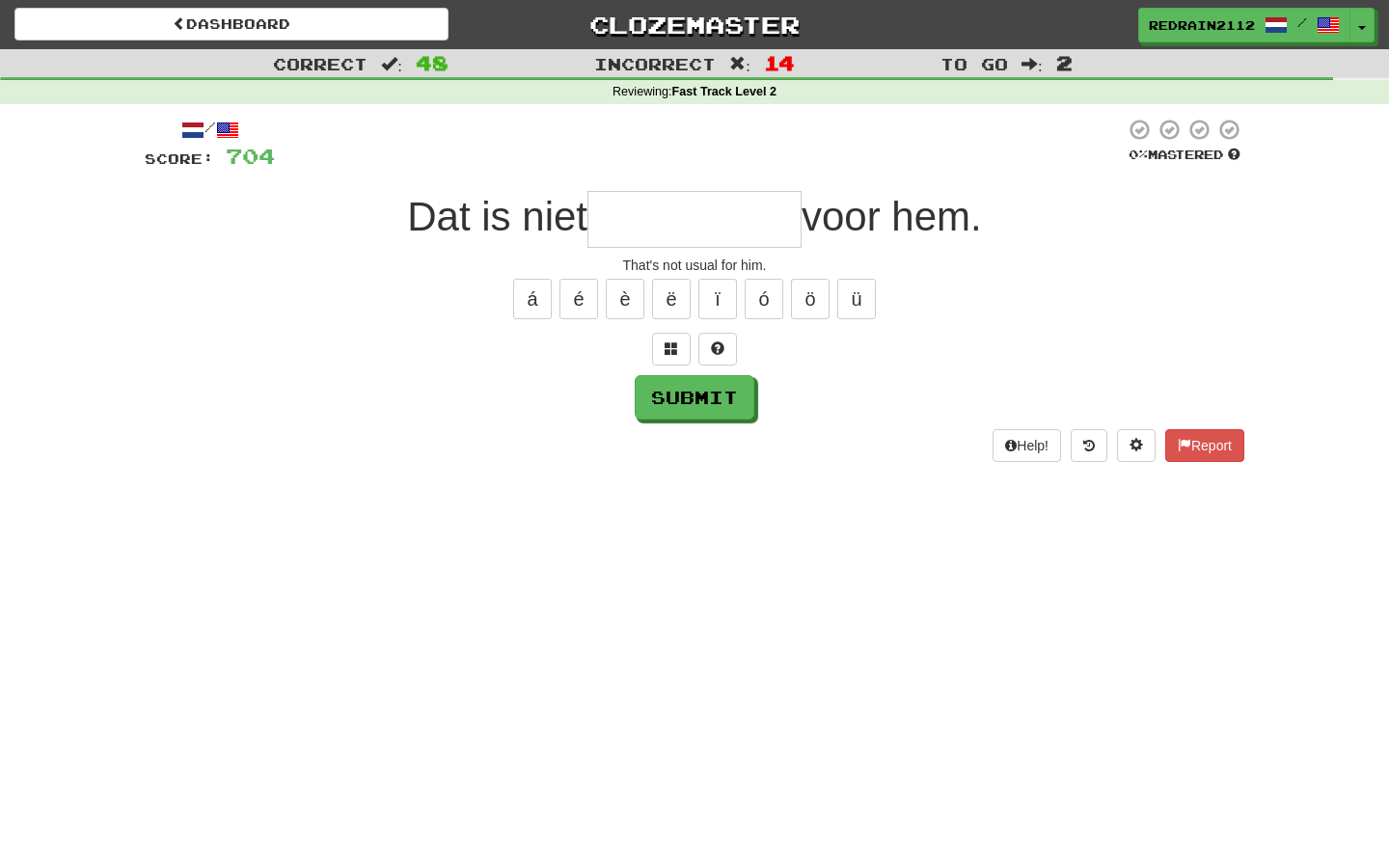 type on "*" 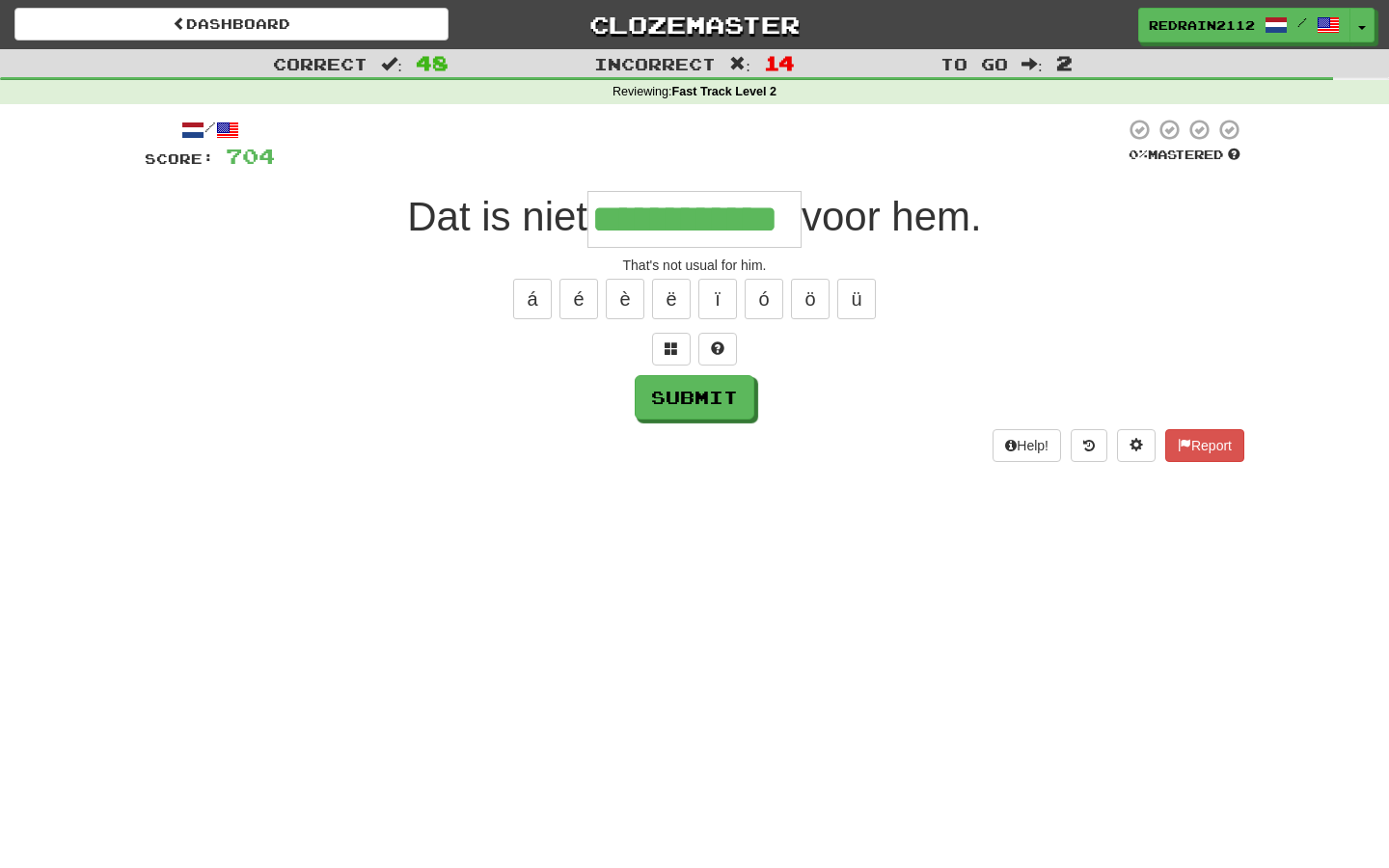 type on "**********" 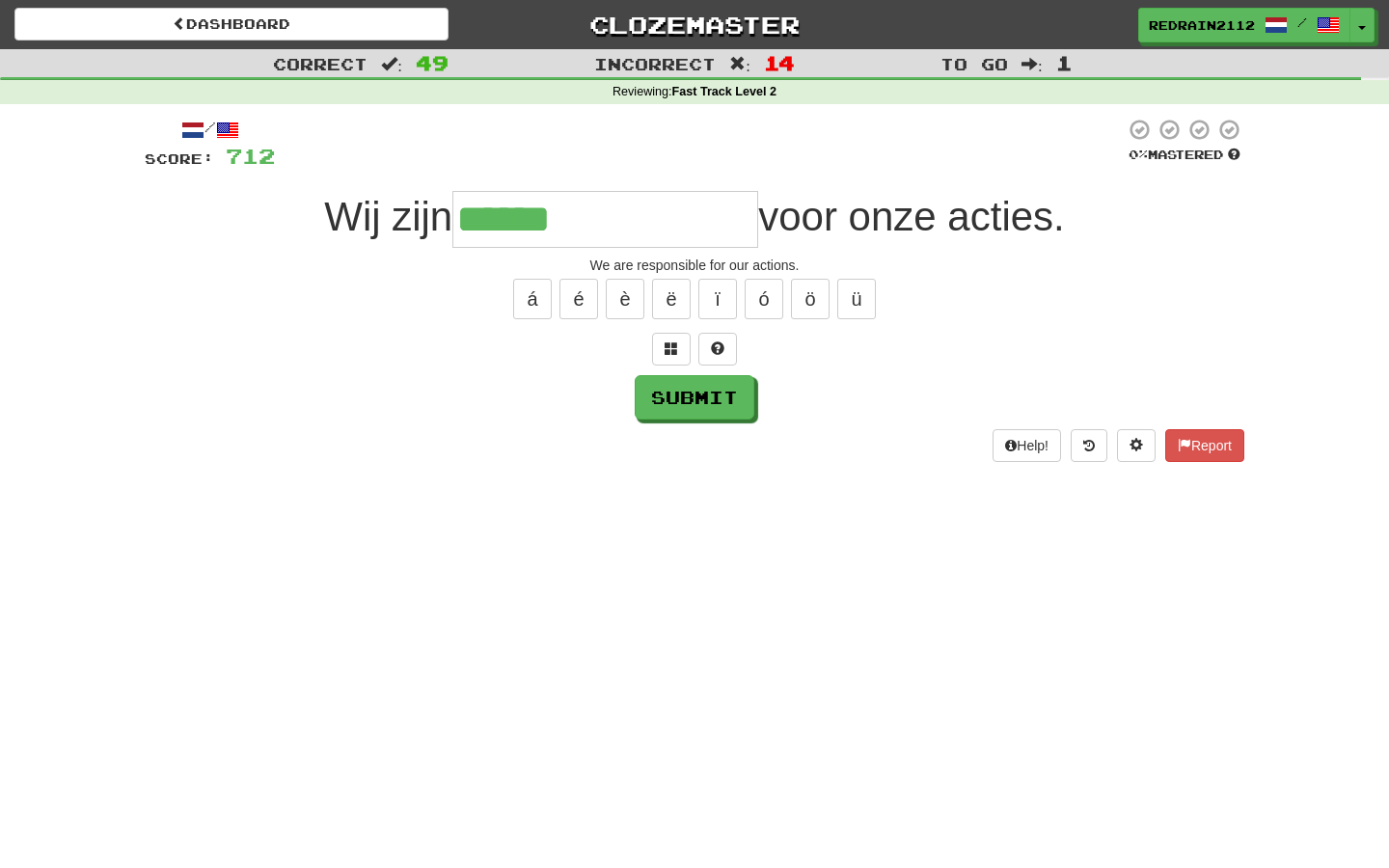 type on "**********" 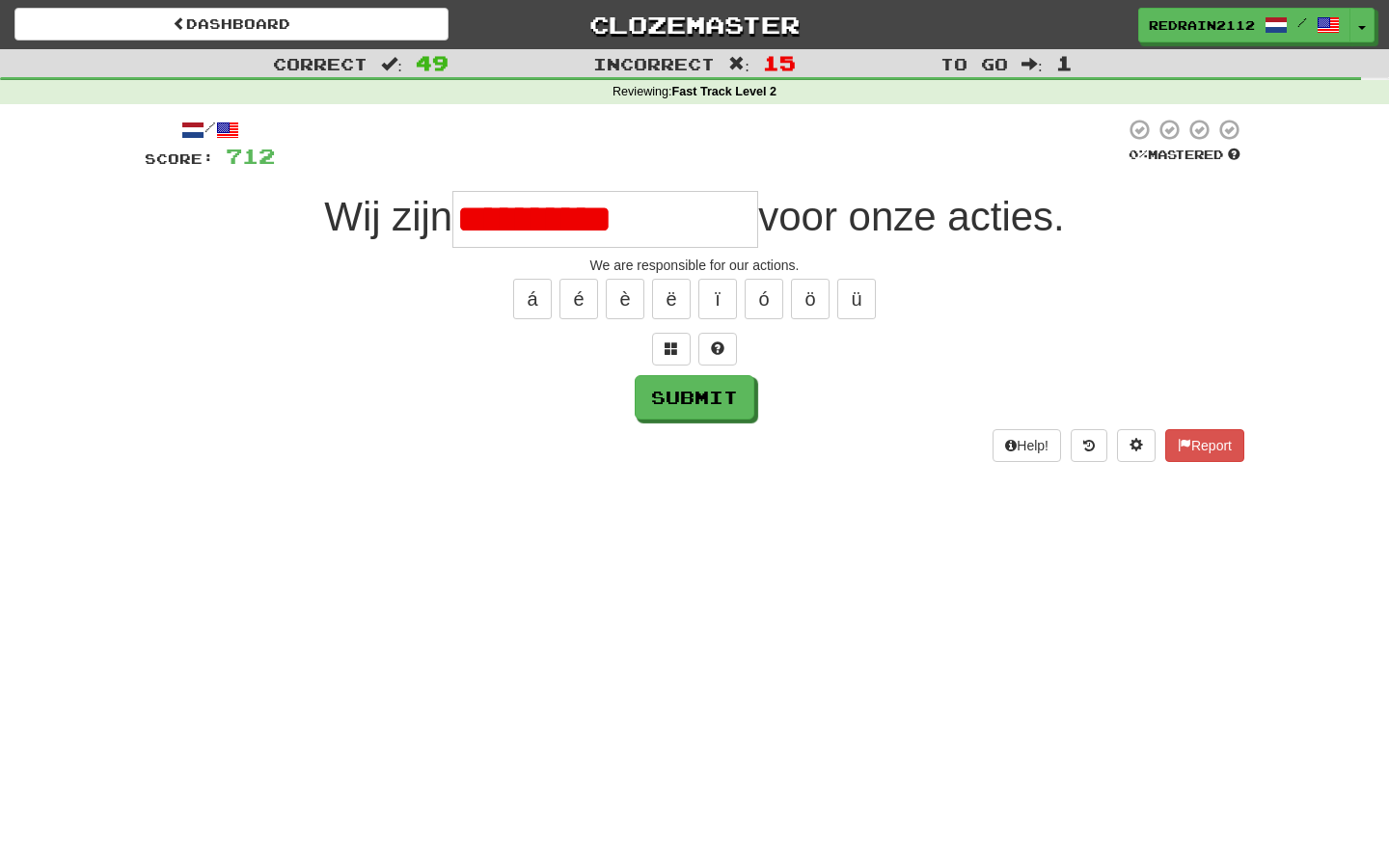 click on "**********" at bounding box center [605, 219] 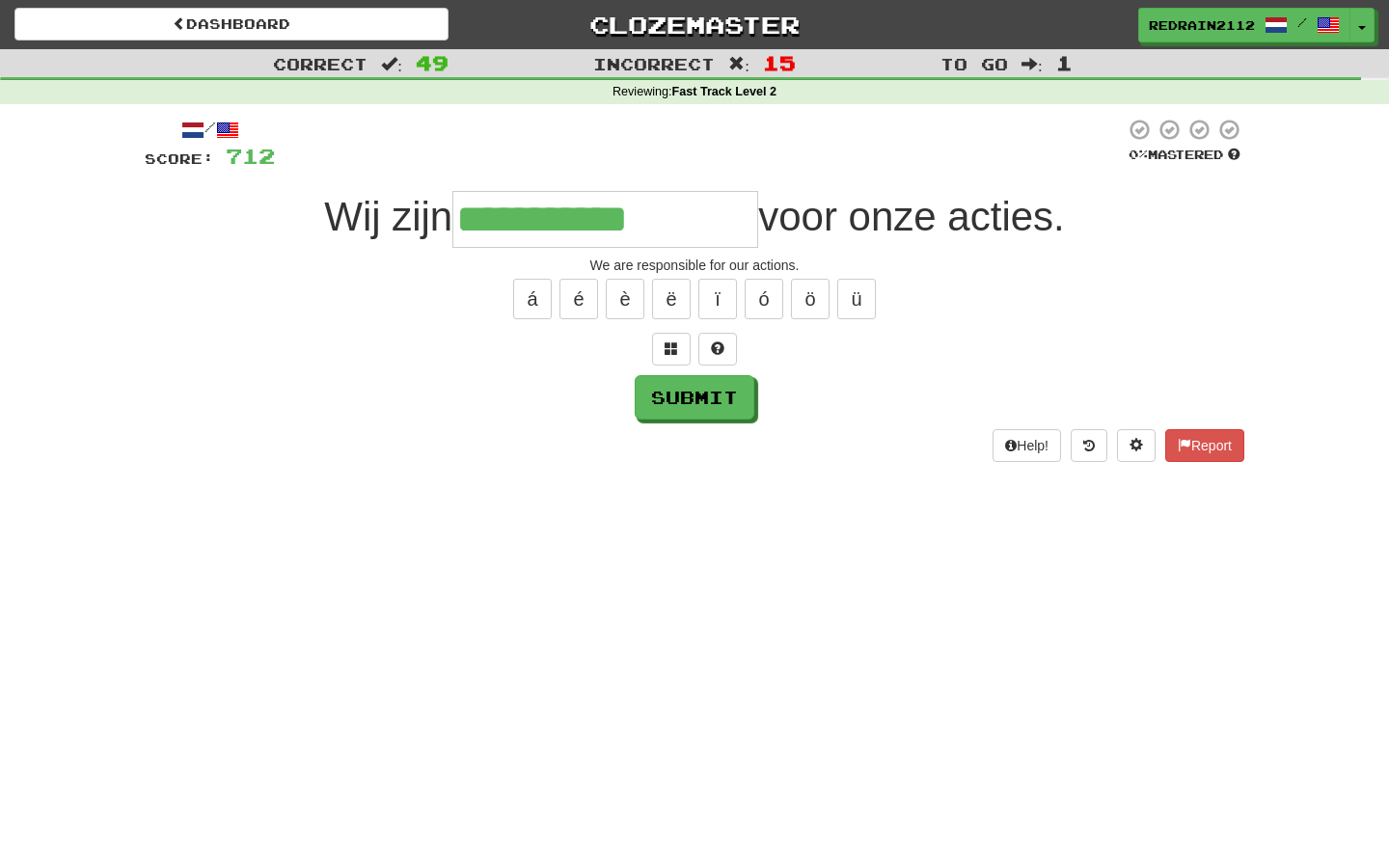 click on "**********" at bounding box center [605, 219] 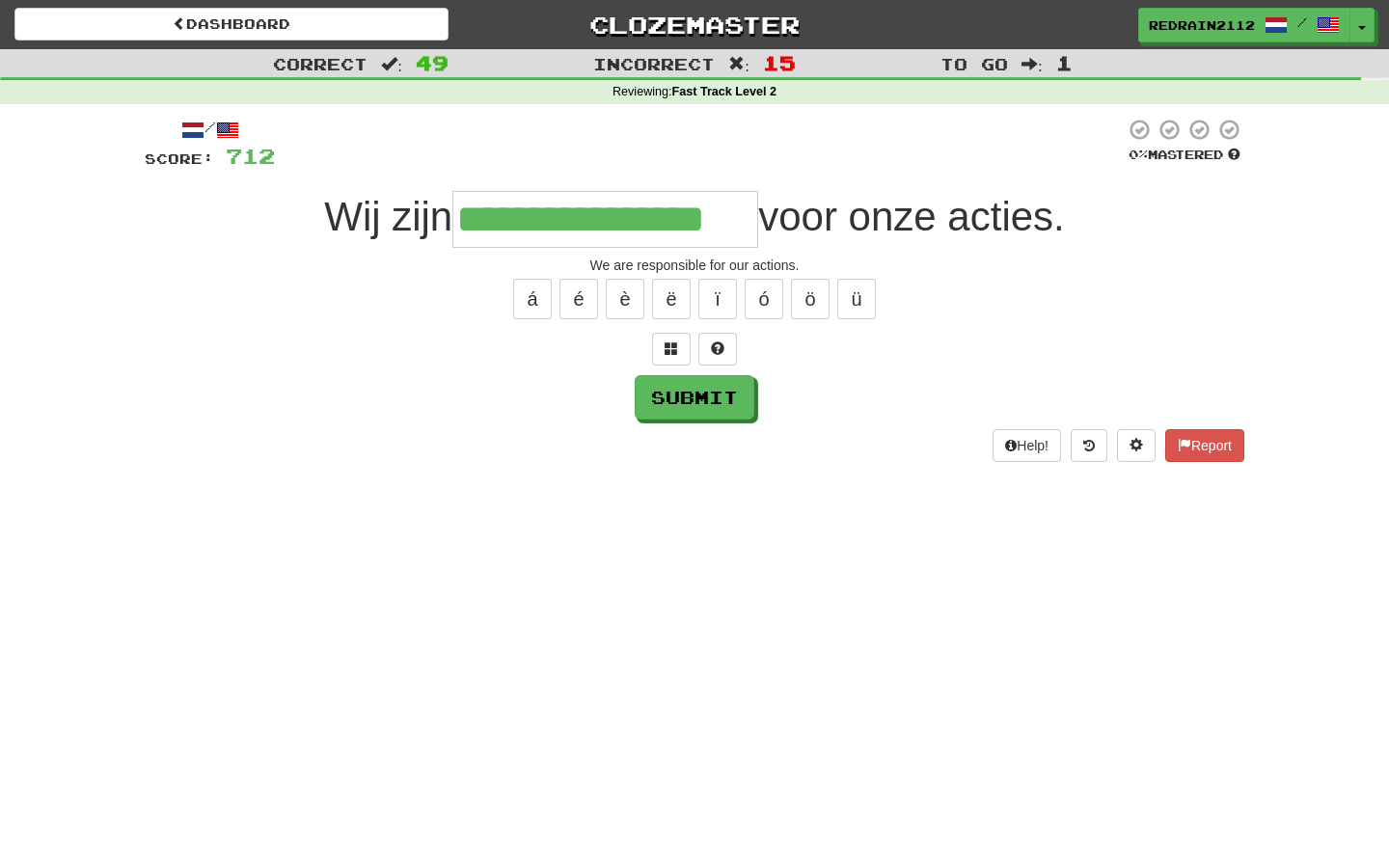 type on "**********" 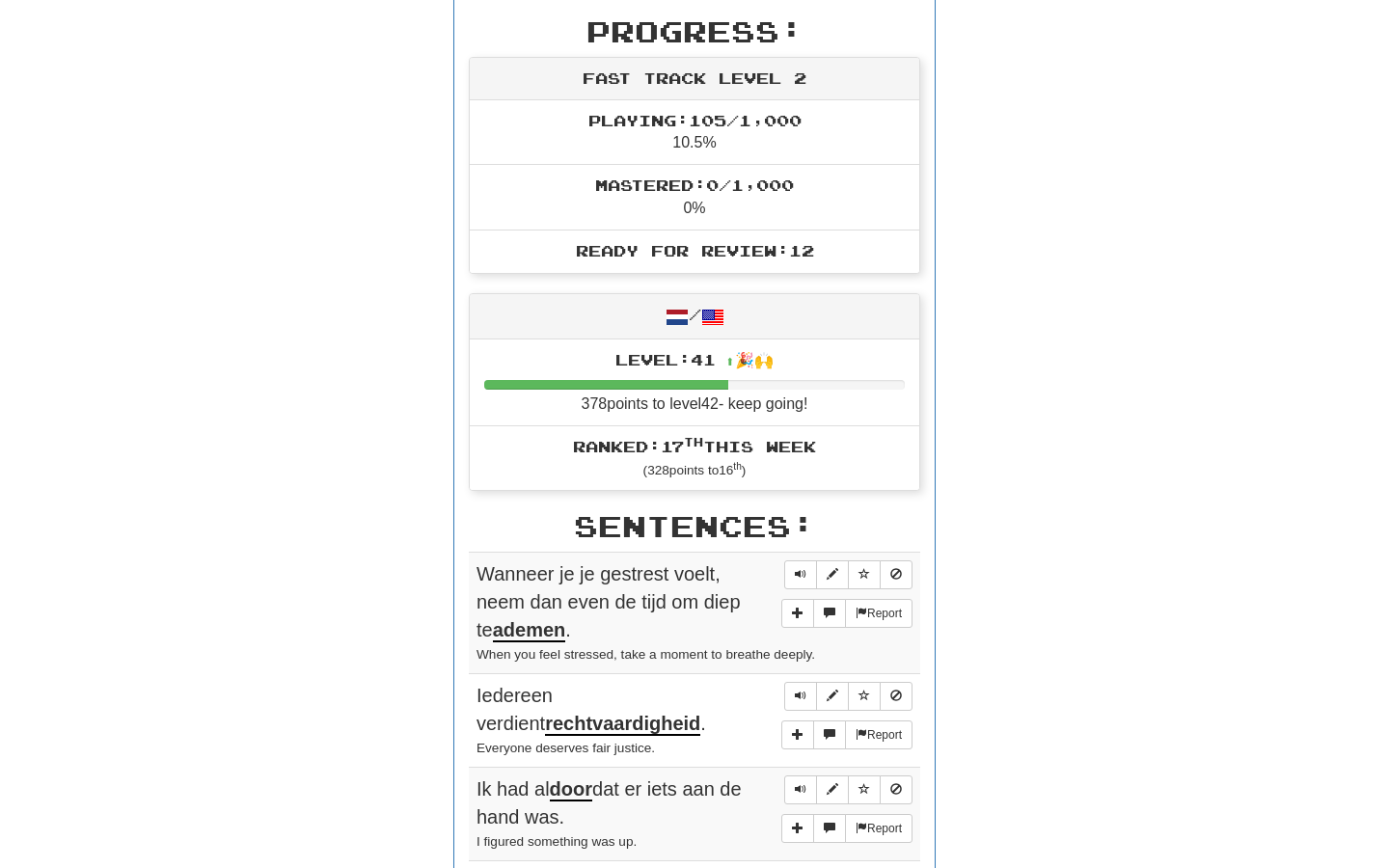 scroll, scrollTop: 0, scrollLeft: 0, axis: both 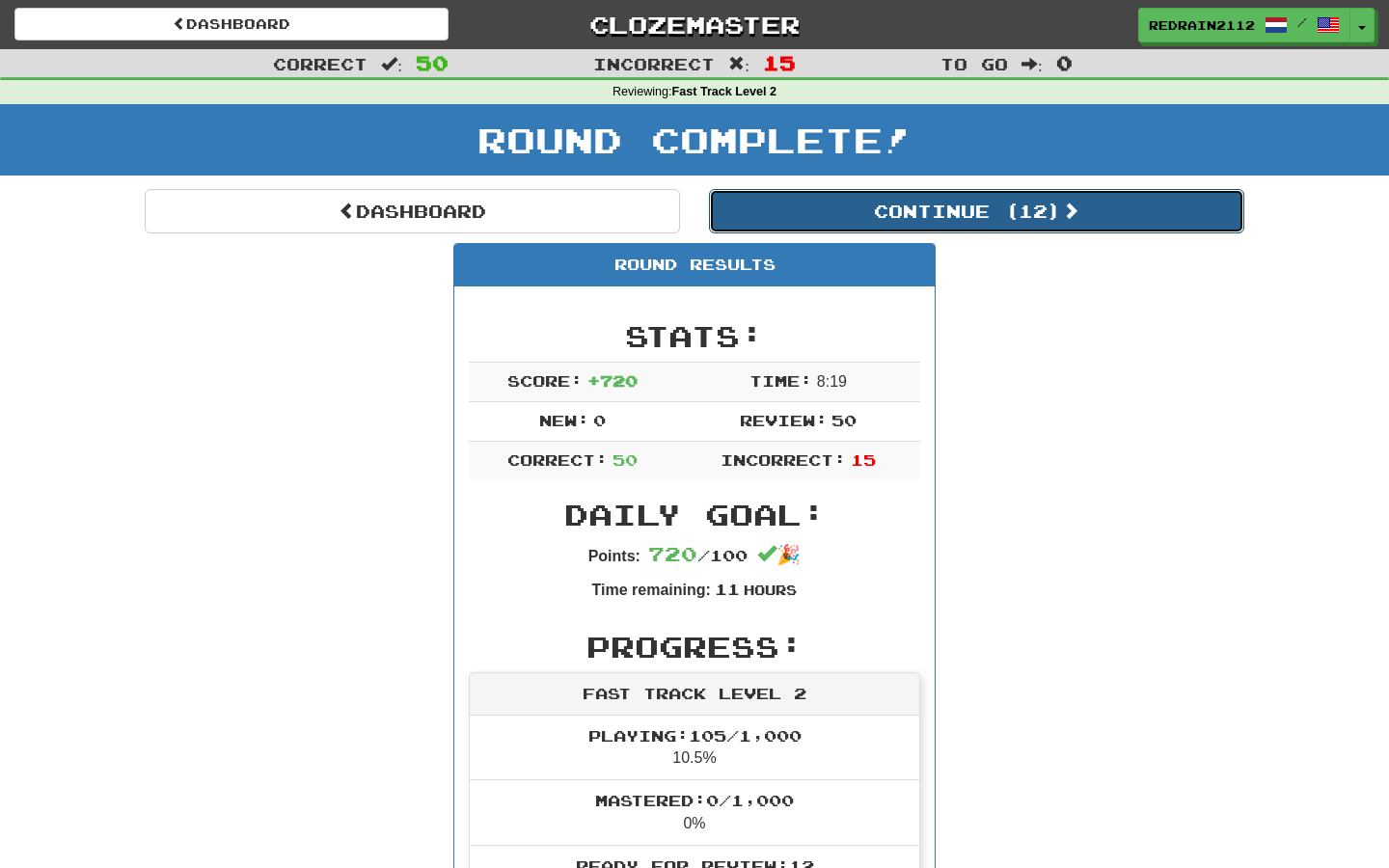 click on "Continue ( 12 )" at bounding box center [976, 211] 